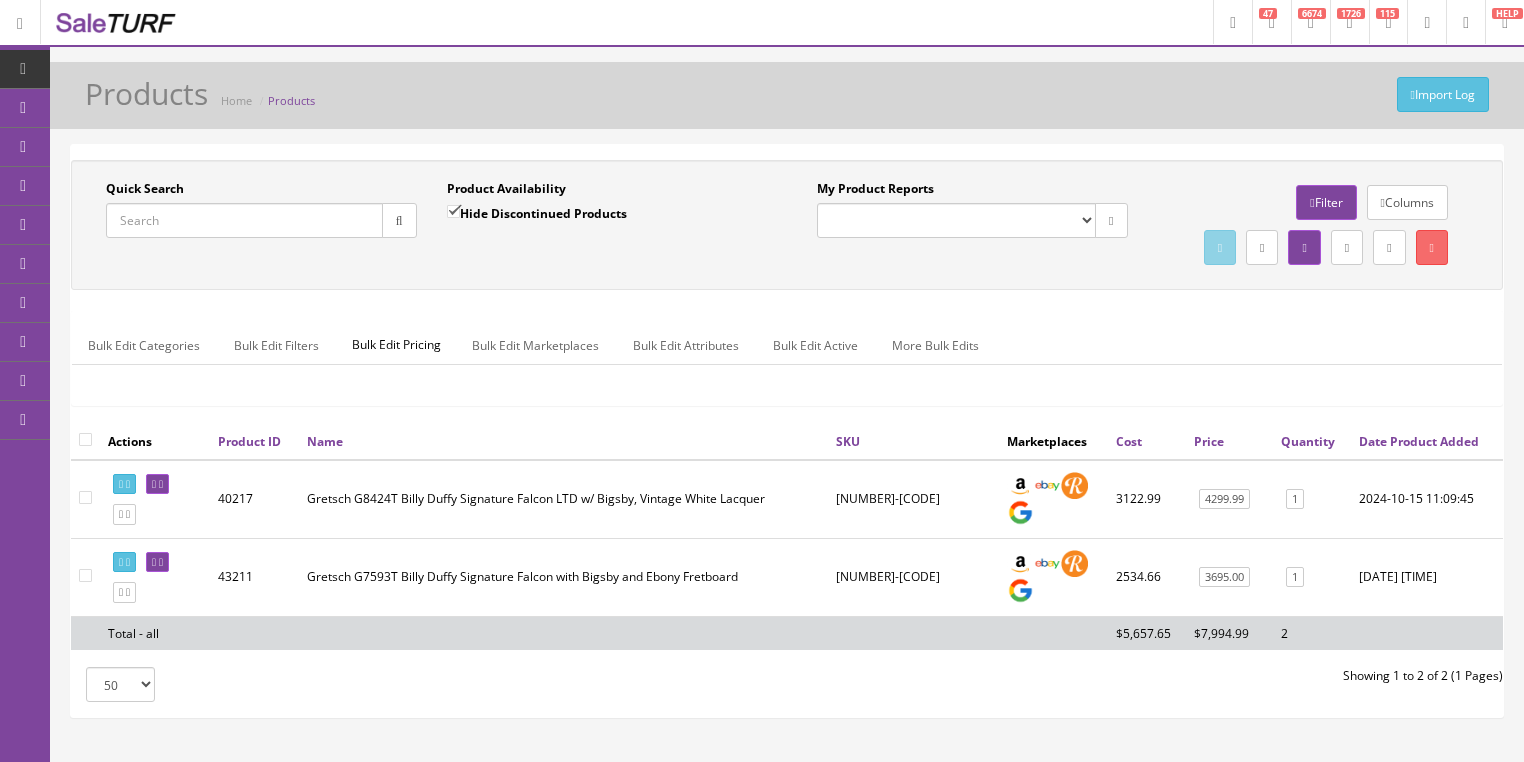 scroll, scrollTop: 0, scrollLeft: 0, axis: both 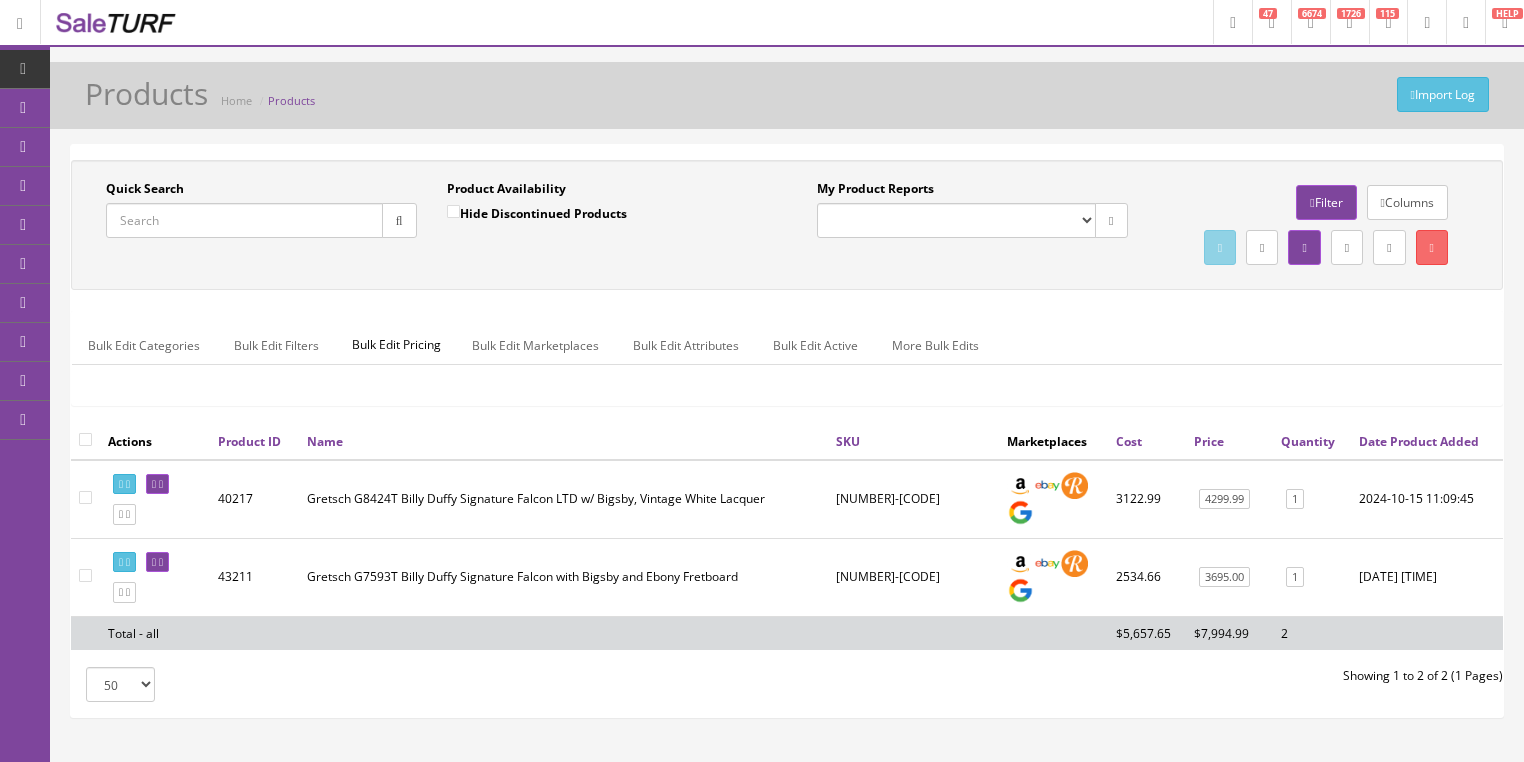 click on "Quick Search" at bounding box center (244, 220) 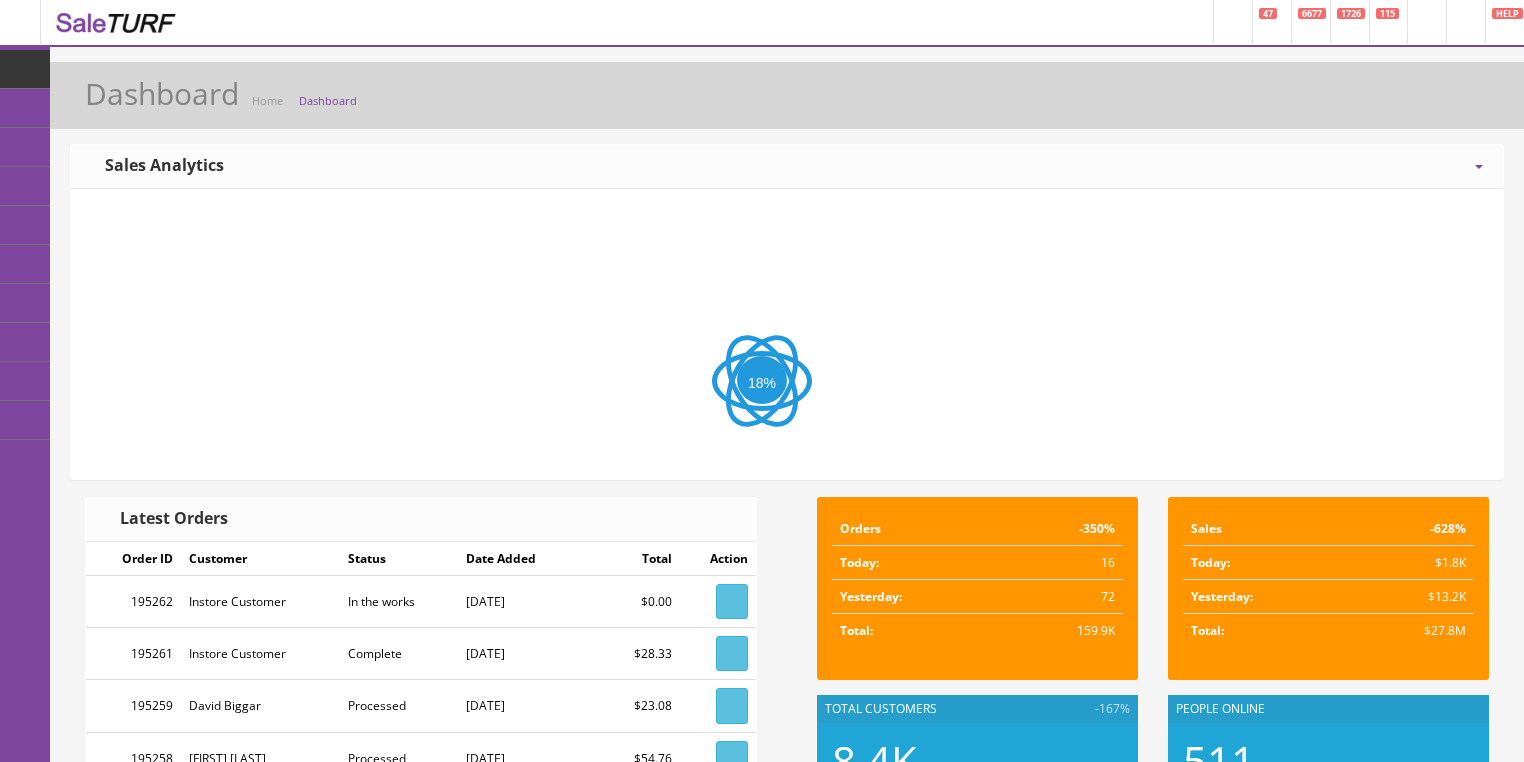 scroll, scrollTop: 0, scrollLeft: 0, axis: both 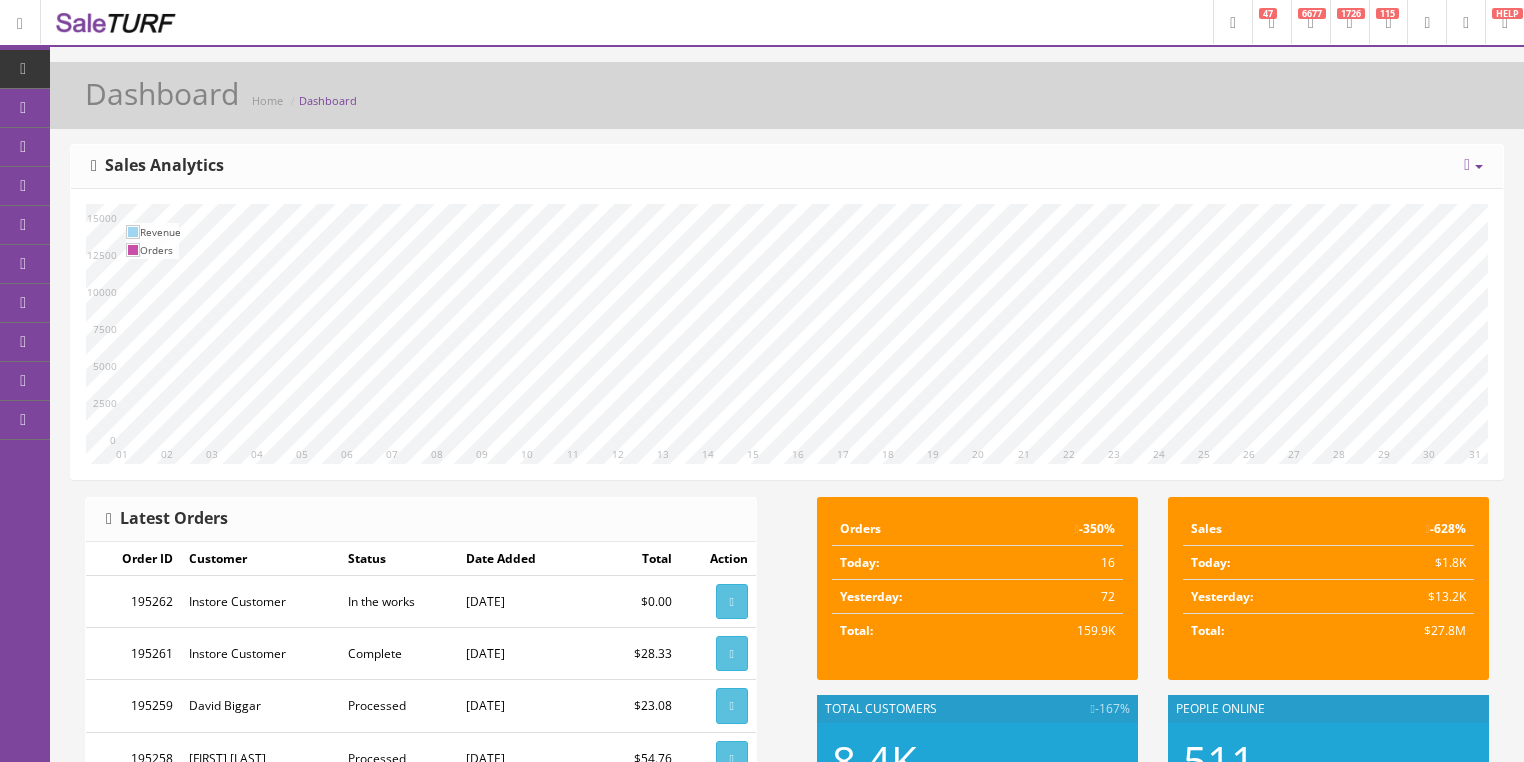 click at bounding box center (1311, 23) 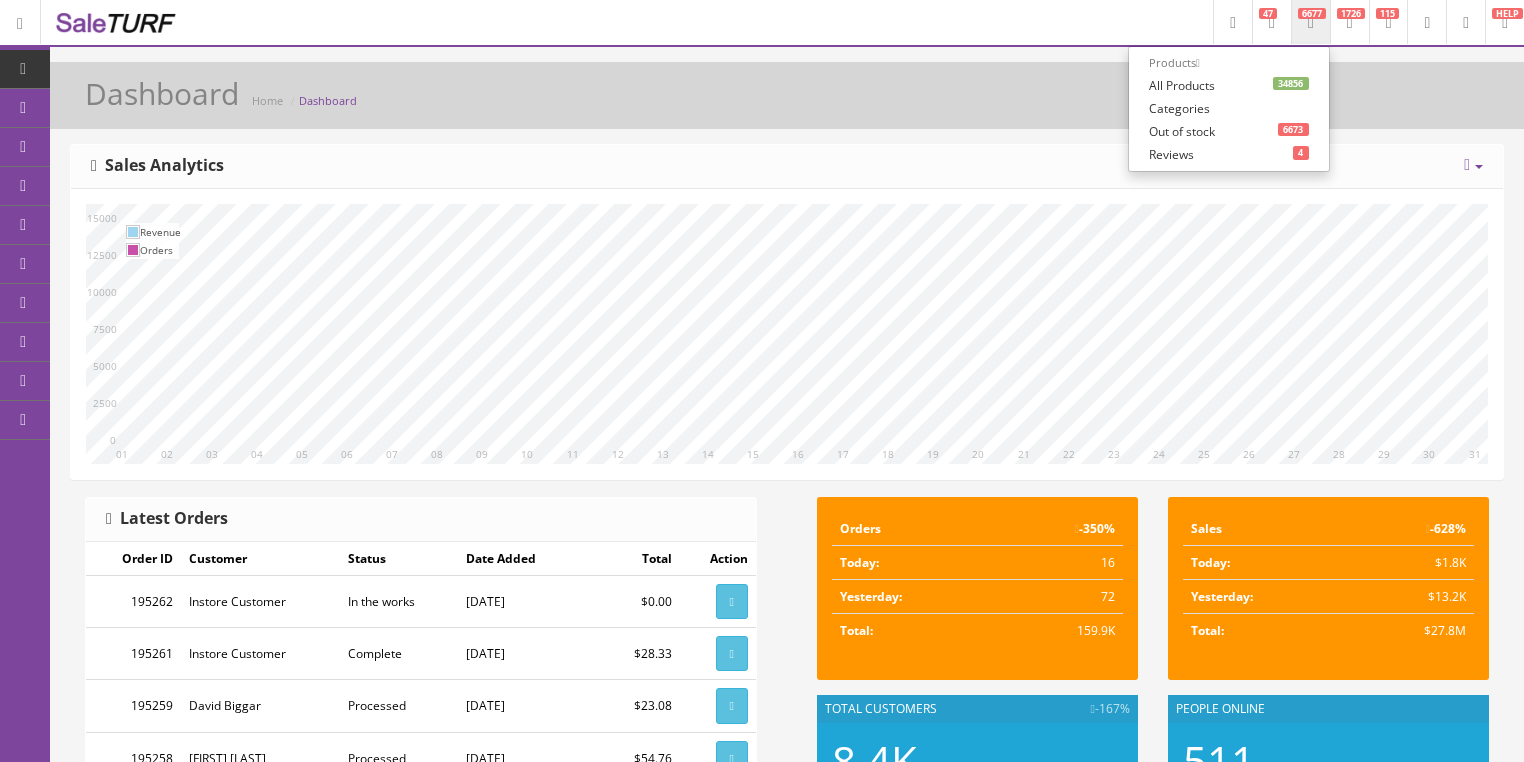 click on "34856  All Products" at bounding box center [1229, 85] 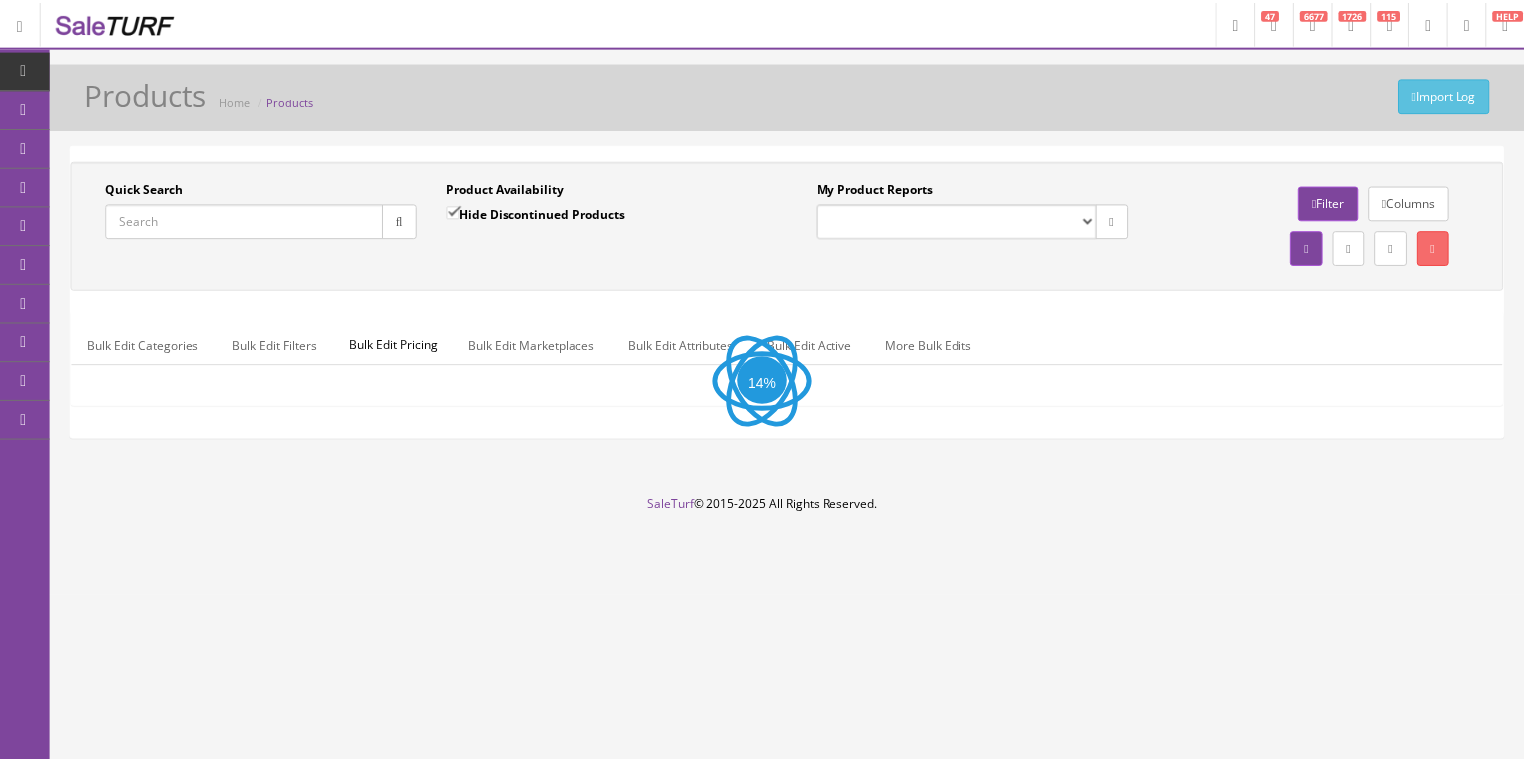 scroll, scrollTop: 0, scrollLeft: 0, axis: both 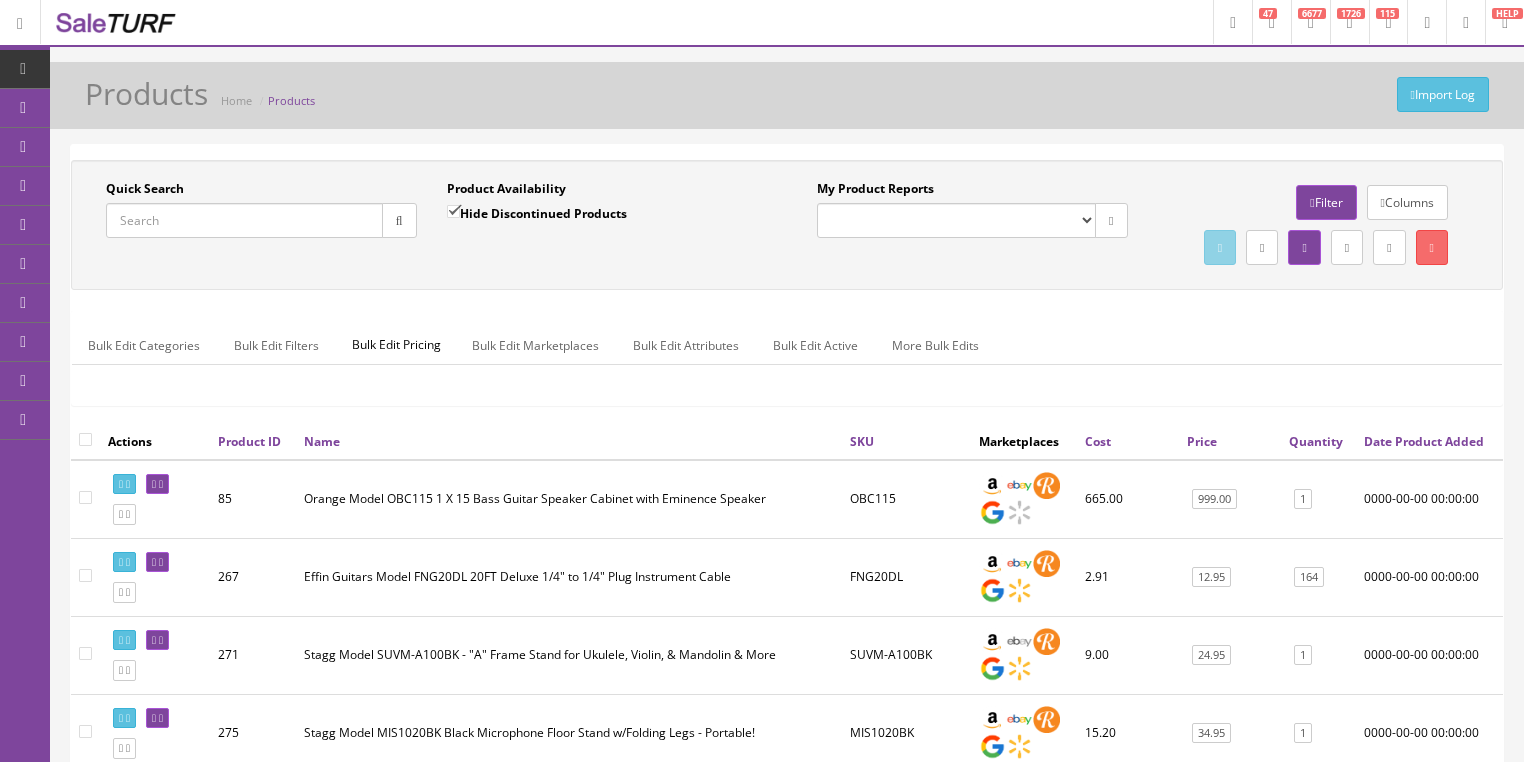 click on "Quick Search" at bounding box center [244, 220] 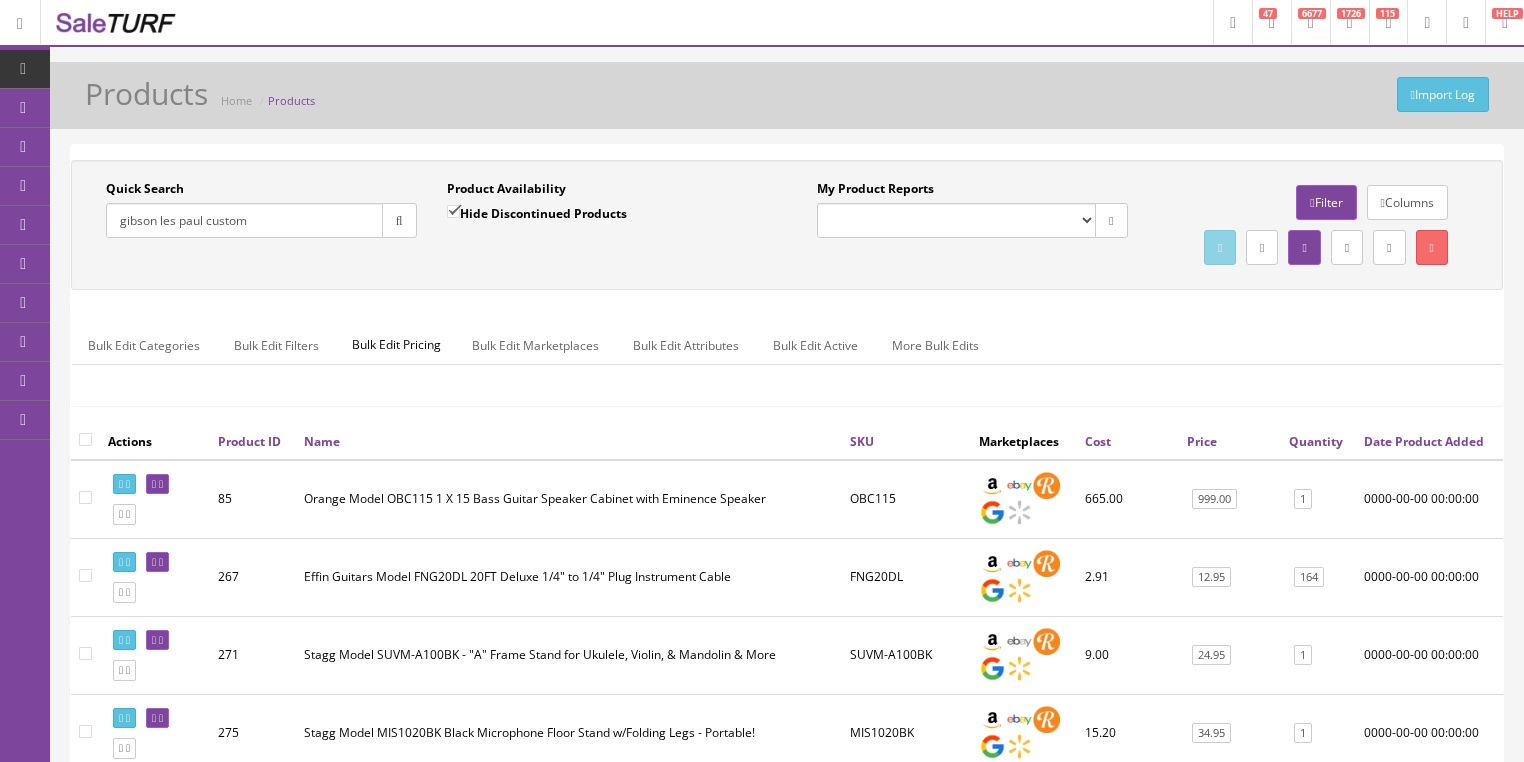 type on "gibson les paul custom" 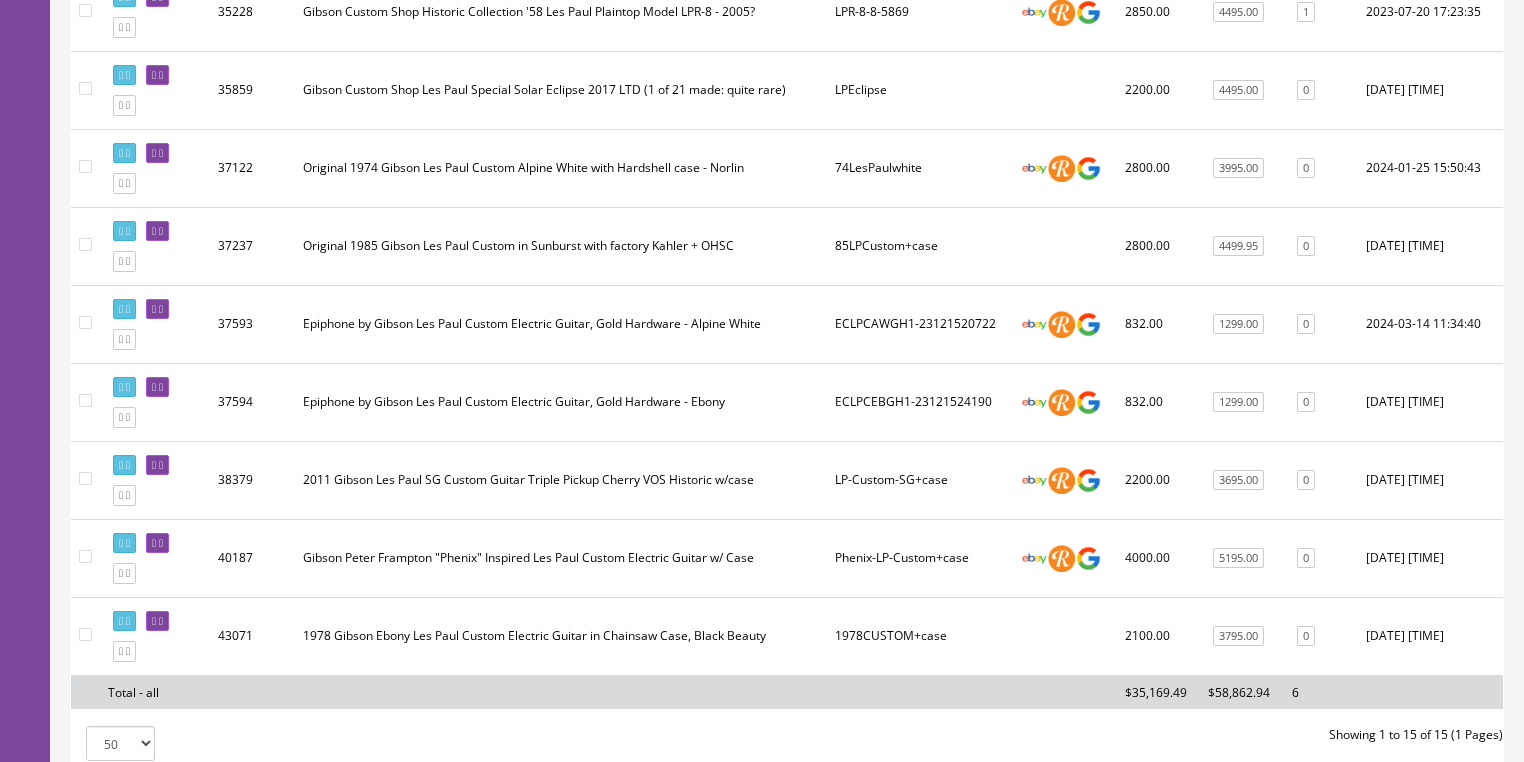 scroll, scrollTop: 960, scrollLeft: 0, axis: vertical 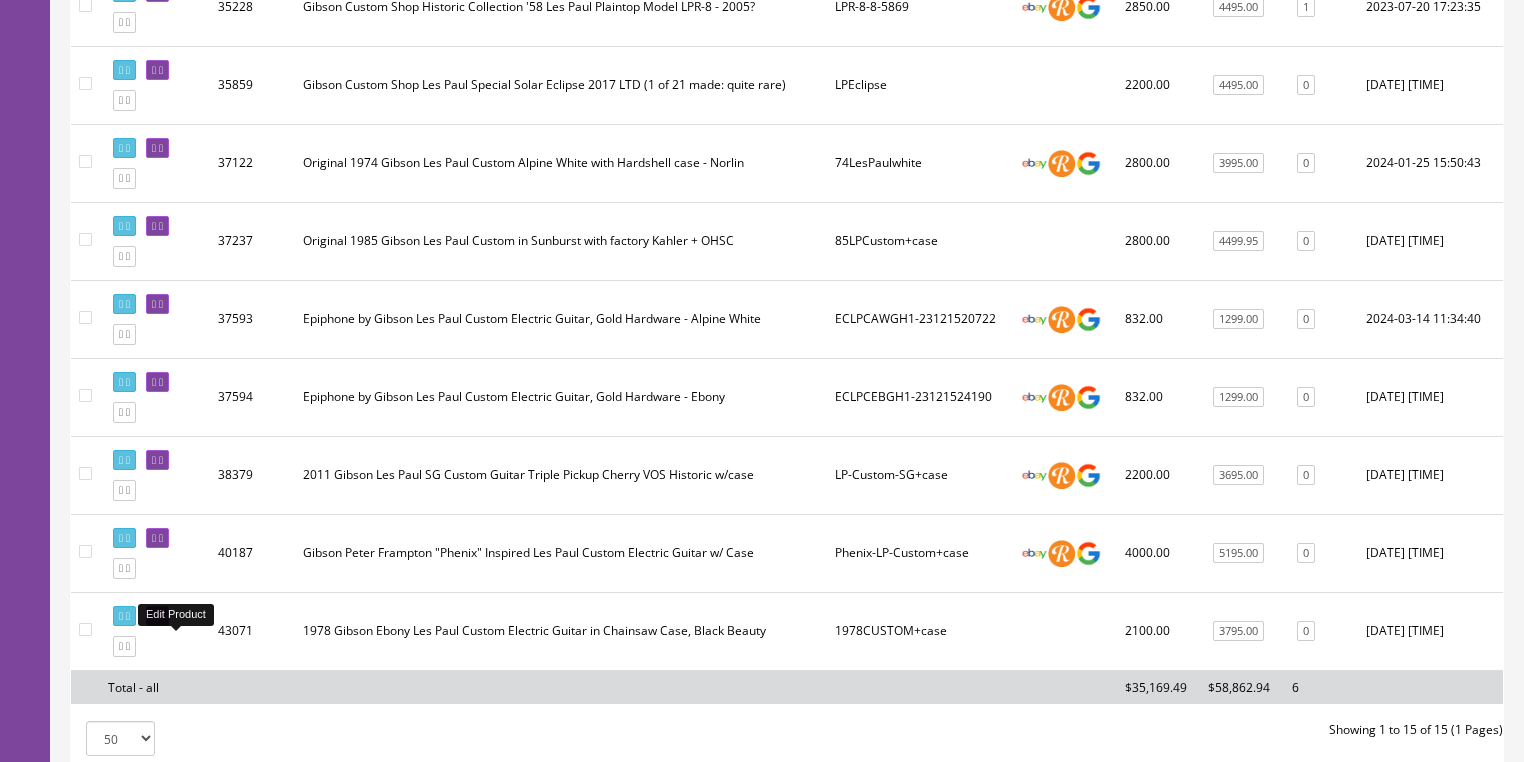 click at bounding box center [154, 616] 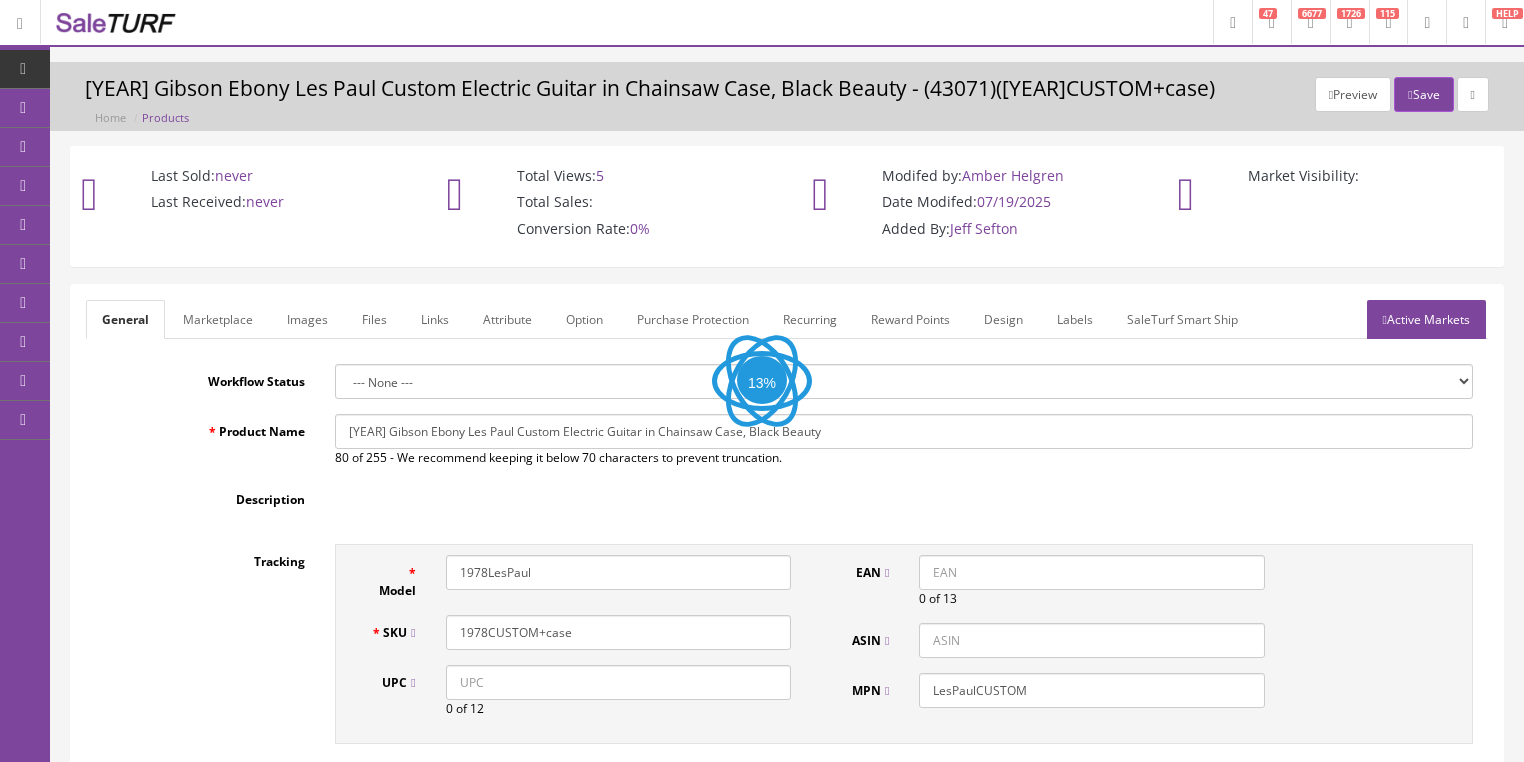 scroll, scrollTop: 0, scrollLeft: 0, axis: both 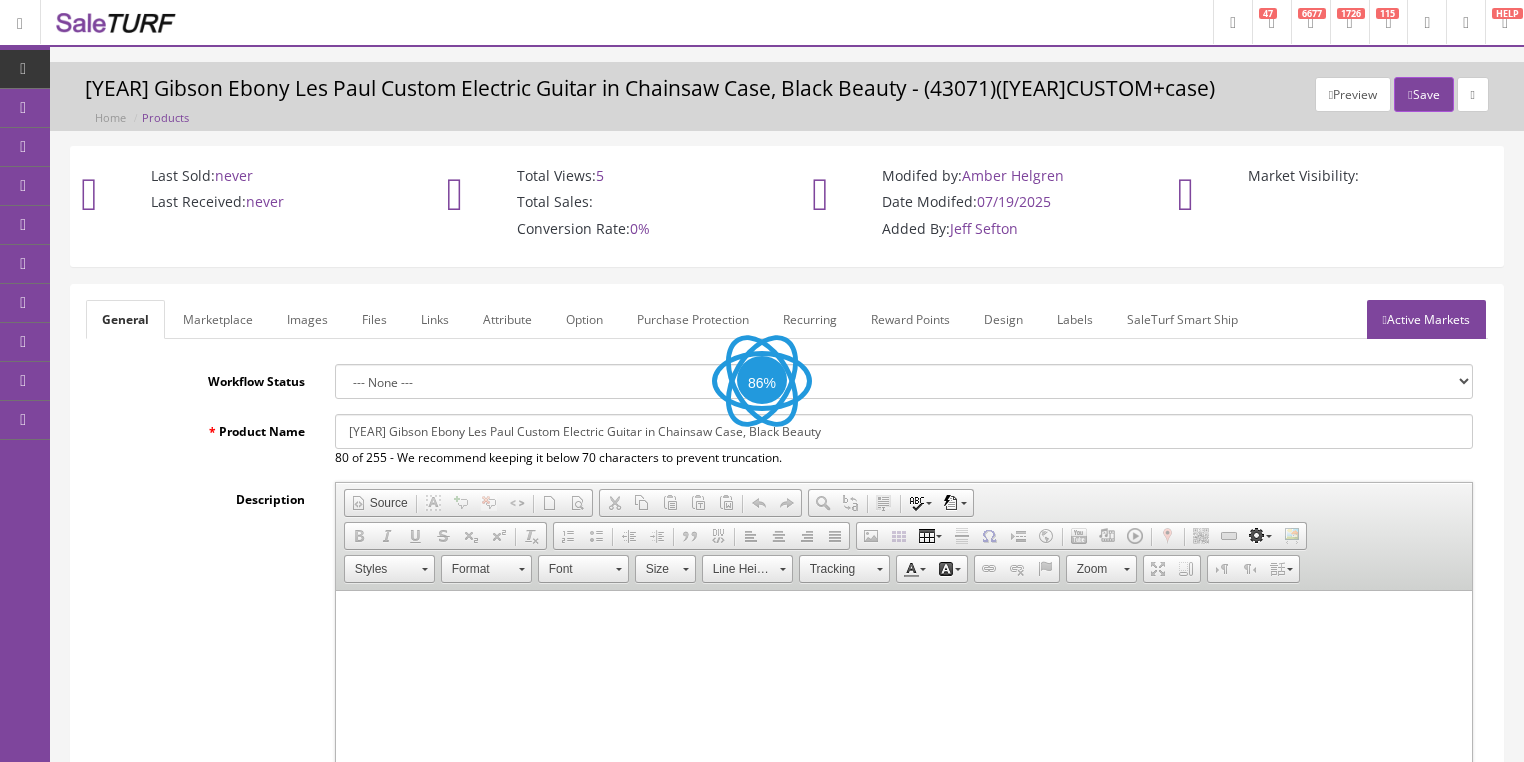 click on "1978 Gibson Ebony Les Paul Custom Electric Guitar in Chainsaw Case, Black Beauty" at bounding box center (904, 431) 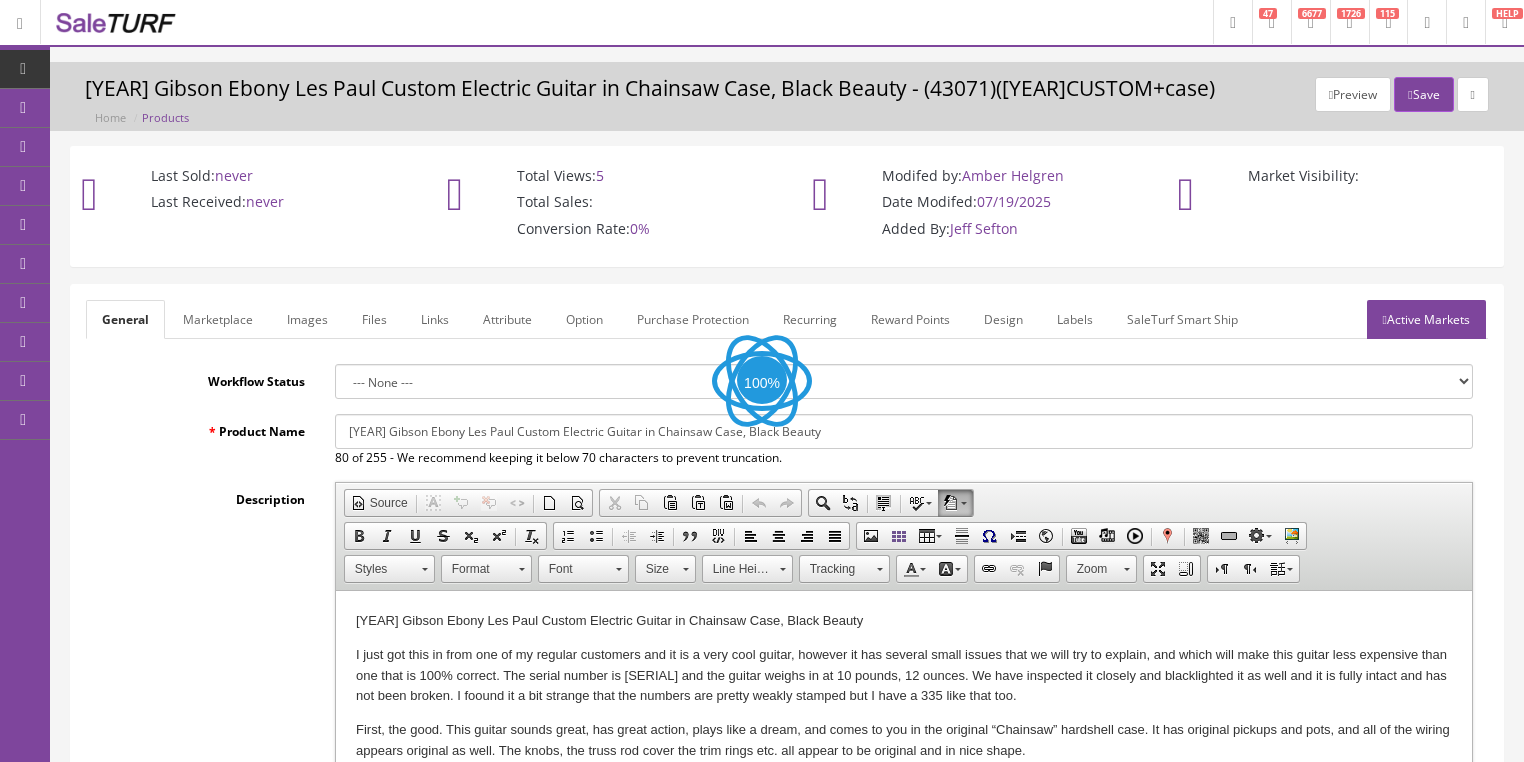 scroll, scrollTop: 0, scrollLeft: 0, axis: both 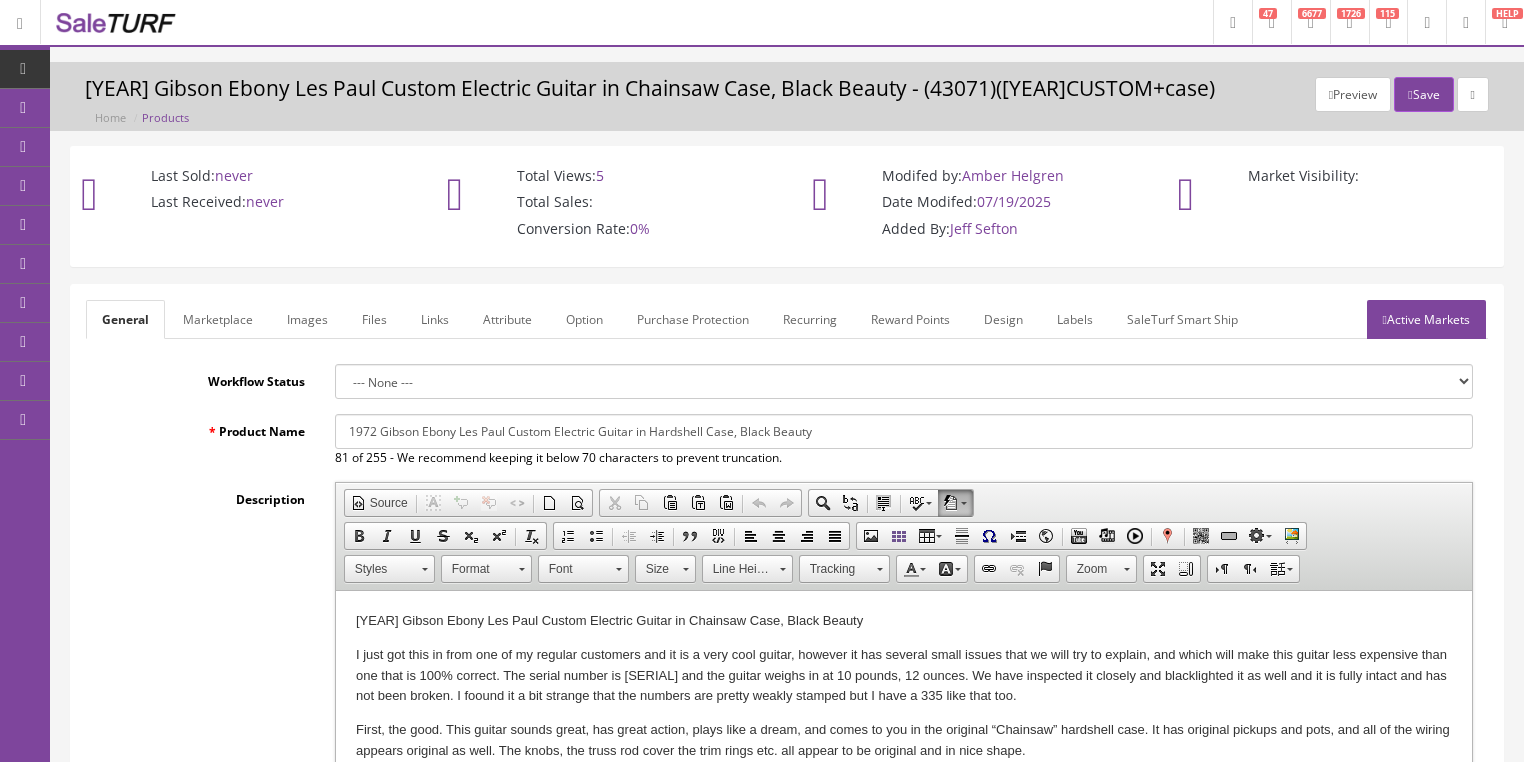 drag, startPoint x: 346, startPoint y: 428, endPoint x: 202, endPoint y: 450, distance: 145.67087 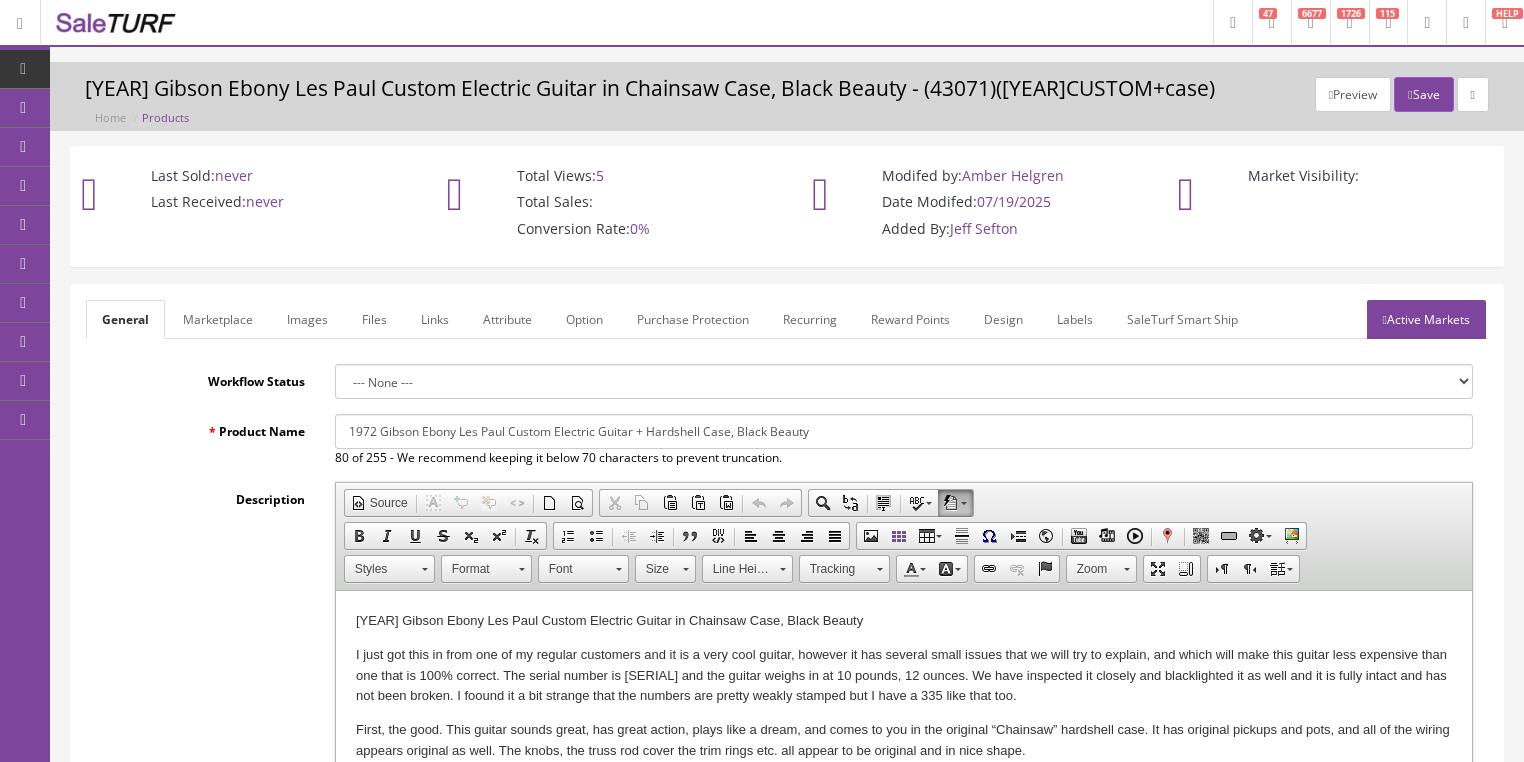 drag, startPoint x: 339, startPoint y: 427, endPoint x: 1002, endPoint y: 429, distance: 663.003 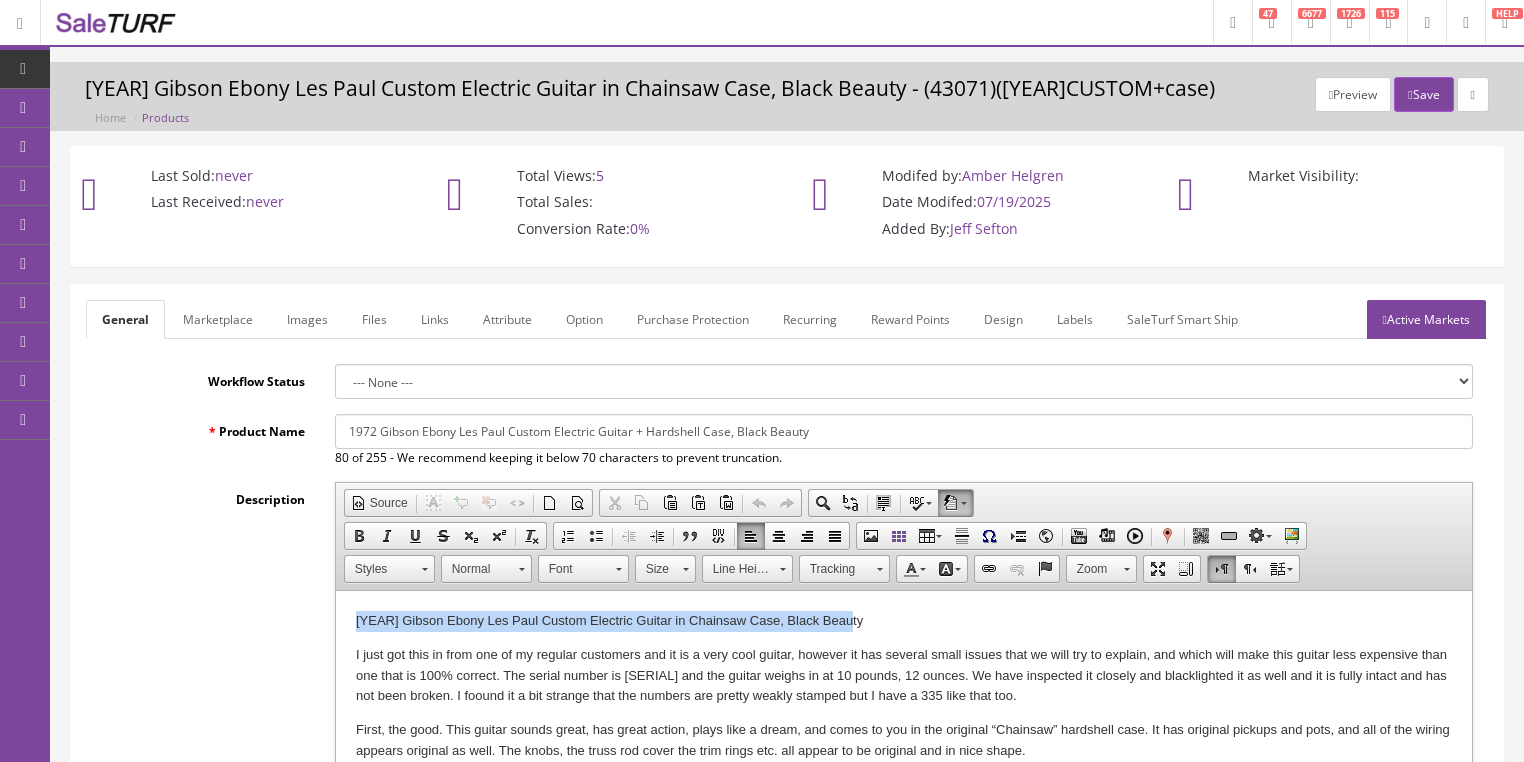 drag, startPoint x: 402, startPoint y: 623, endPoint x: 846, endPoint y: 622, distance: 444.00113 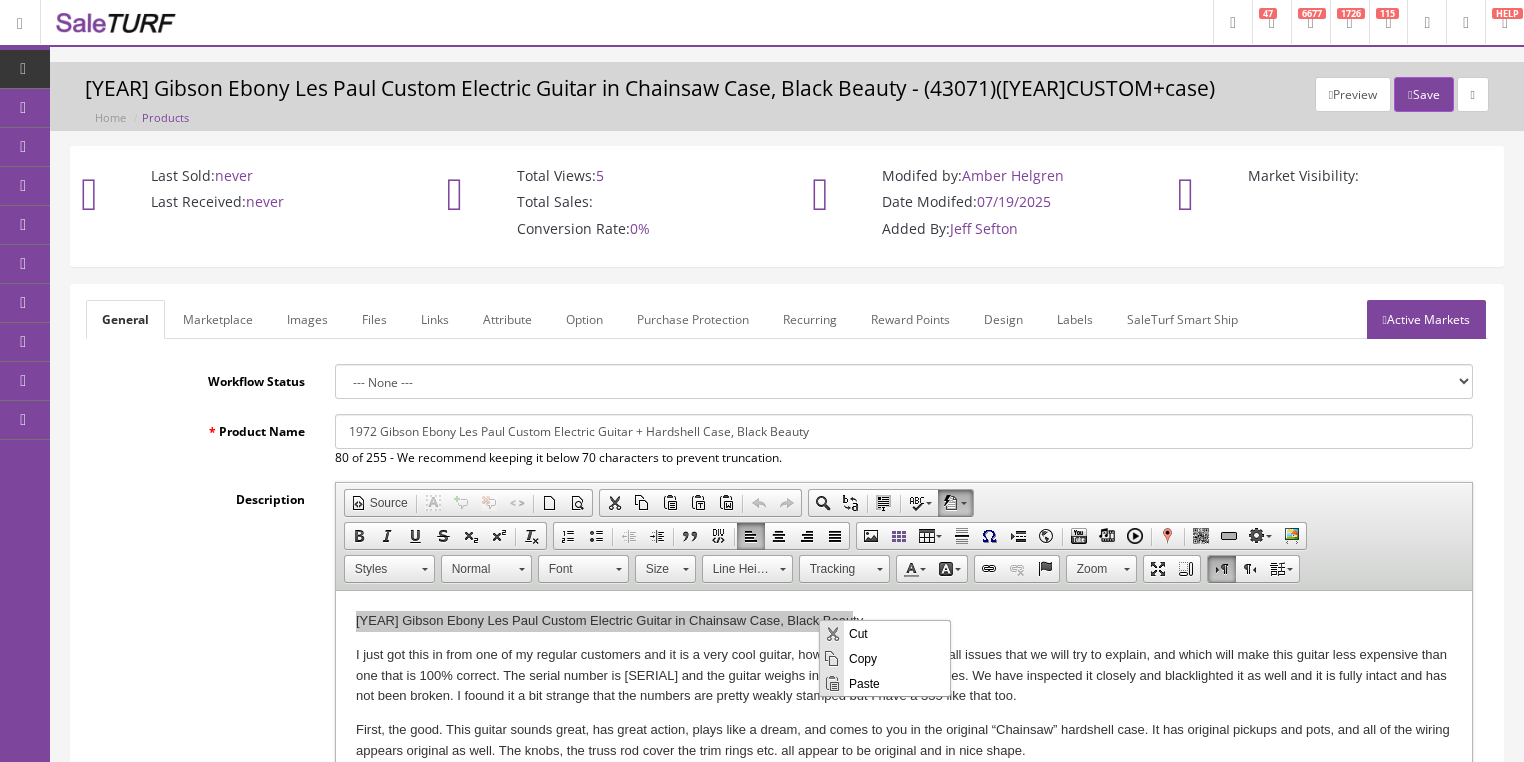 scroll, scrollTop: 0, scrollLeft: 0, axis: both 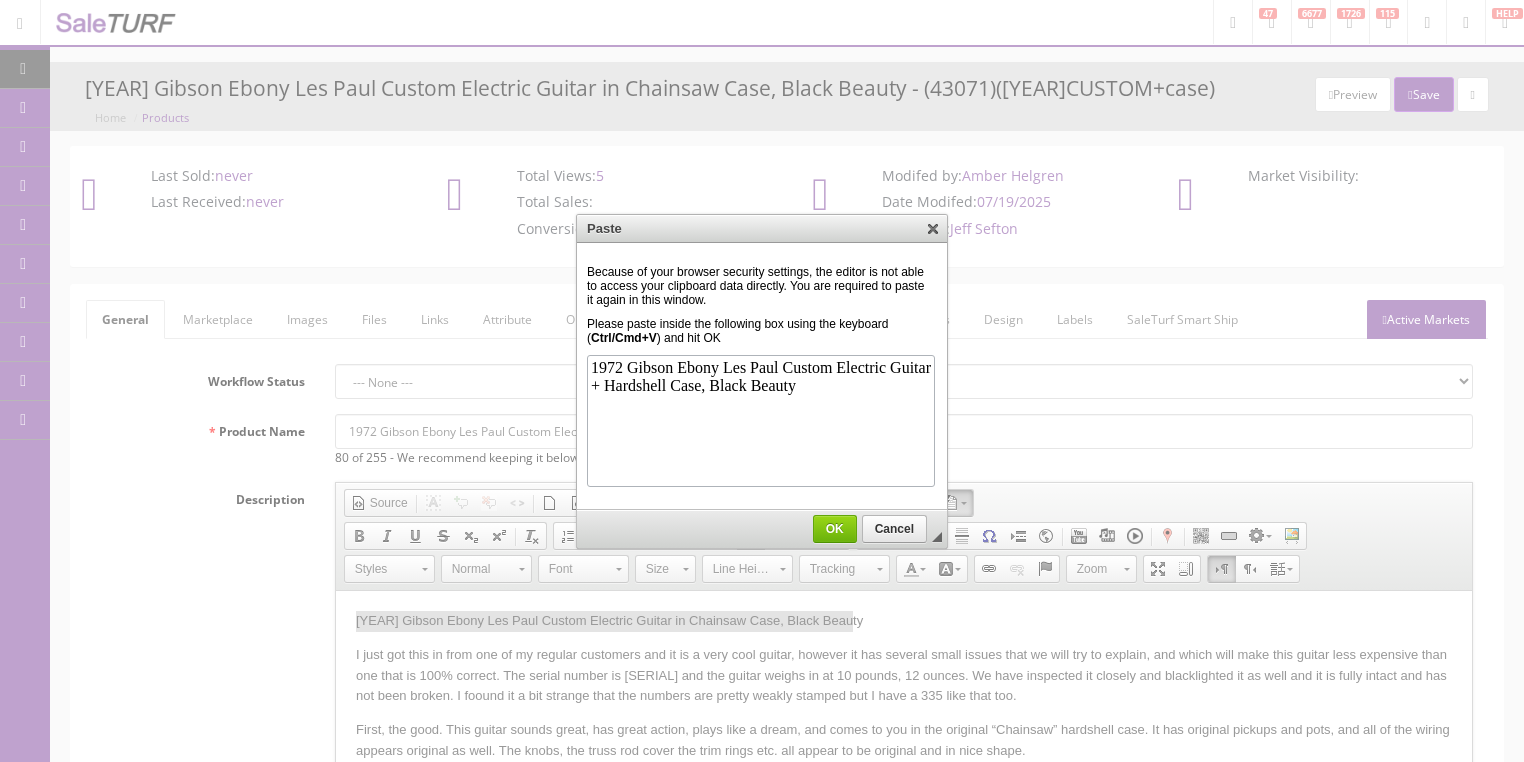 click on "OK" at bounding box center [835, 529] 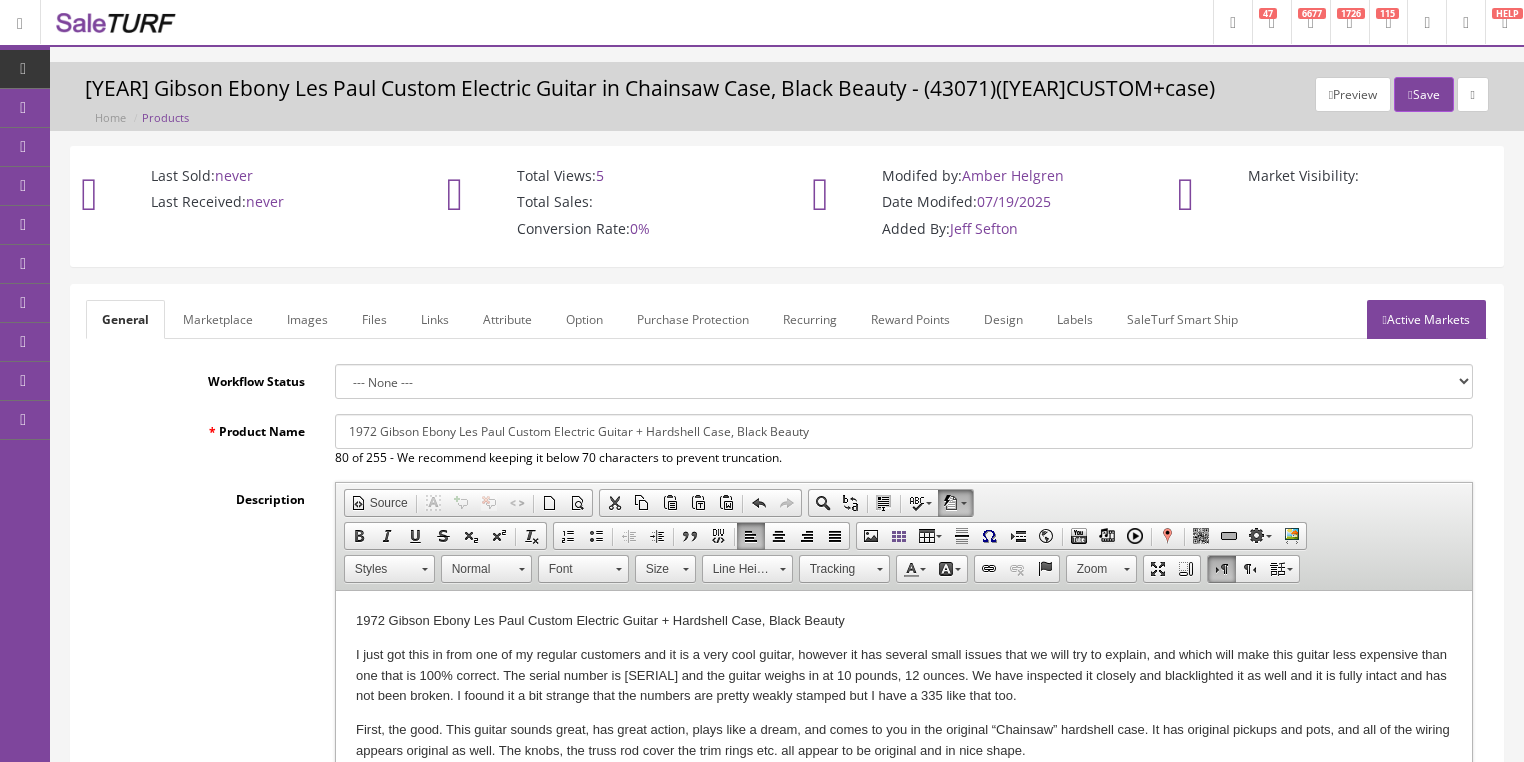 click on "Marketplace" at bounding box center [218, 319] 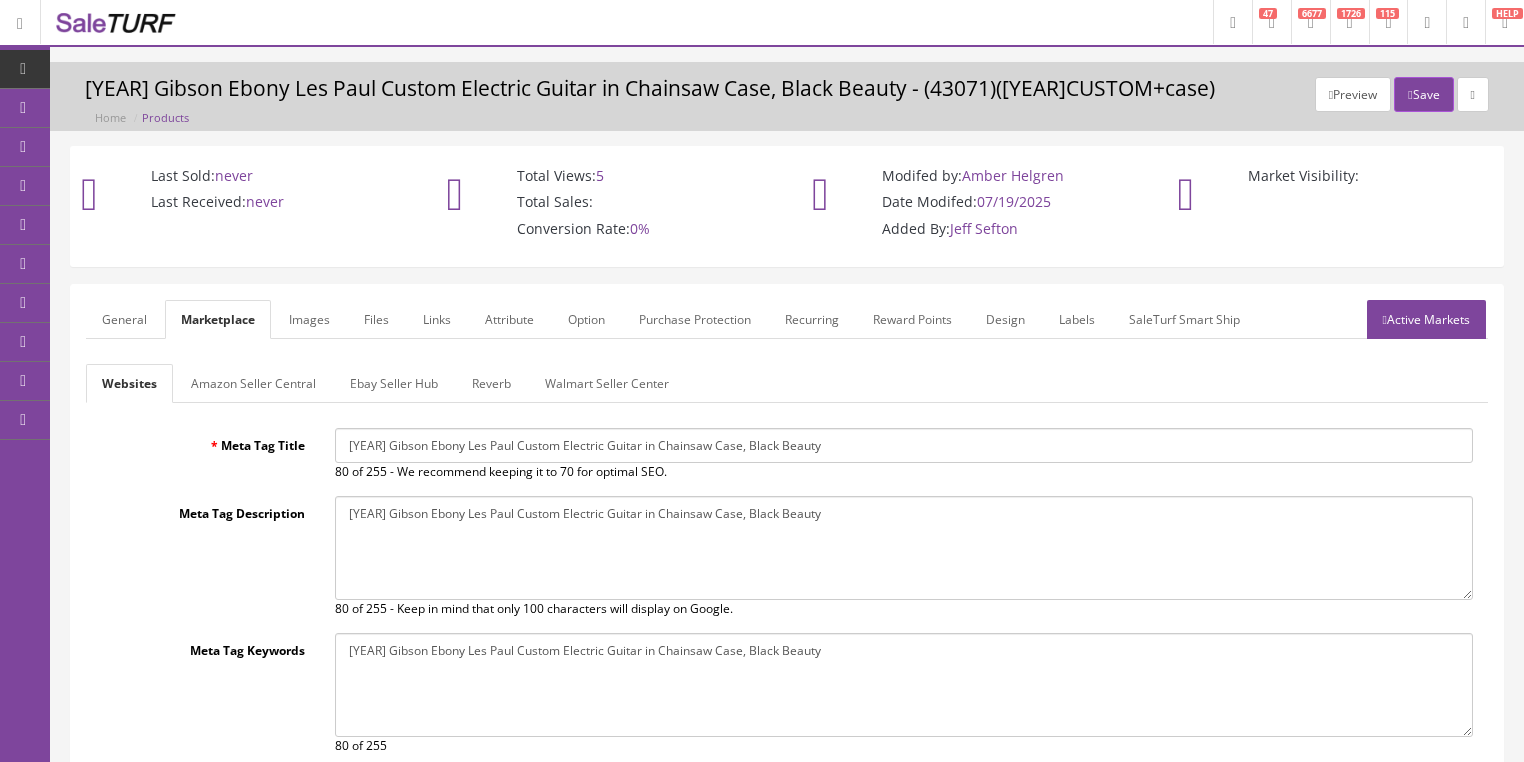 drag, startPoint x: 429, startPoint y: 451, endPoint x: 919, endPoint y: 453, distance: 490.0041 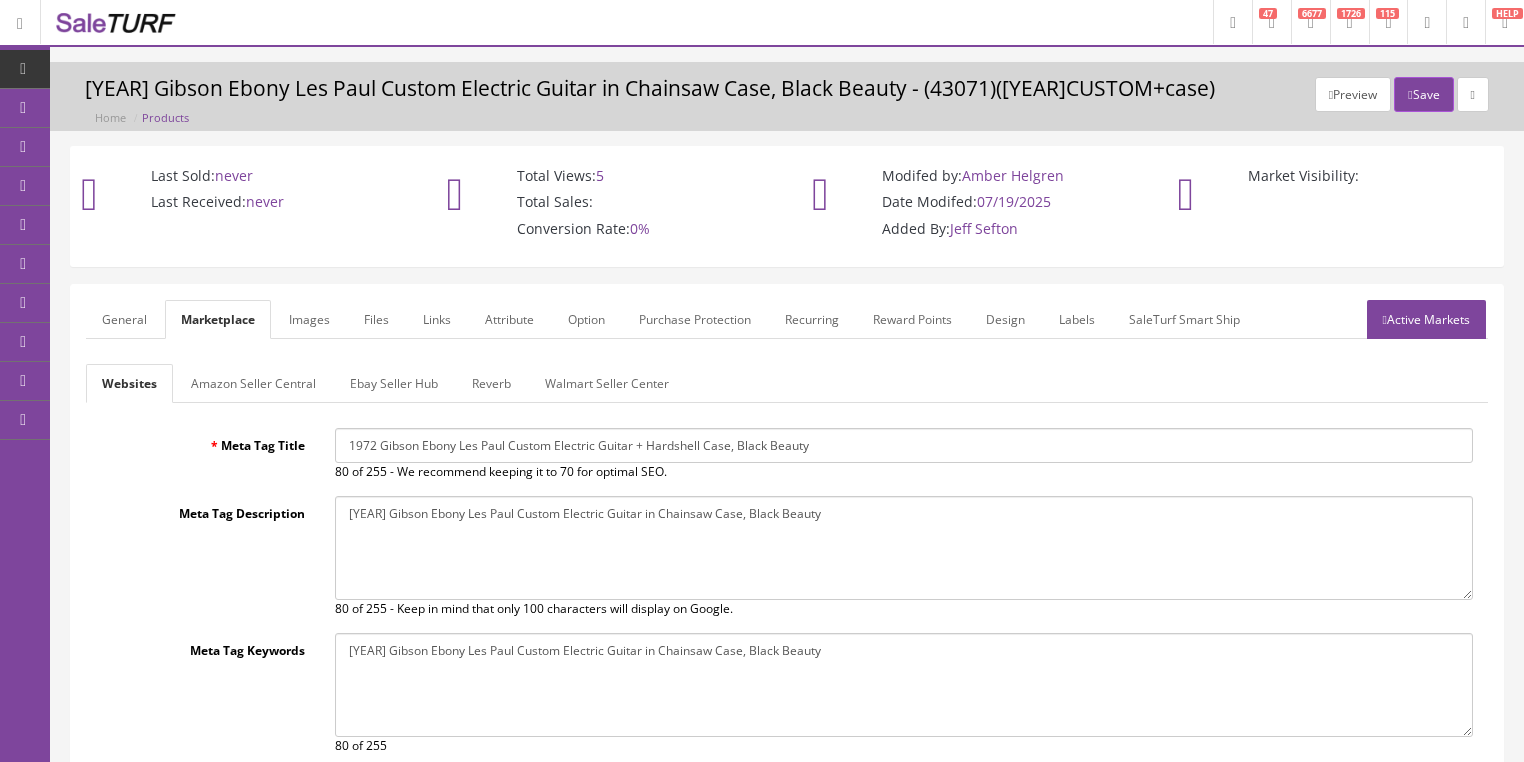 type on "1972 Gibson Ebony Les Paul Custom Electric Guitar + Hardshell Case, Black Beauty" 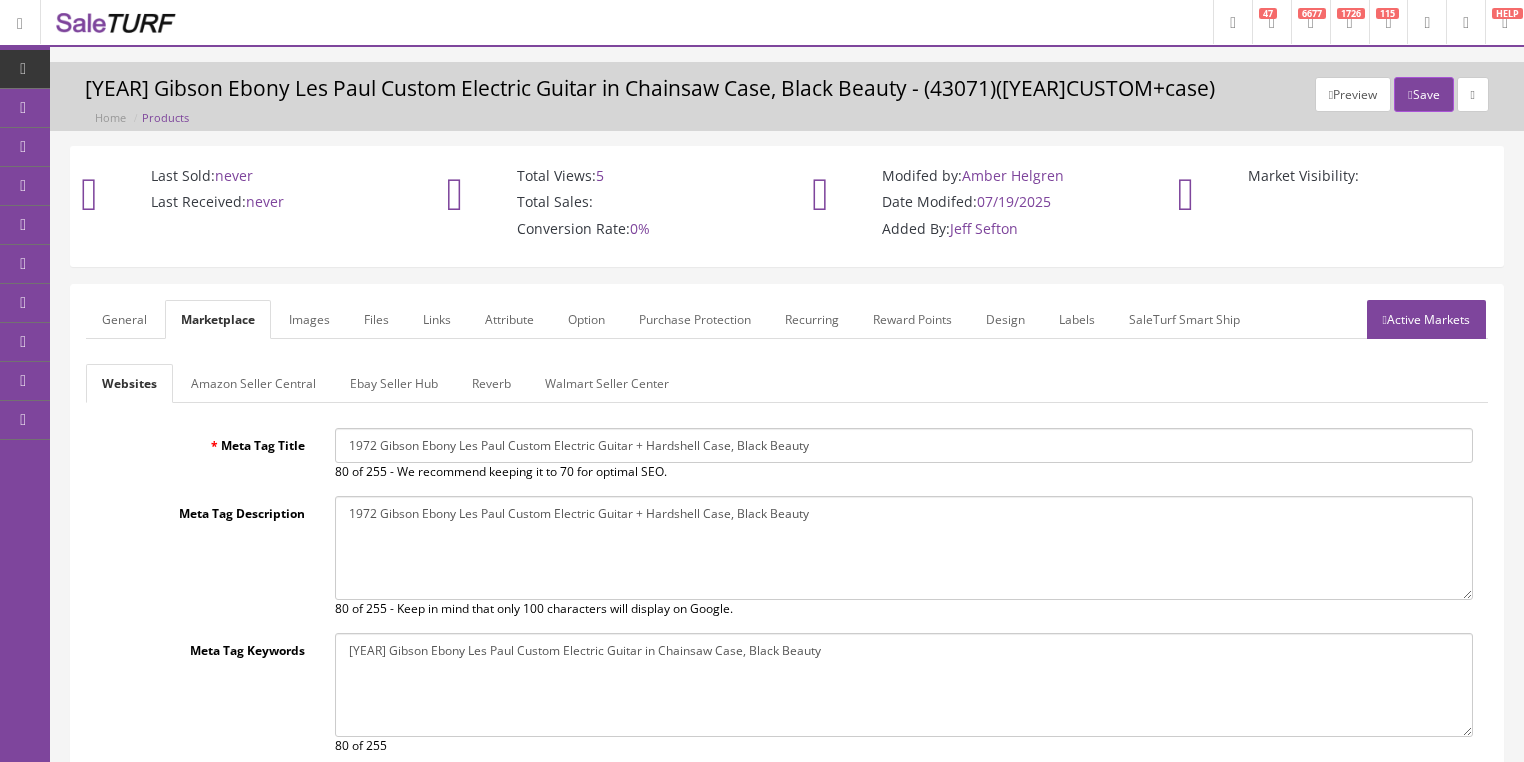 type on "1972 Gibson Ebony Les Paul Custom Electric Guitar + Hardshell Case, Black Beauty" 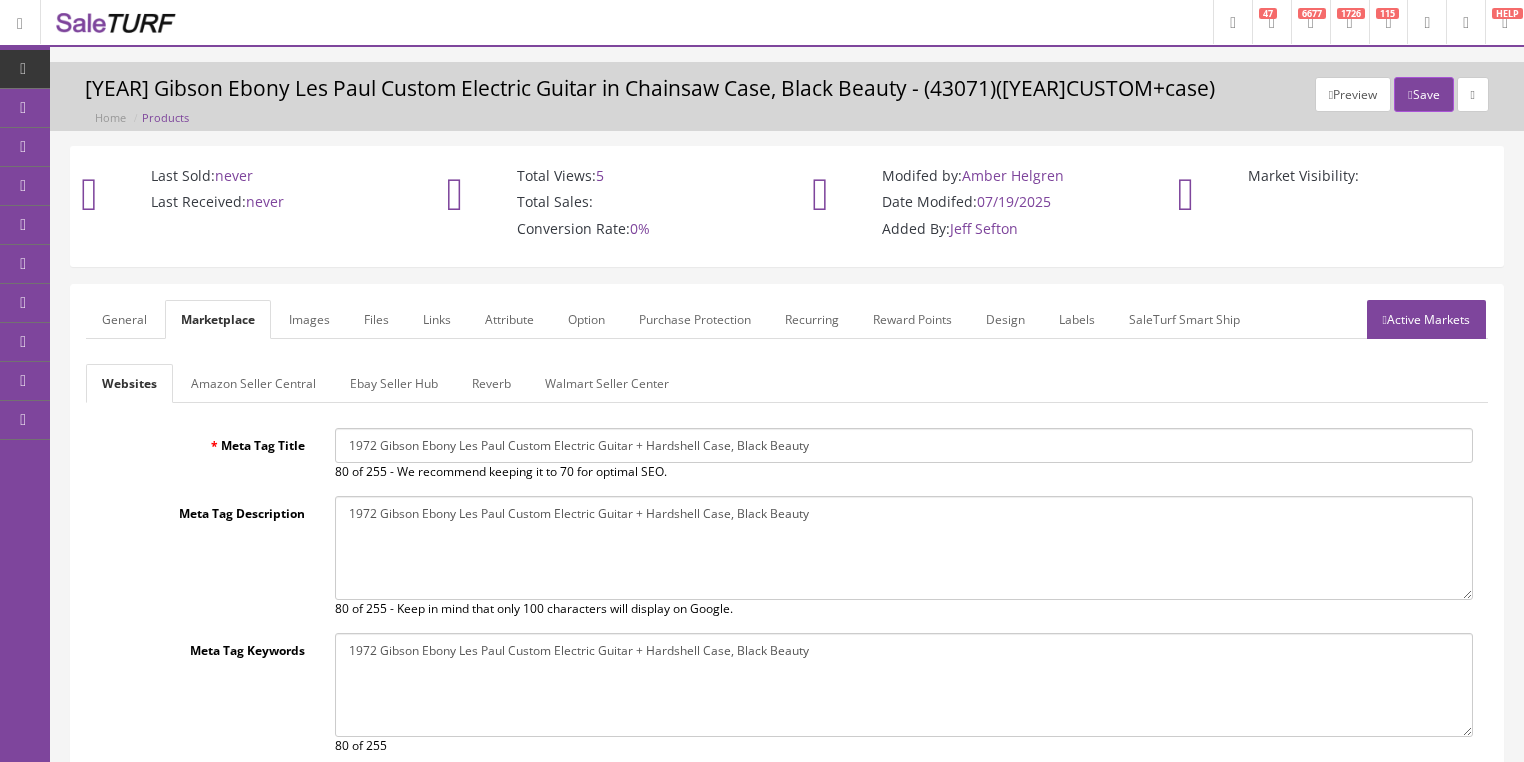 type on "1972 Gibson Ebony Les Paul Custom Electric Guitar + Hardshell Case, Black Beauty" 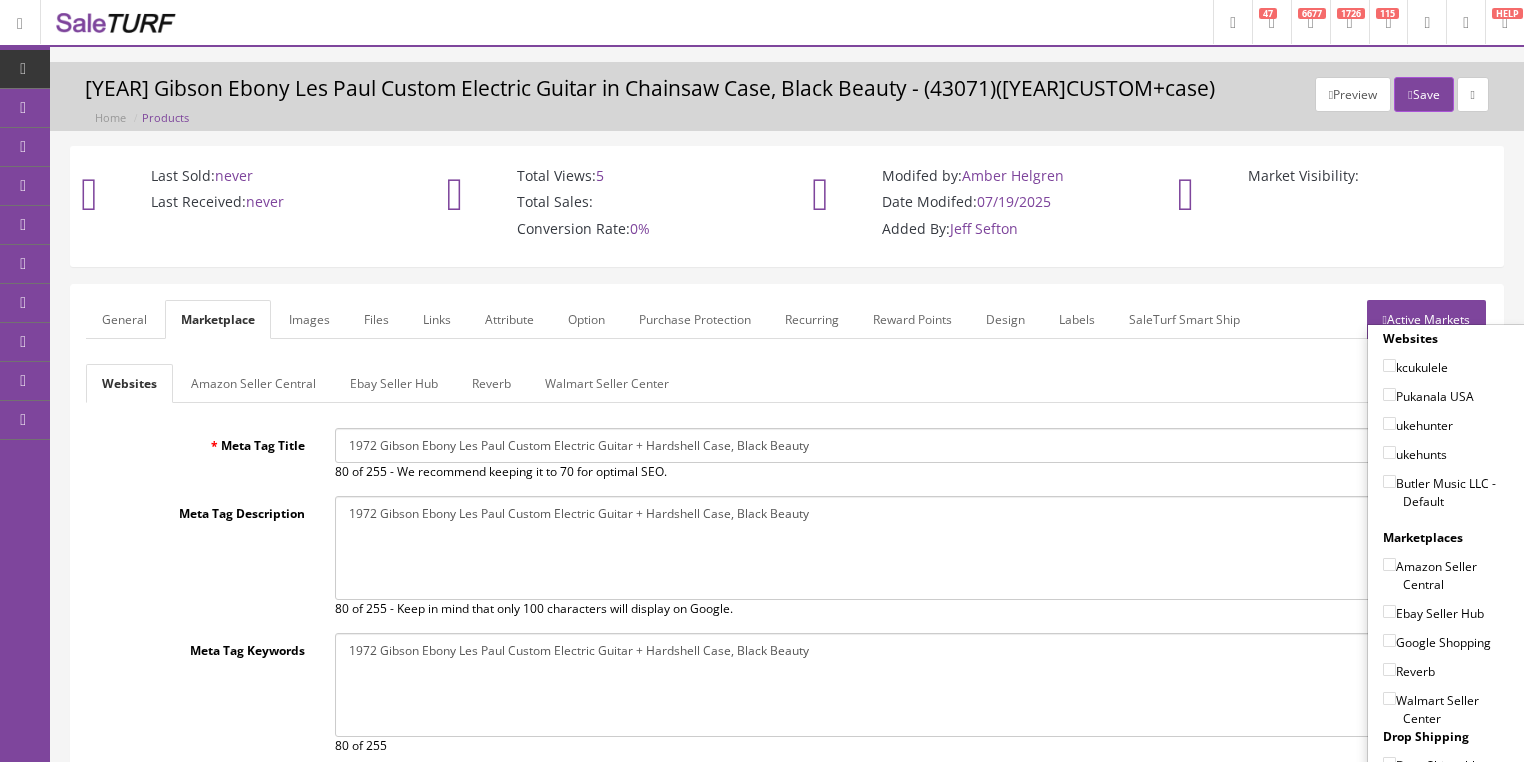 click on "Butler Music LLC - Default" at bounding box center [1389, 481] 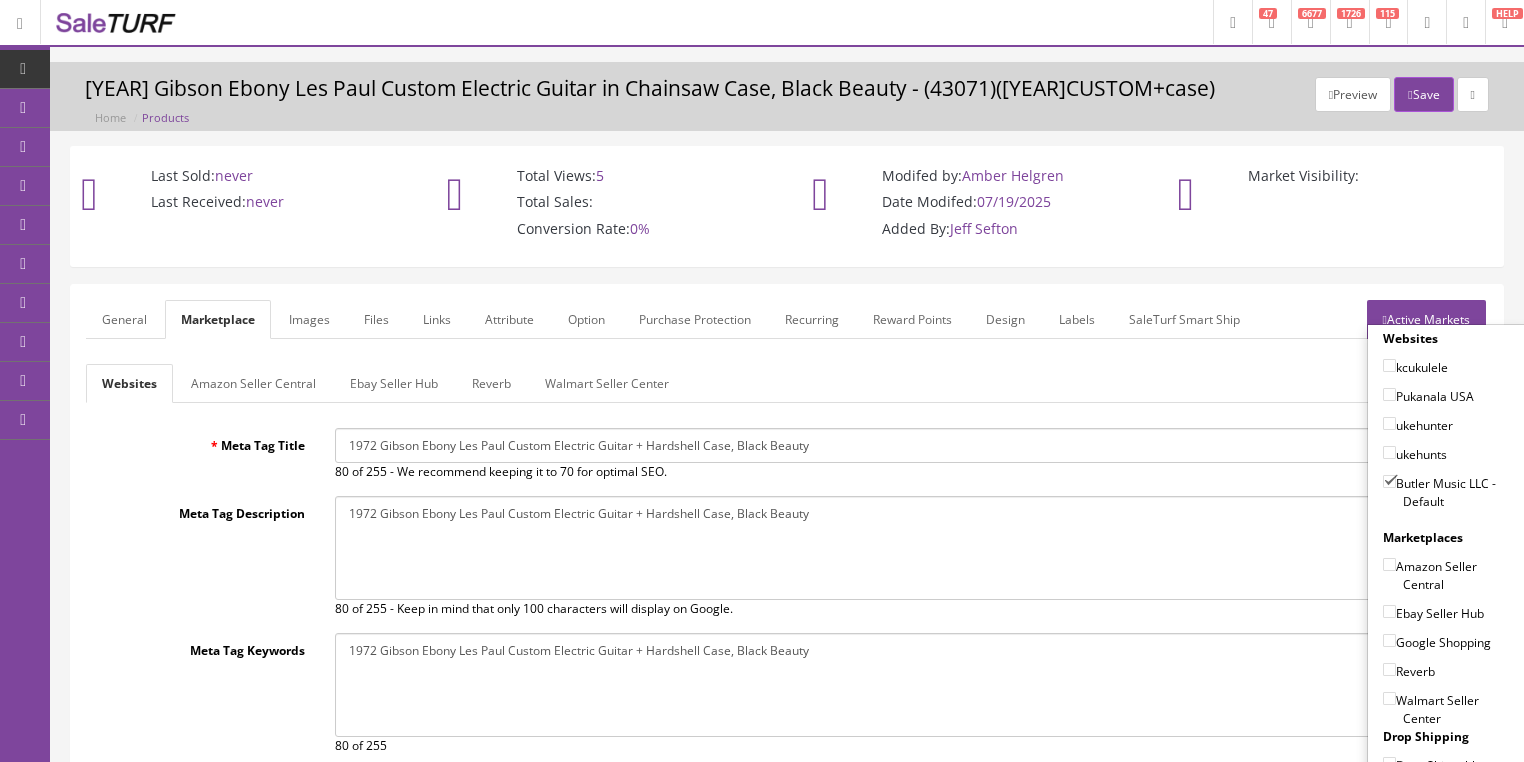 drag, startPoint x: 1379, startPoint y: 559, endPoint x: 1376, endPoint y: 578, distance: 19.235384 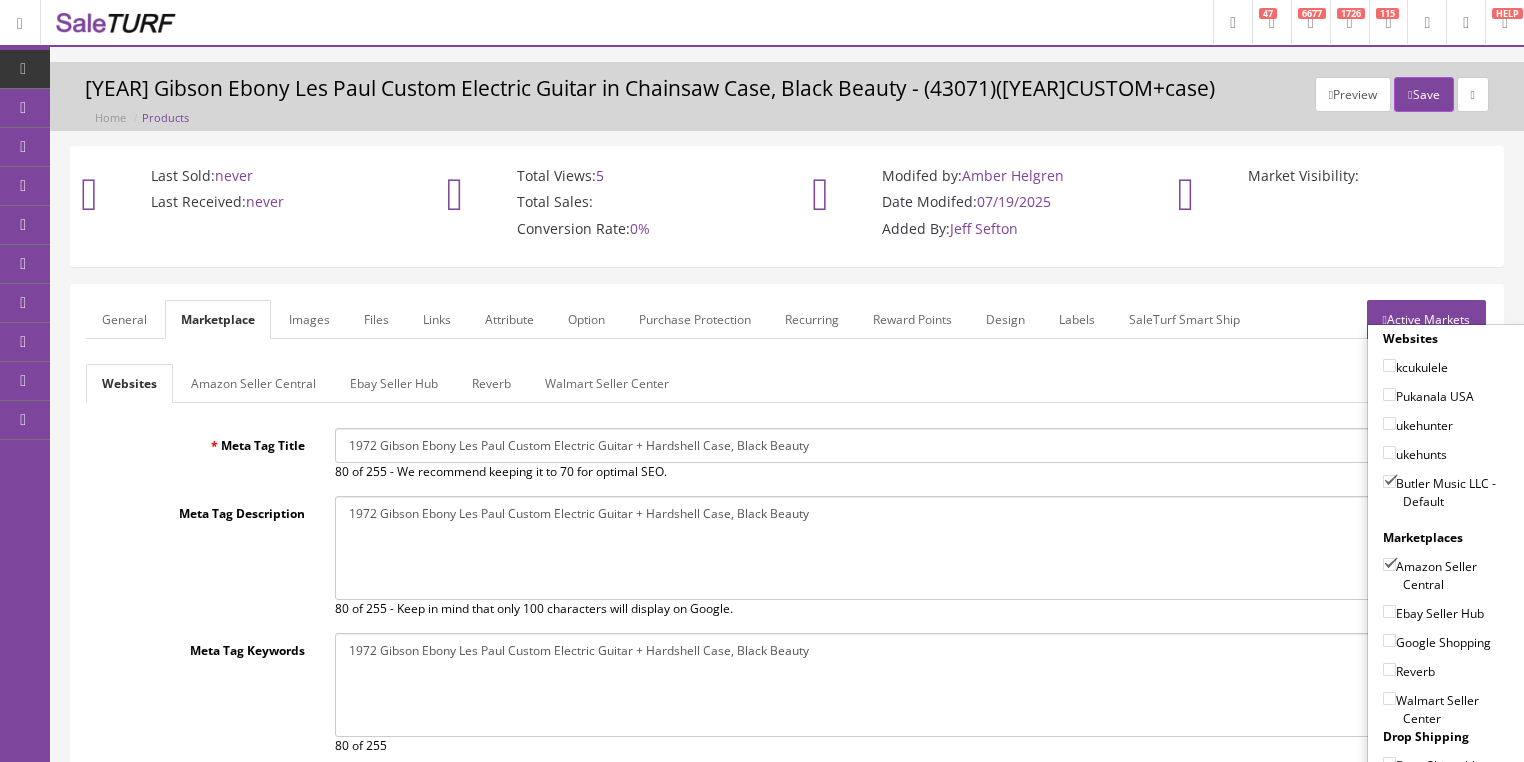 click on "Ebay Seller Hub" at bounding box center [1389, 611] 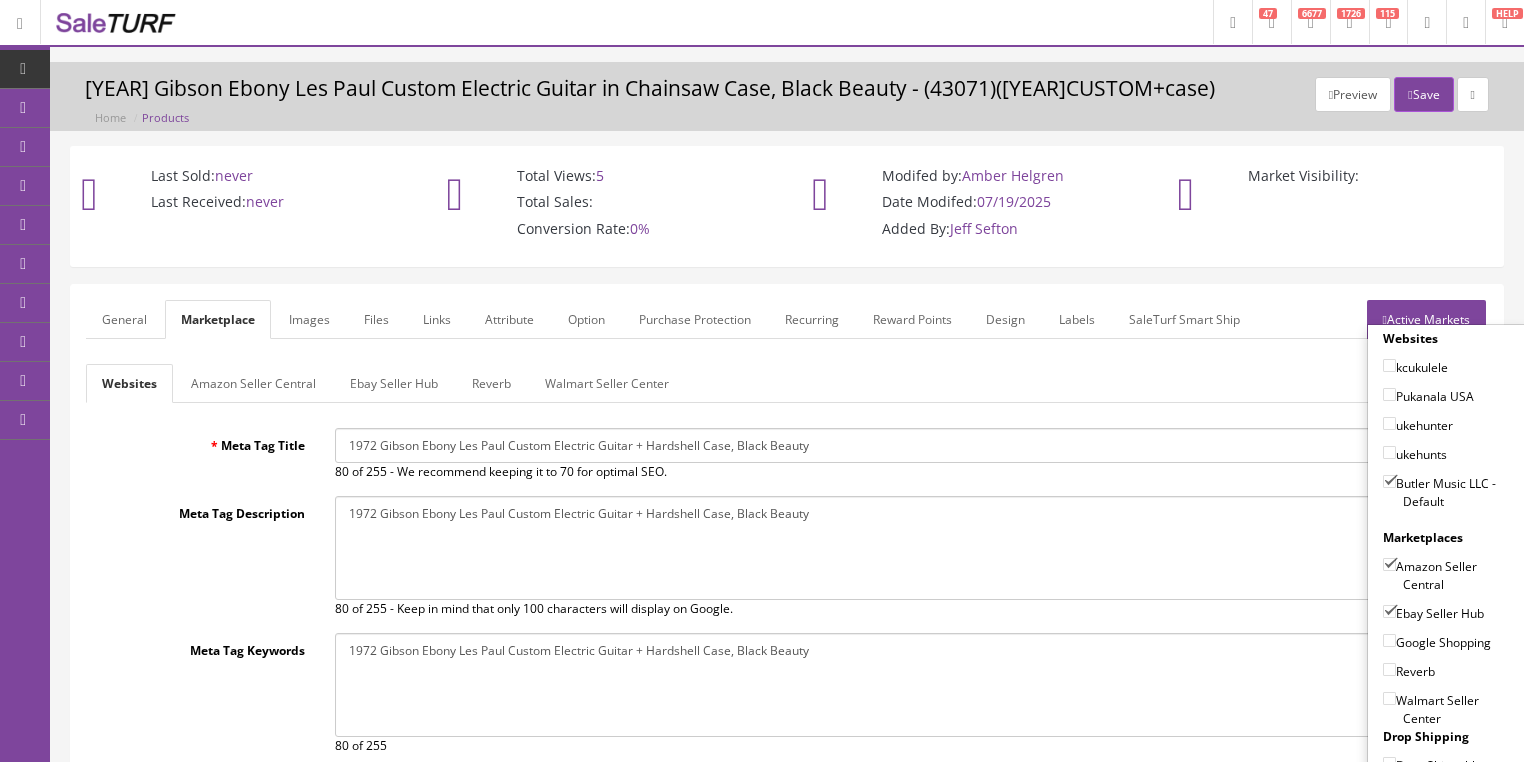 drag, startPoint x: 1380, startPoint y: 633, endPoint x: 1385, endPoint y: 652, distance: 19.646883 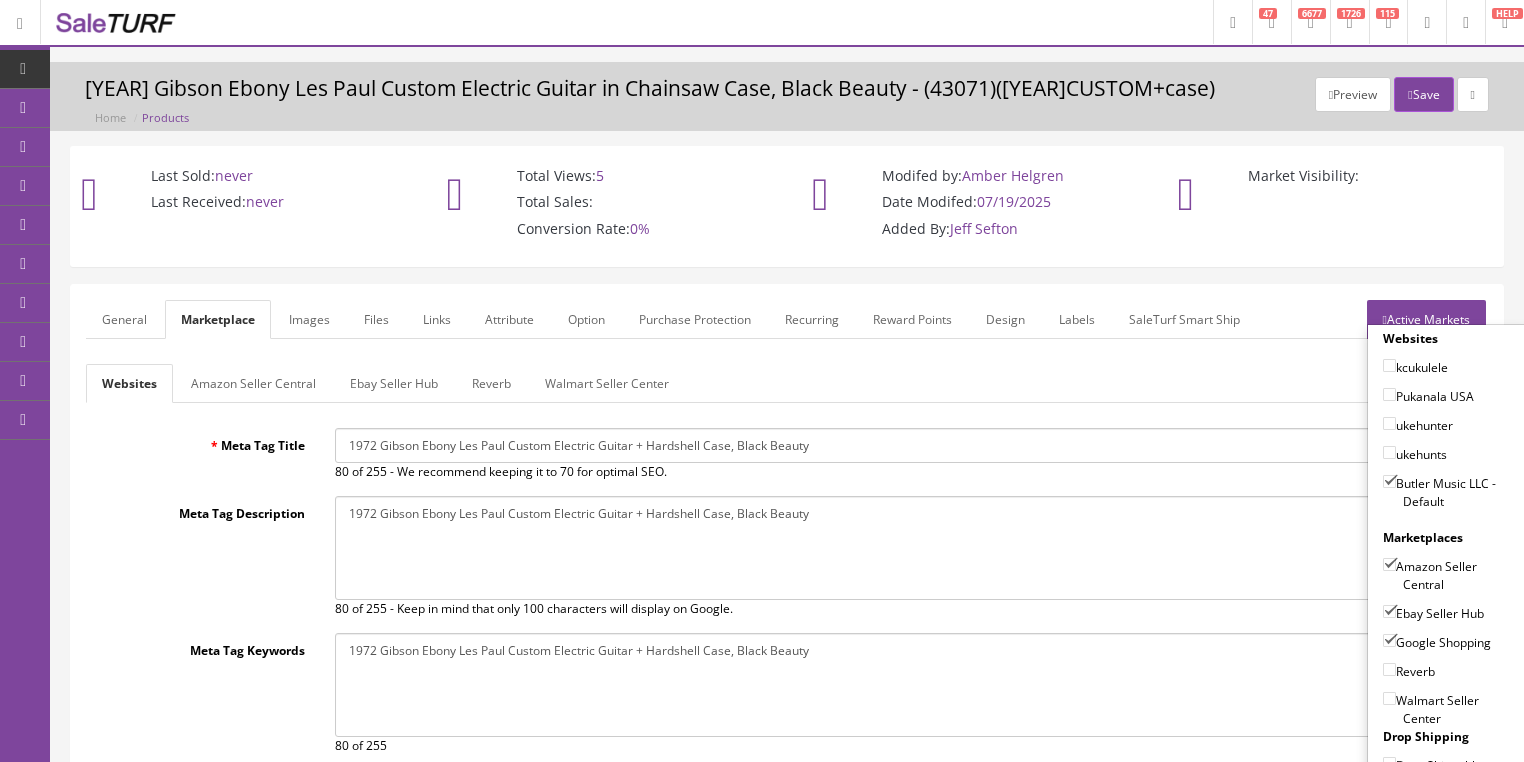 click on "Reverb" at bounding box center (1389, 669) 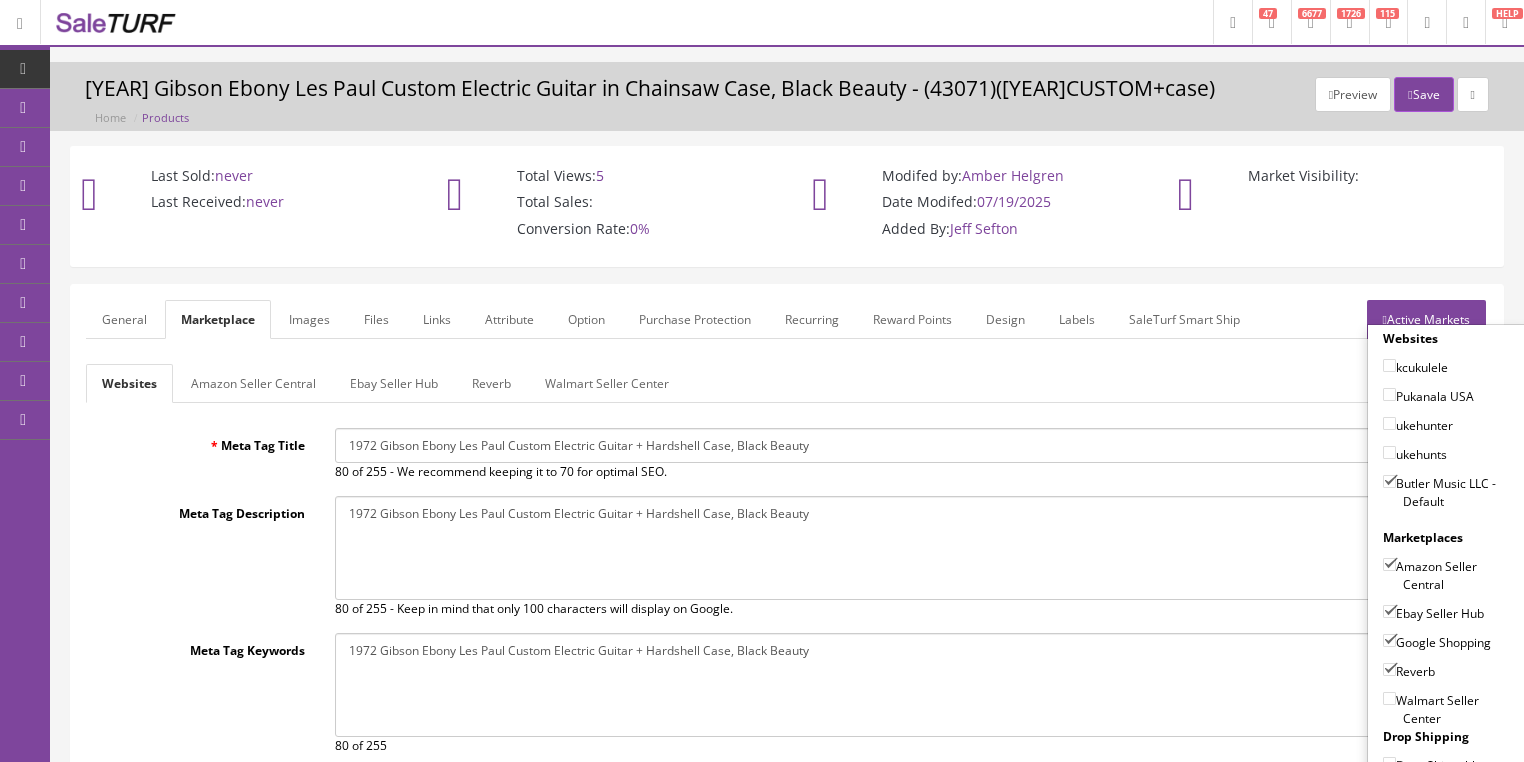 click on "Active Markets" at bounding box center (1426, 319) 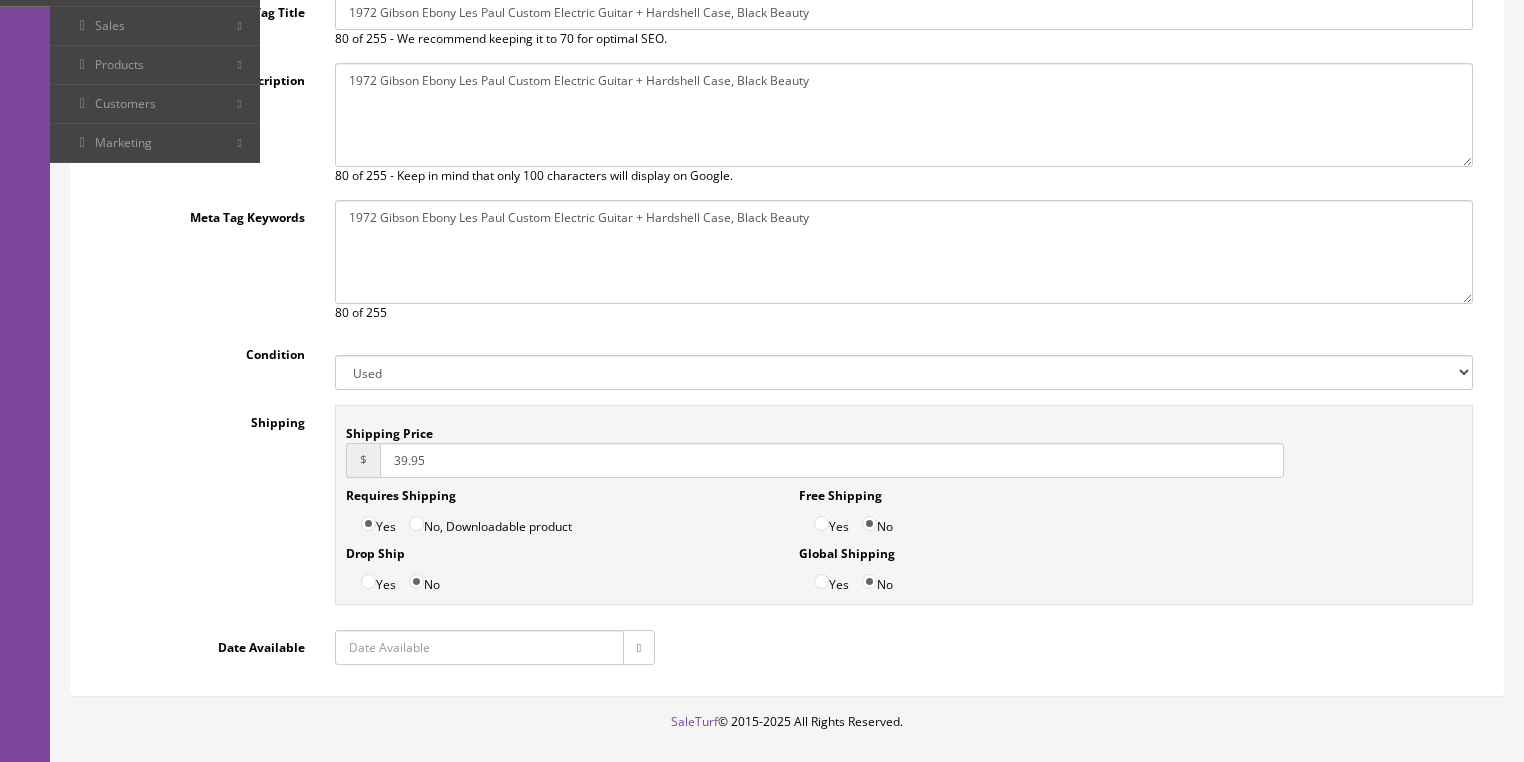 scroll, scrollTop: 480, scrollLeft: 0, axis: vertical 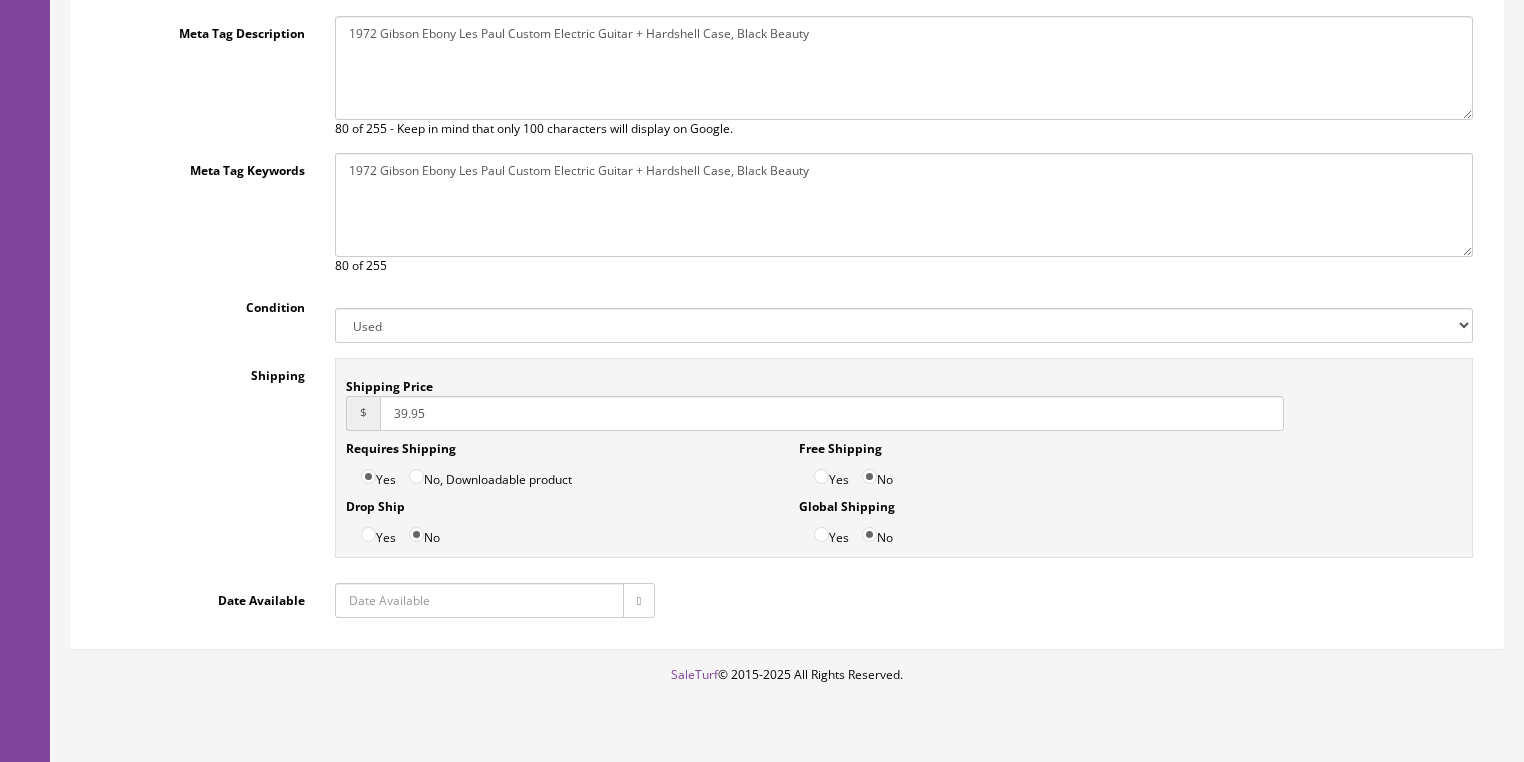 drag, startPoint x: 451, startPoint y: 406, endPoint x: 325, endPoint y: 432, distance: 128.65457 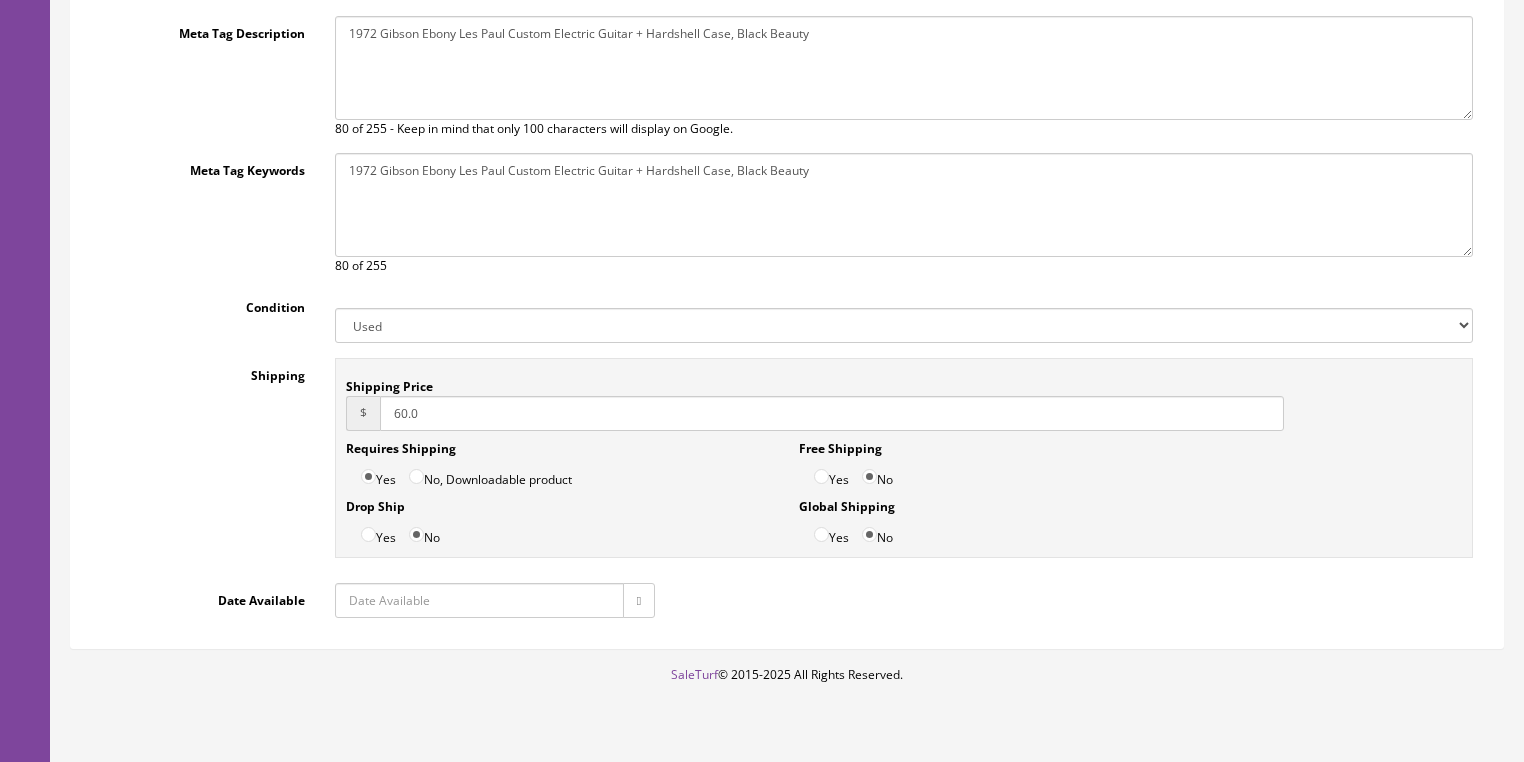 type on "60.00" 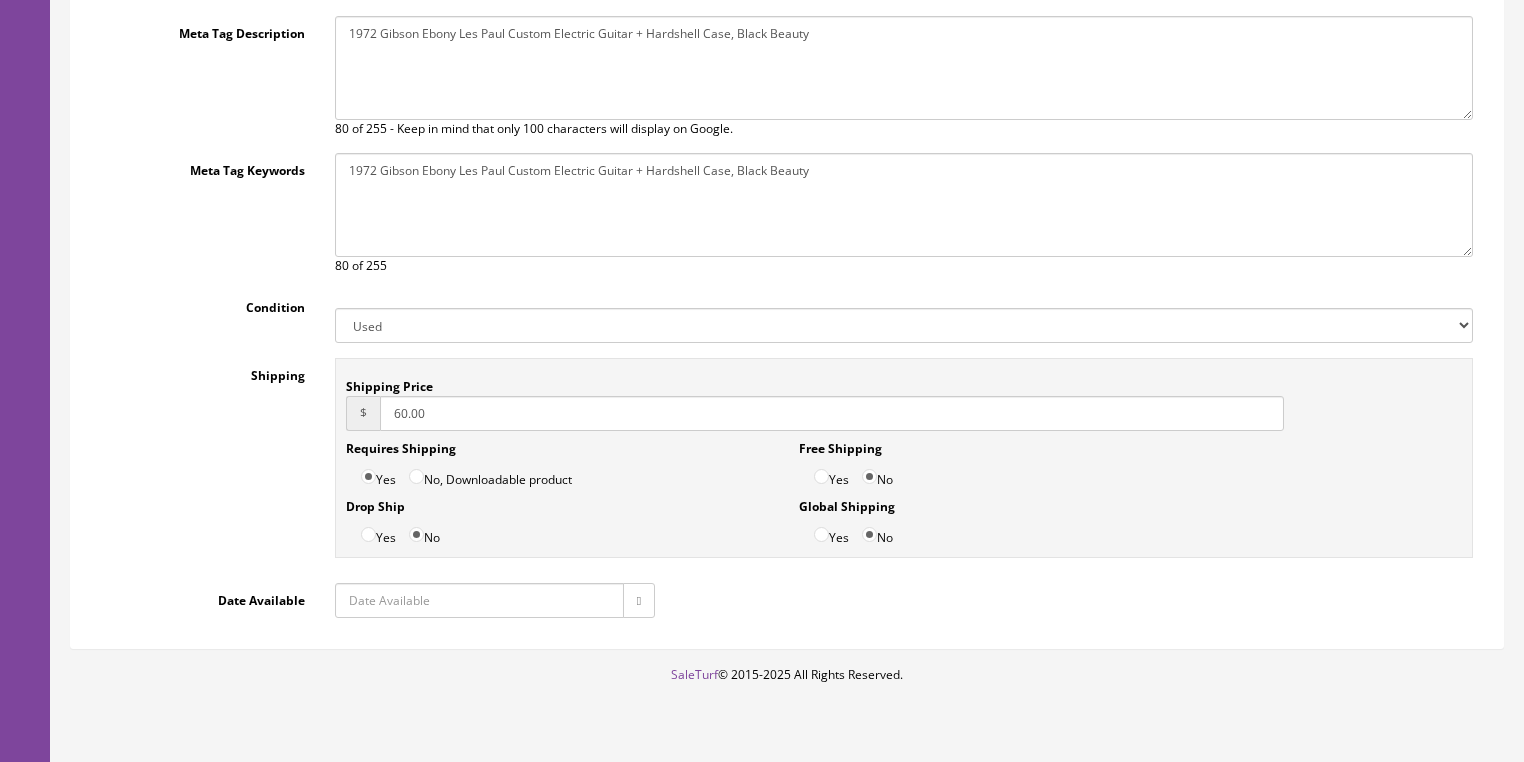 click at bounding box center (639, 600) 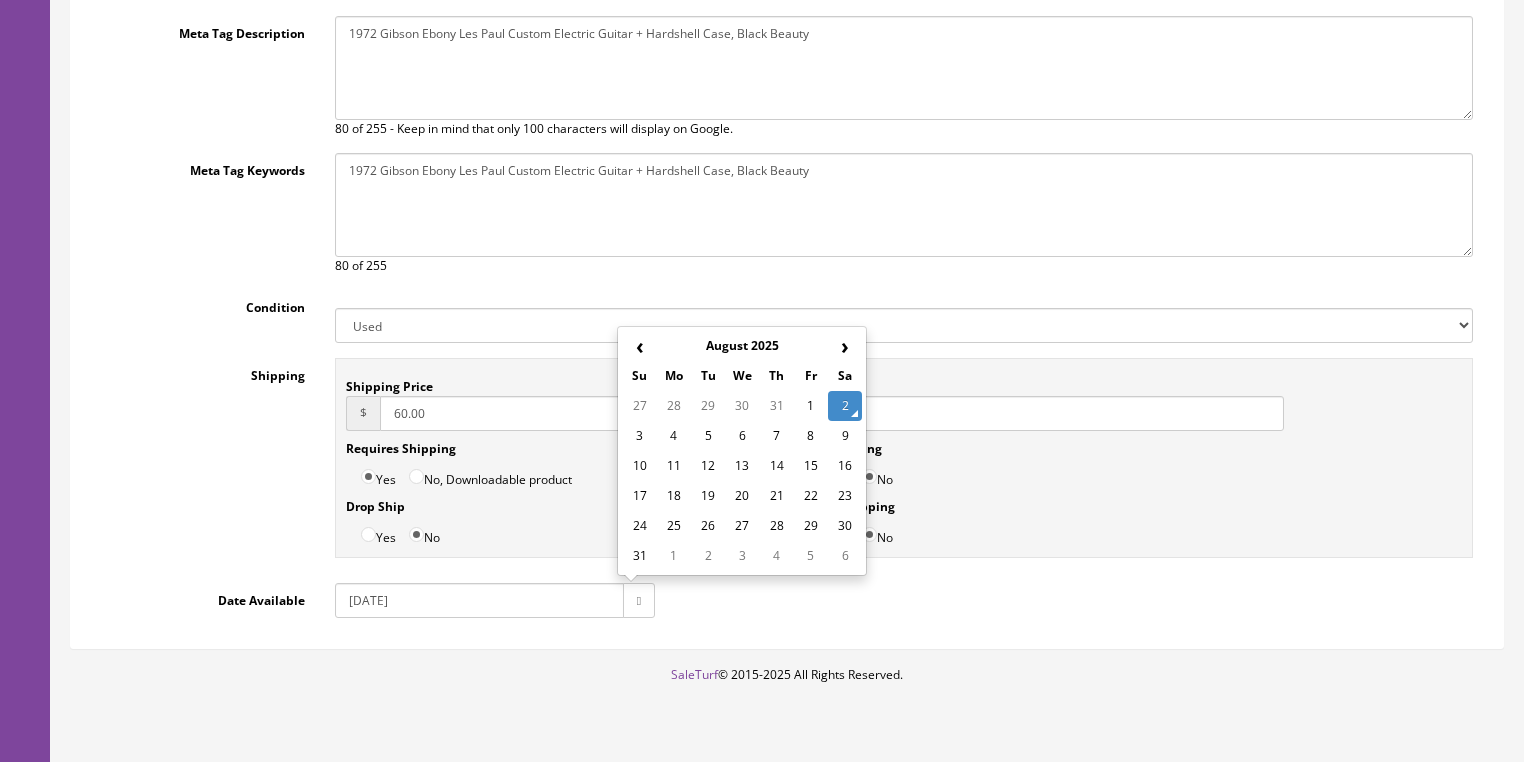 click on "4" at bounding box center [674, 436] 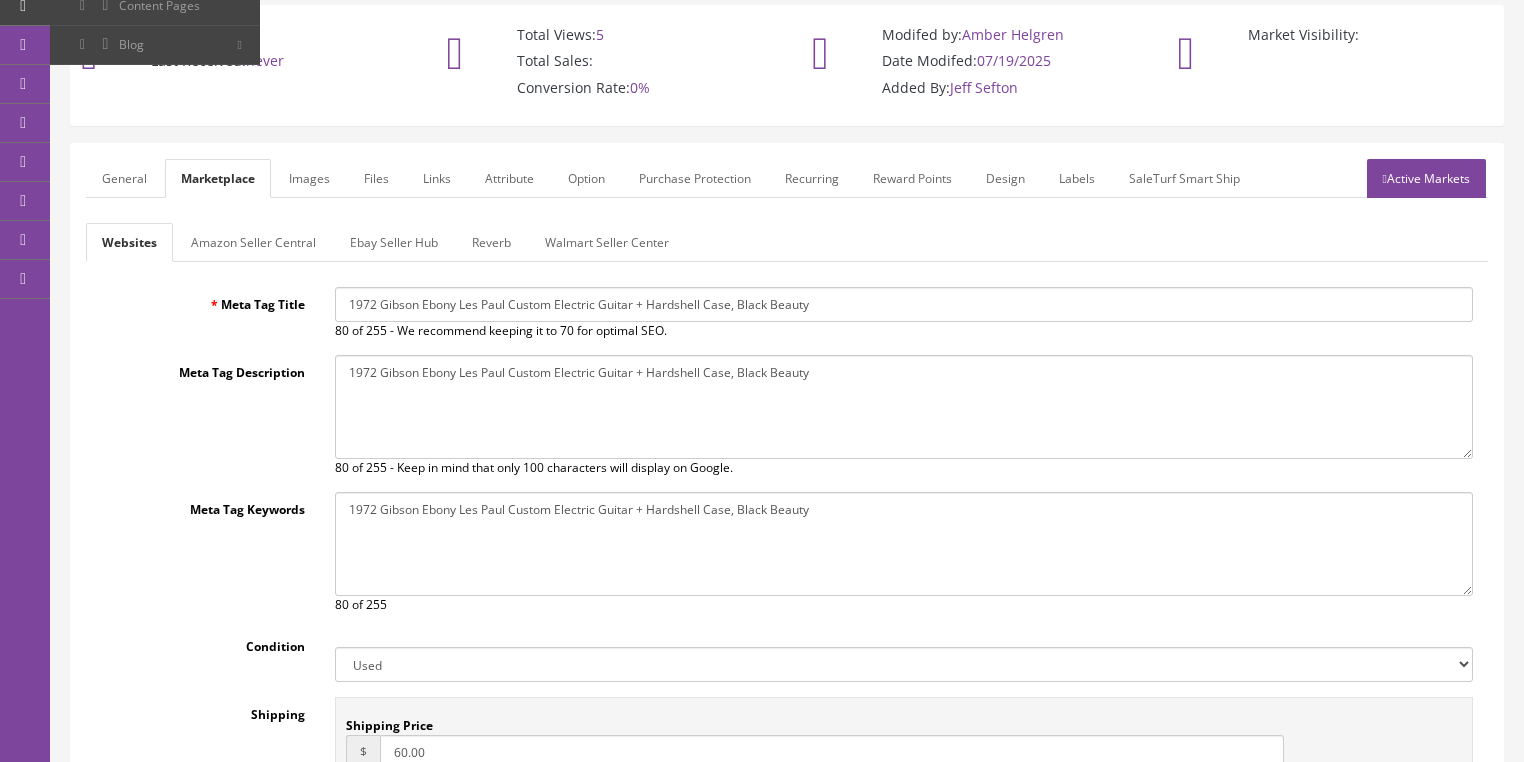 scroll, scrollTop: 80, scrollLeft: 0, axis: vertical 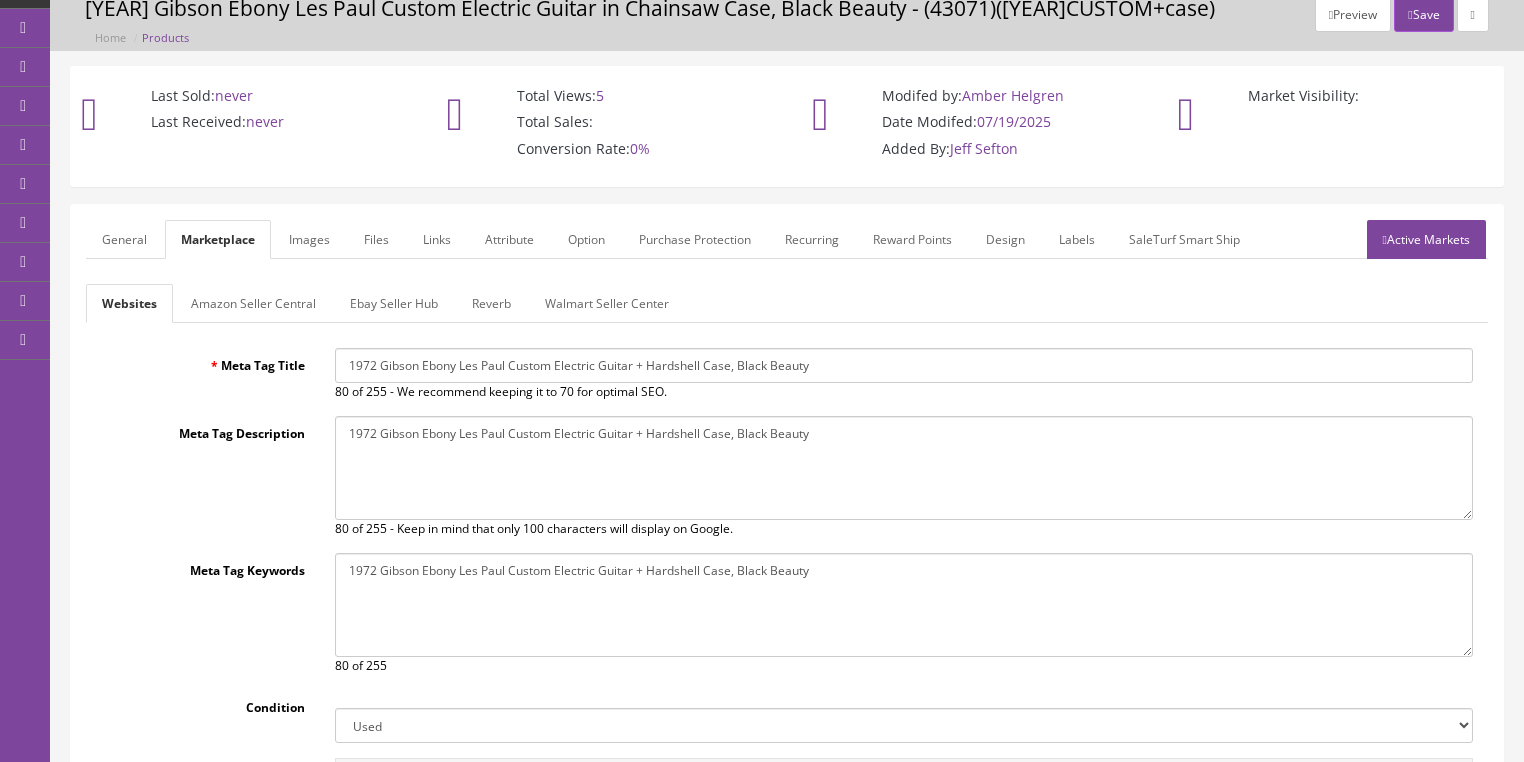 type on "60.00" 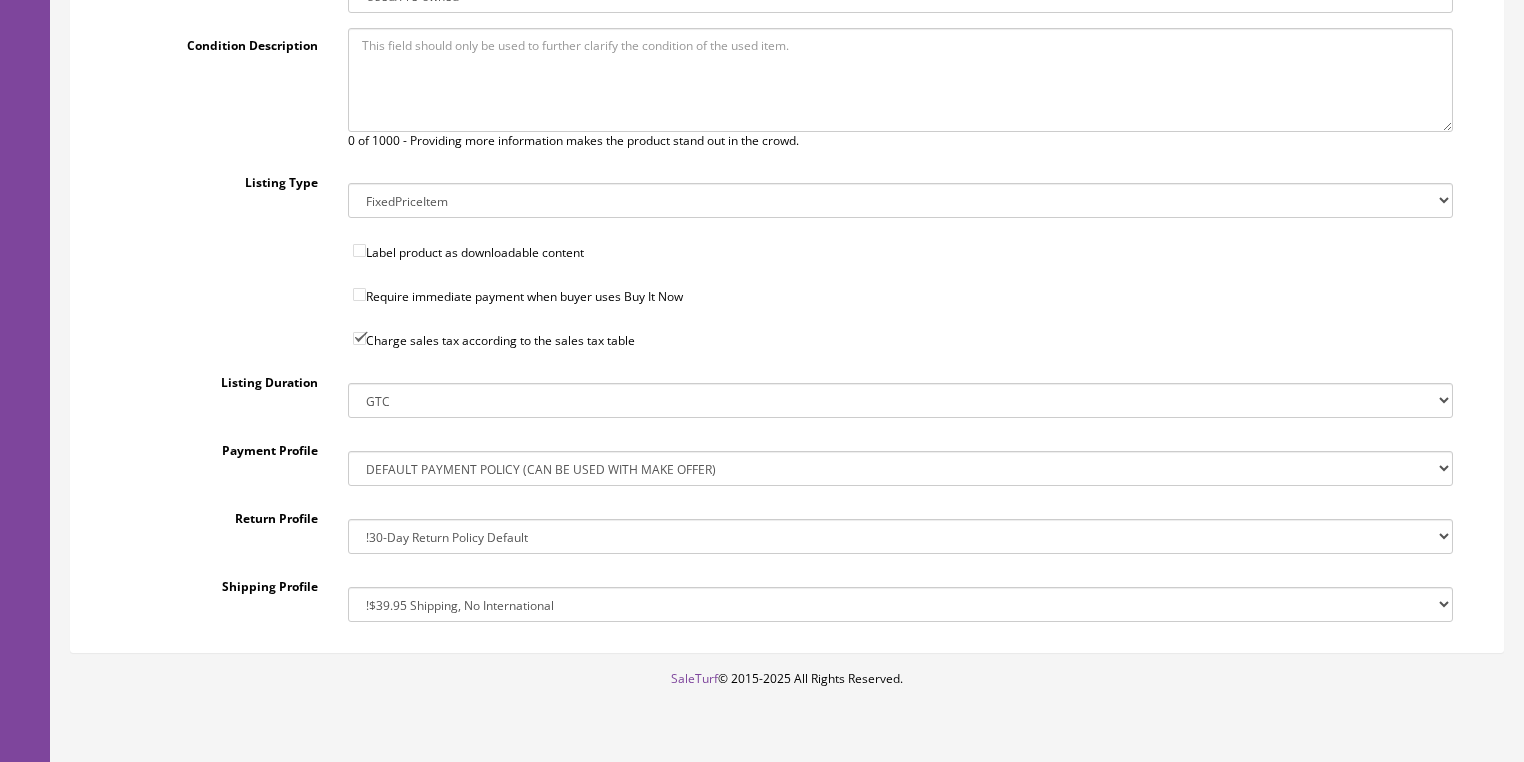 scroll, scrollTop: 684, scrollLeft: 0, axis: vertical 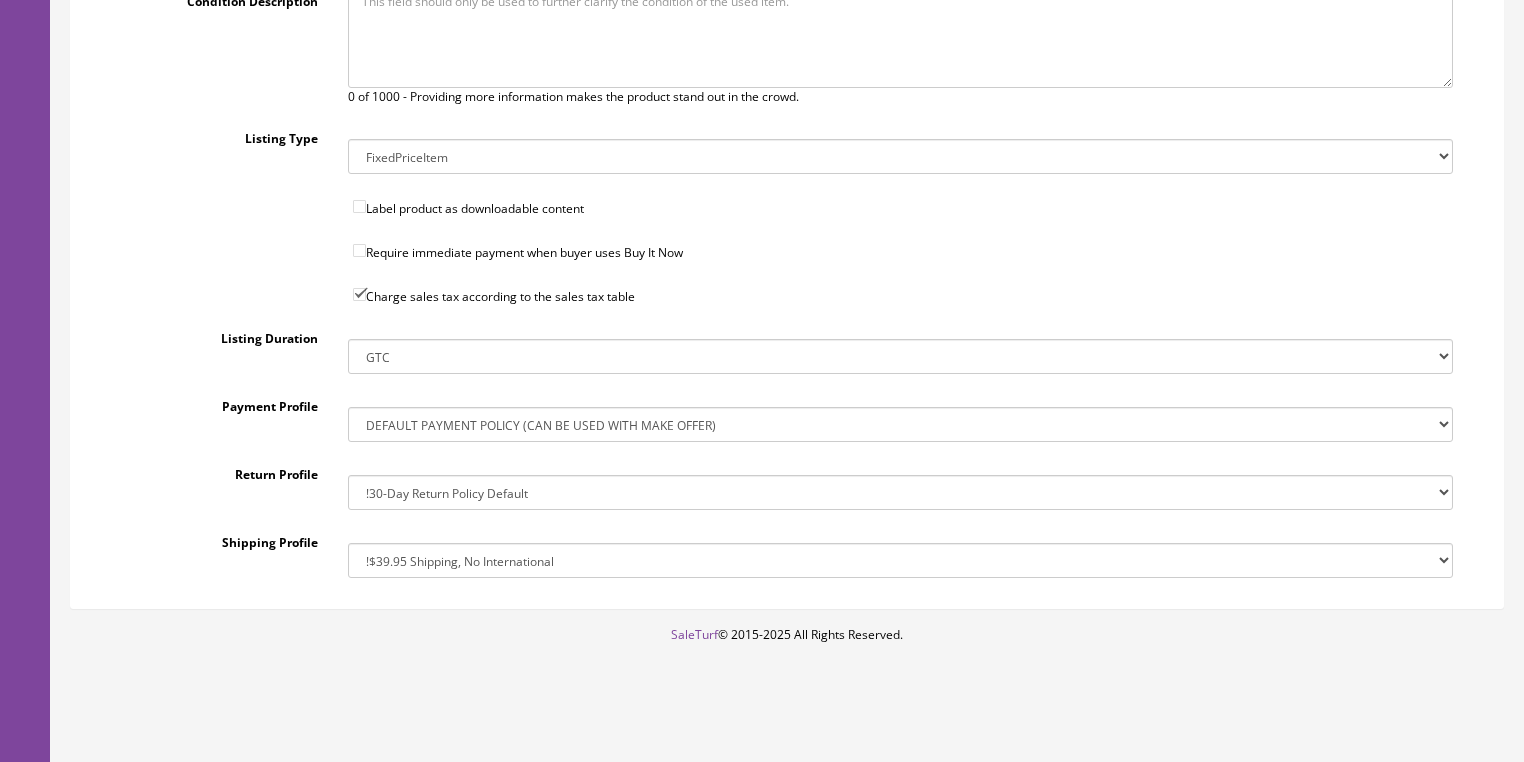 click on "!$28.50 FedEx, Priority $65.00 No International
!$28.50 FedEx, Priority $65.00 No International Copy (2)
!$39.95 Shipping, No International
!$39.95 Shipping, No International Copy
!Big Item Free FedEx, No USPS, No International
!Drop-Ship 3 Day Handling Time, FREE SHIPPING
!Free FedEx Ground, $44.50 Priority, No International
!Free FedEx Ground, $44.50 Priority, No International Copy
!Free FedEx Ground, $44.50 Priority, No International Copy (2)
!Free FedEx Ground, $44.50 Priority, No International Copy (3)" at bounding box center [900, 560] 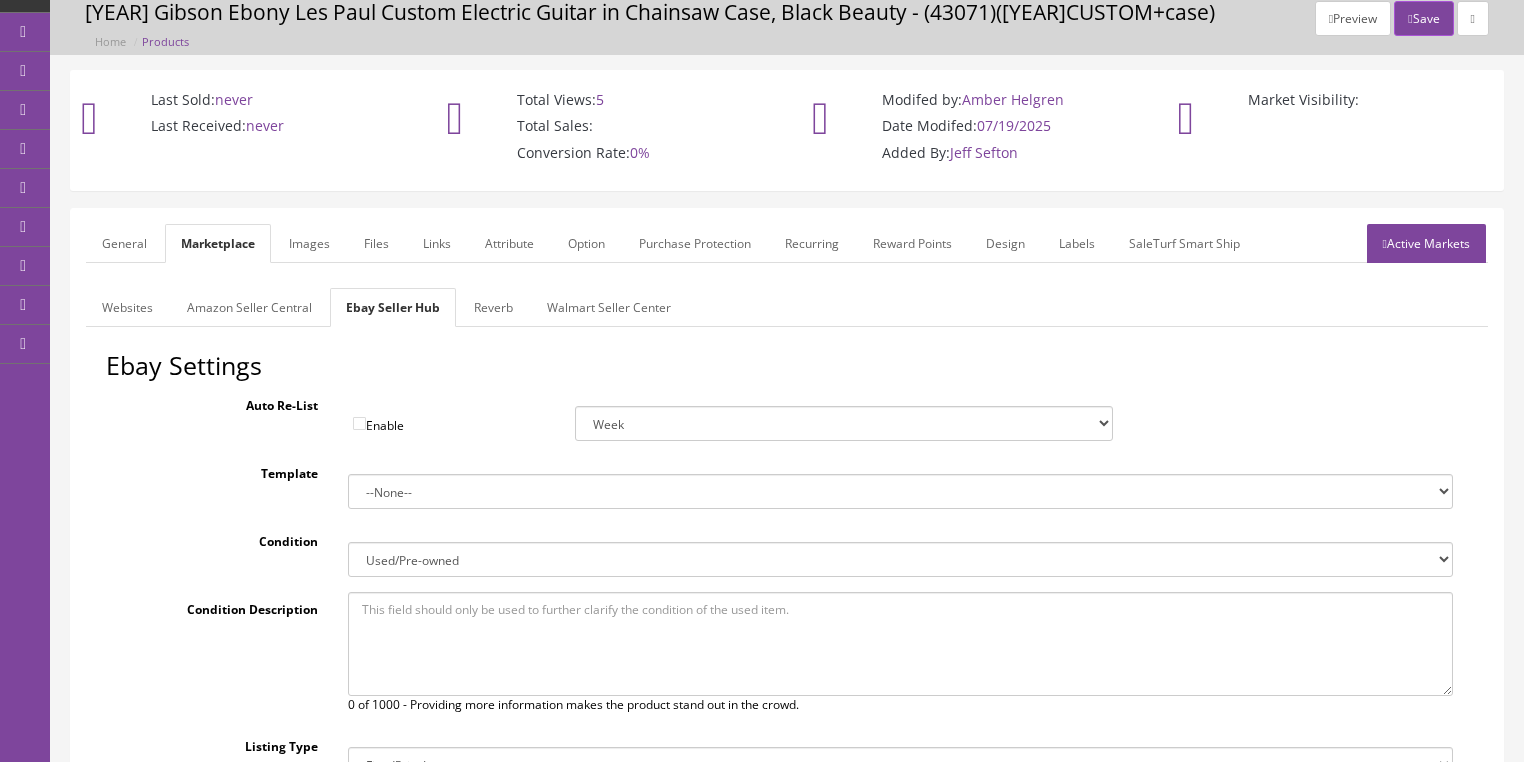 scroll, scrollTop: 44, scrollLeft: 0, axis: vertical 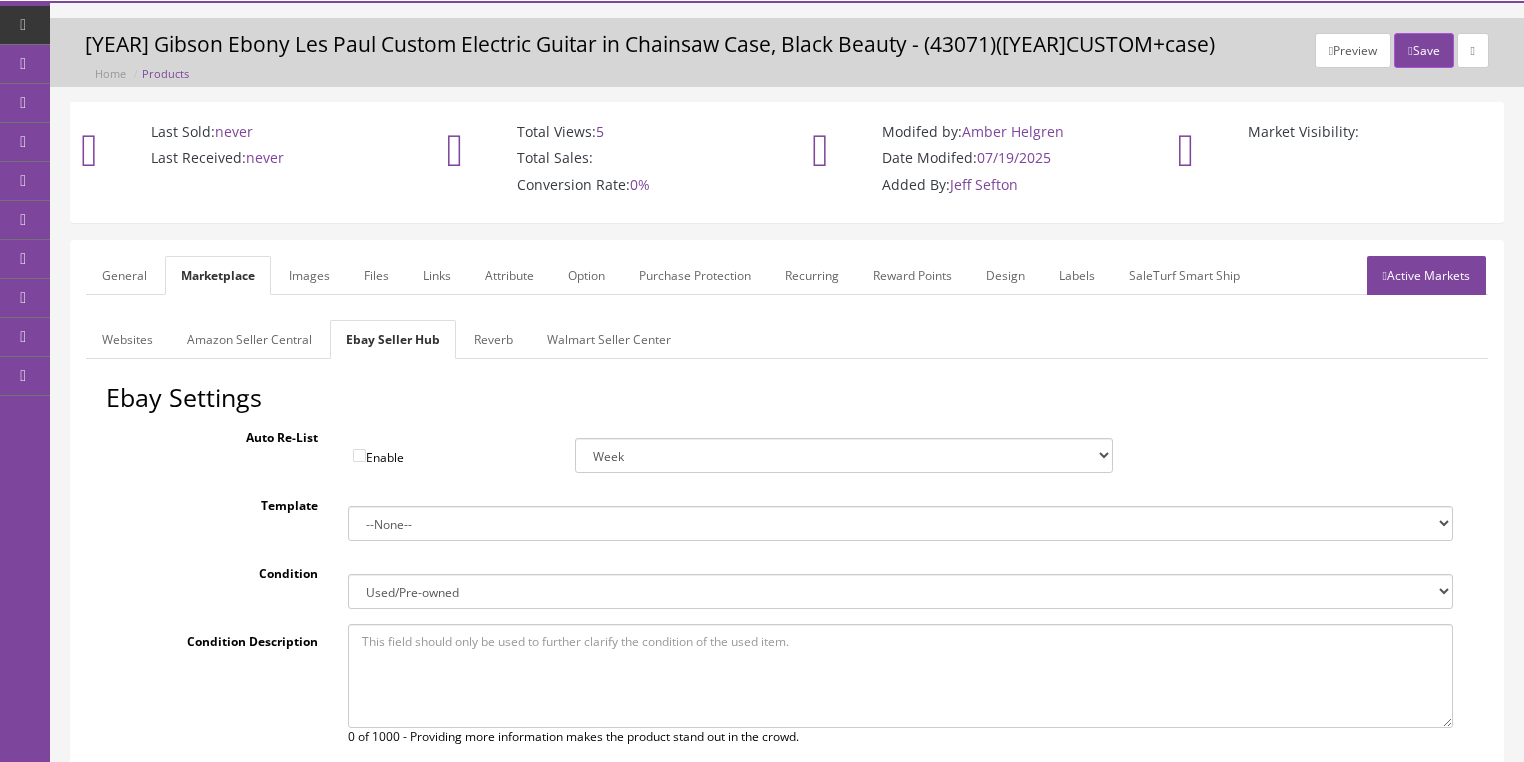click on "Reverb" at bounding box center [493, 339] 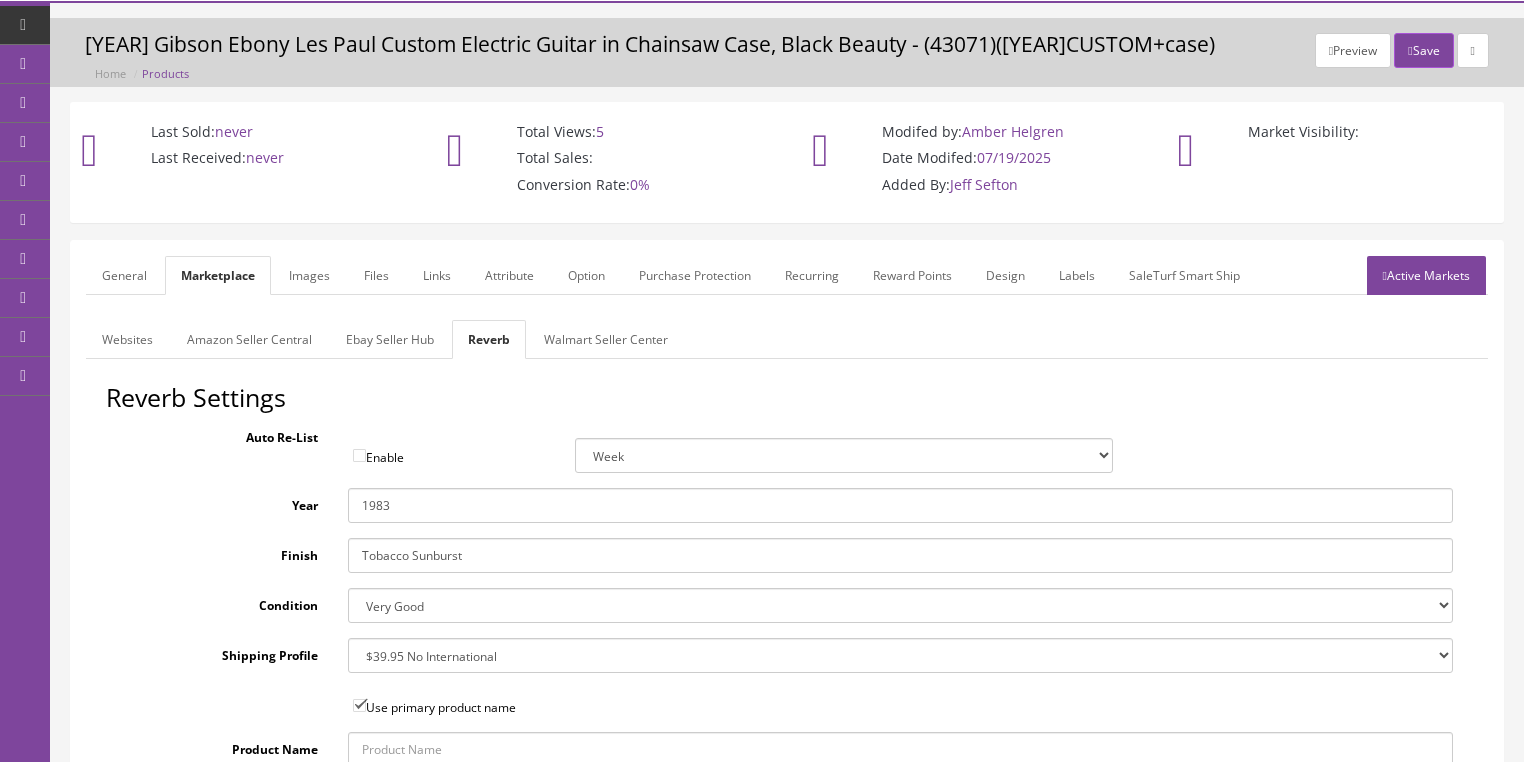 drag, startPoint x: 374, startPoint y: 500, endPoint x: 417, endPoint y: 502, distance: 43.046486 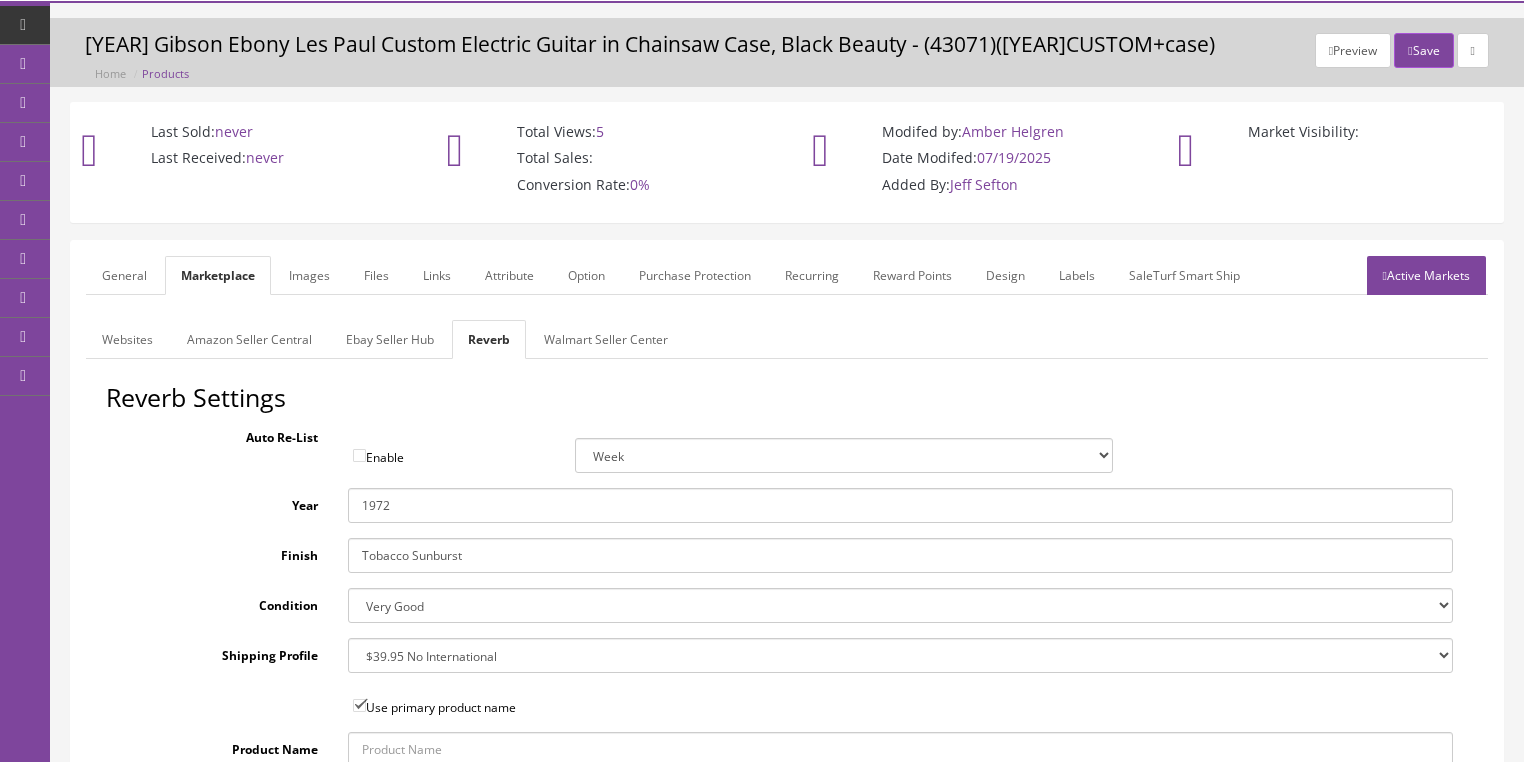 type on "1972" 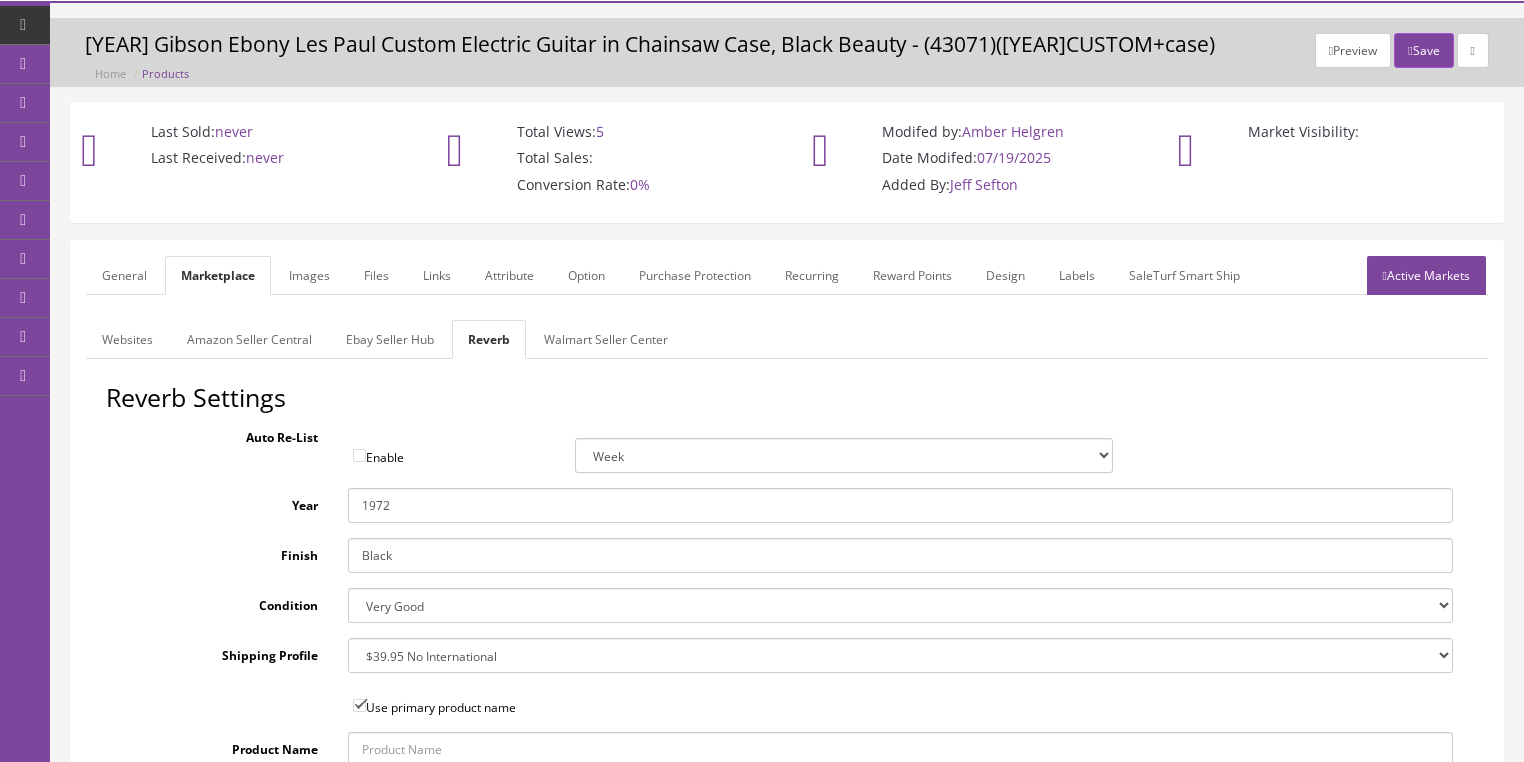 type on "Black" 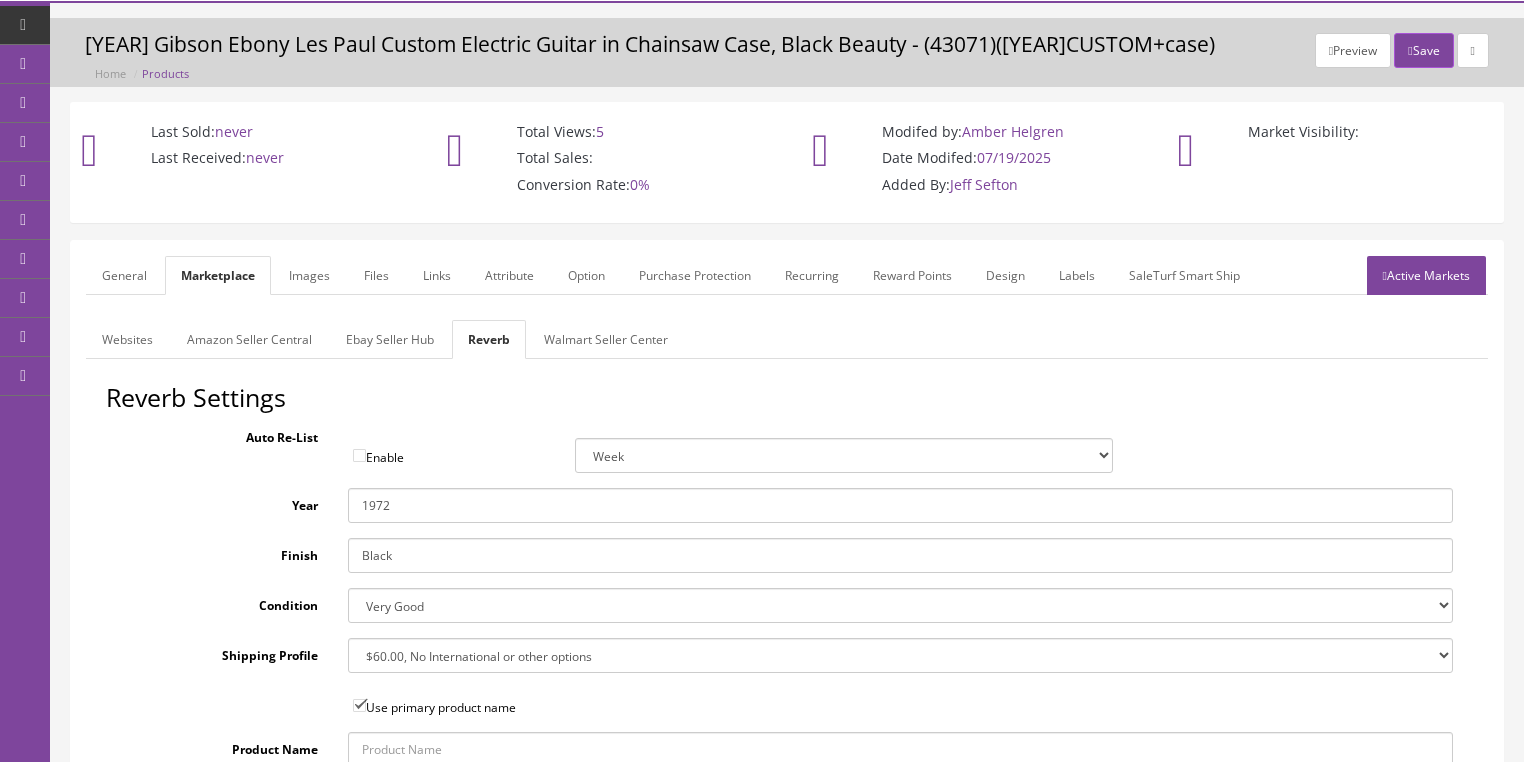 click on "Images" at bounding box center [309, 275] 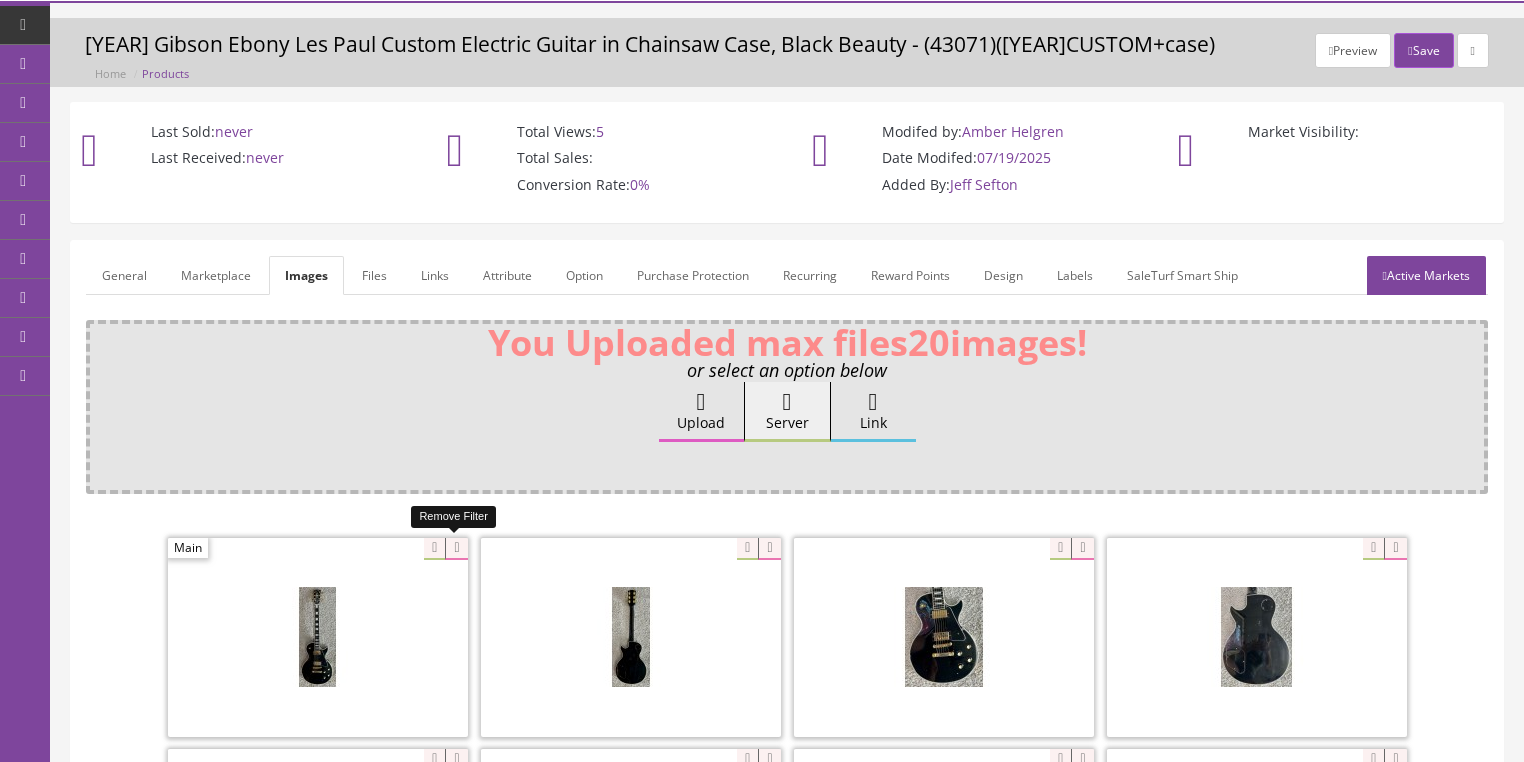 click at bounding box center (456, 549) 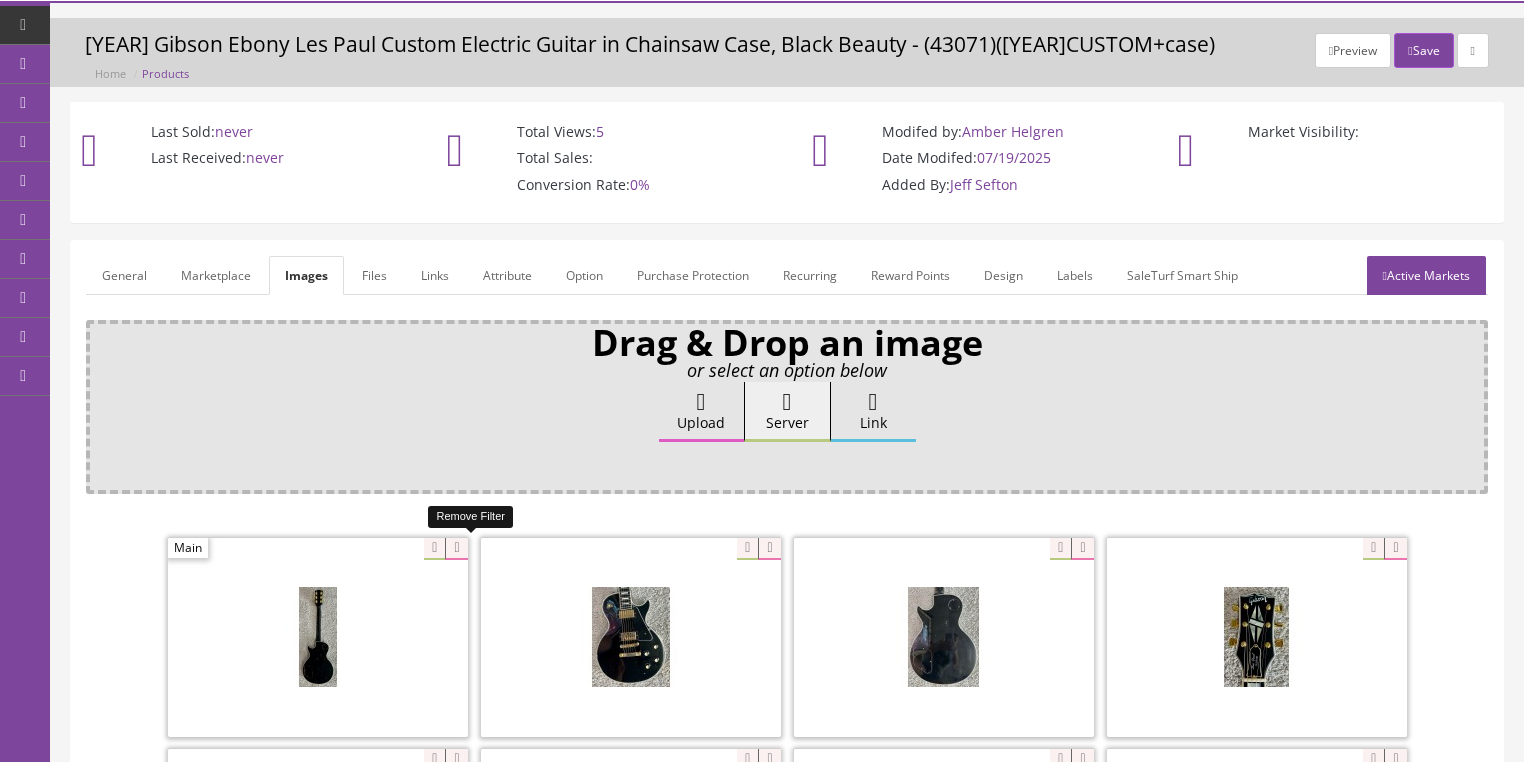 drag, startPoint x: 457, startPoint y: 544, endPoint x: 404, endPoint y: 548, distance: 53.15073 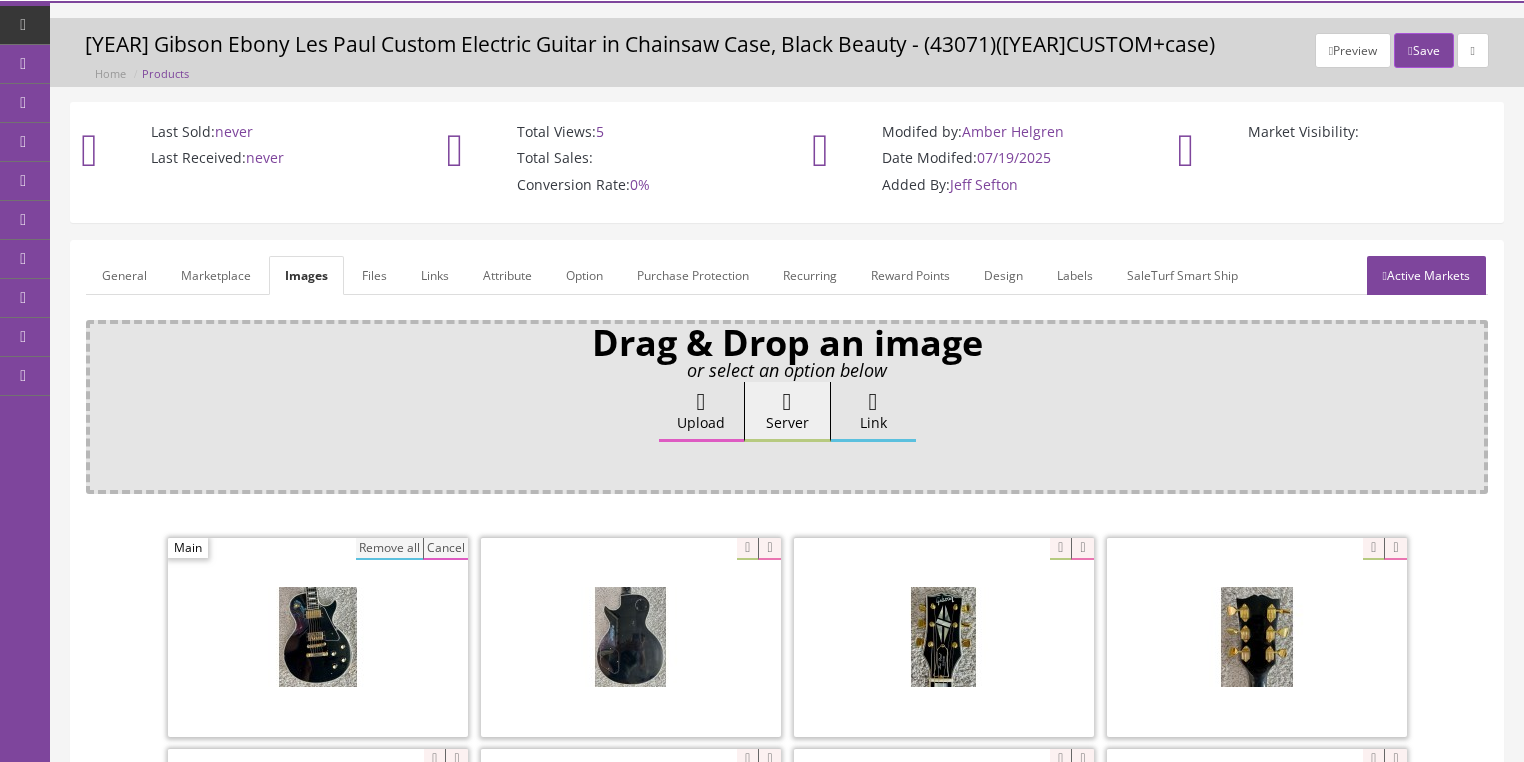 click on "Remove all" at bounding box center (389, 549) 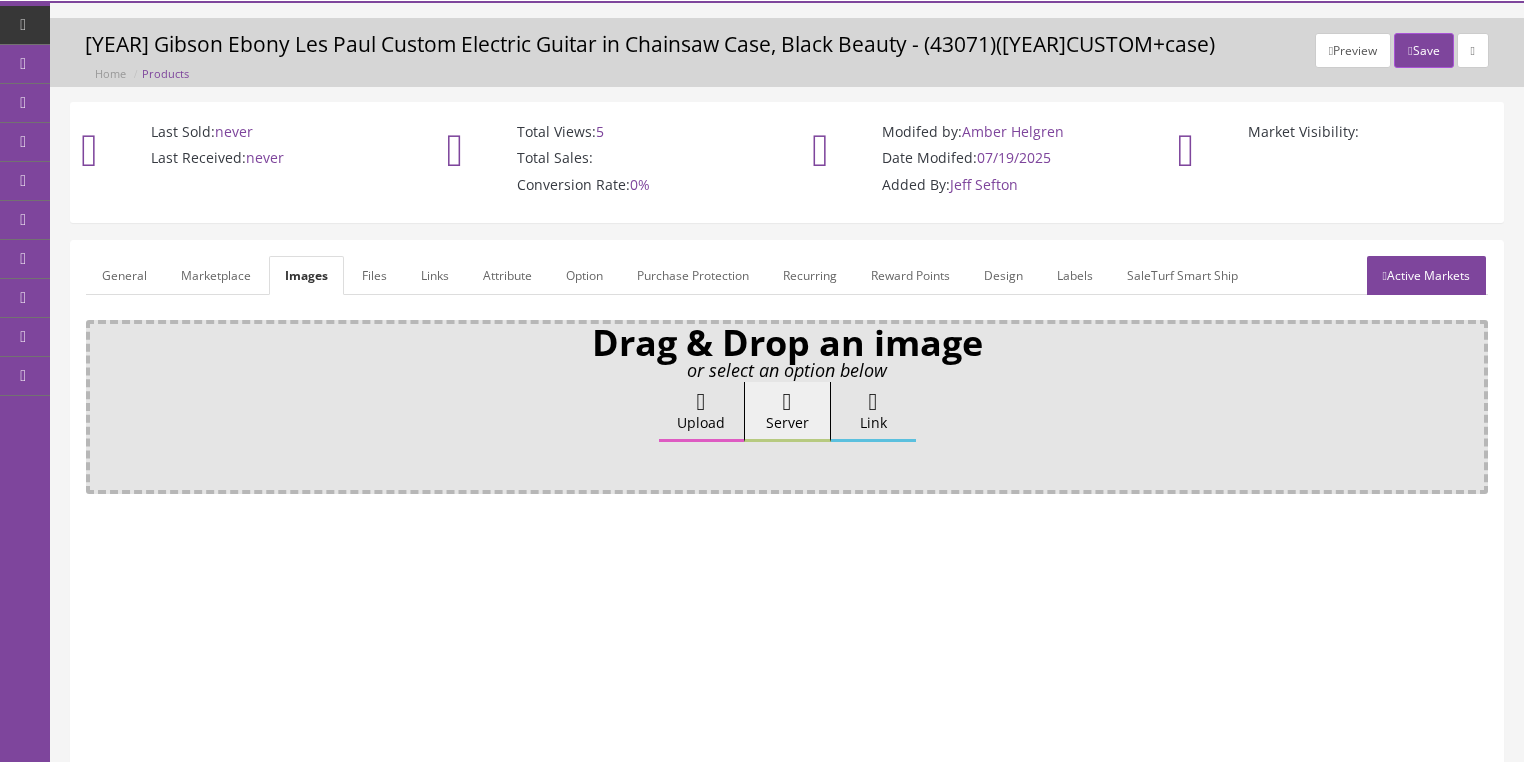 click on "Attribute" at bounding box center (507, 275) 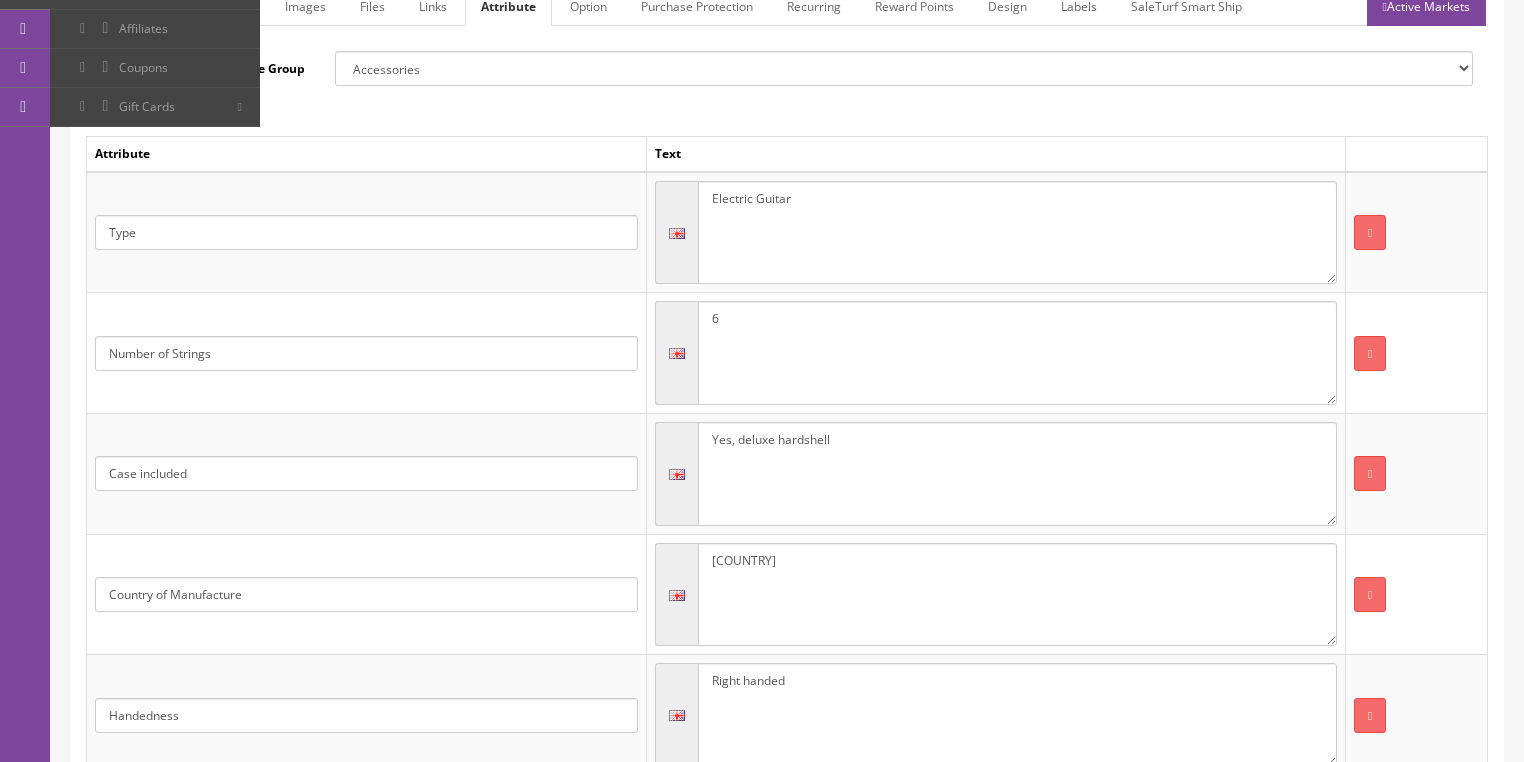 scroll, scrollTop: 364, scrollLeft: 0, axis: vertical 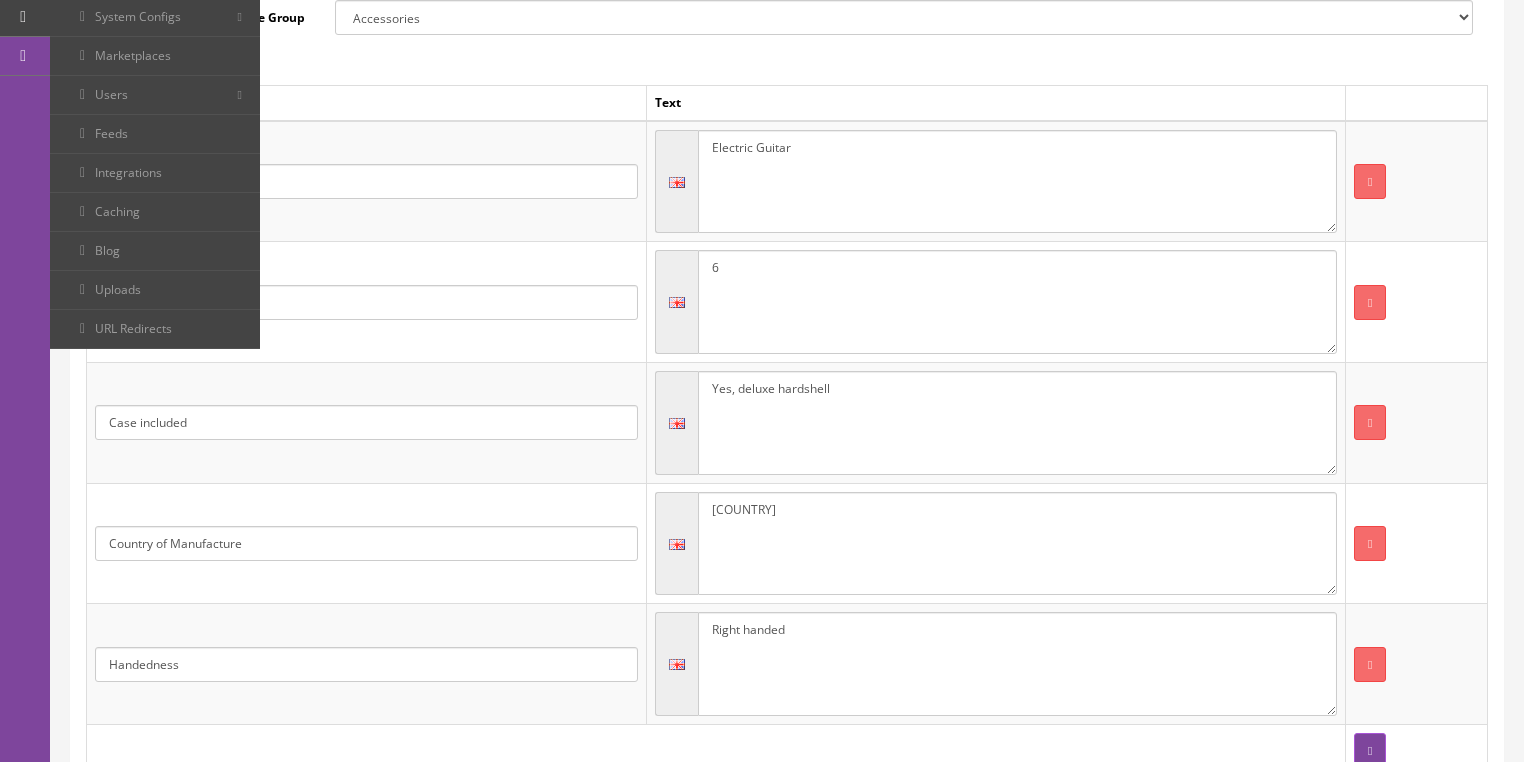 click on "Yes, deluxe hardshell" at bounding box center (1017, 423) 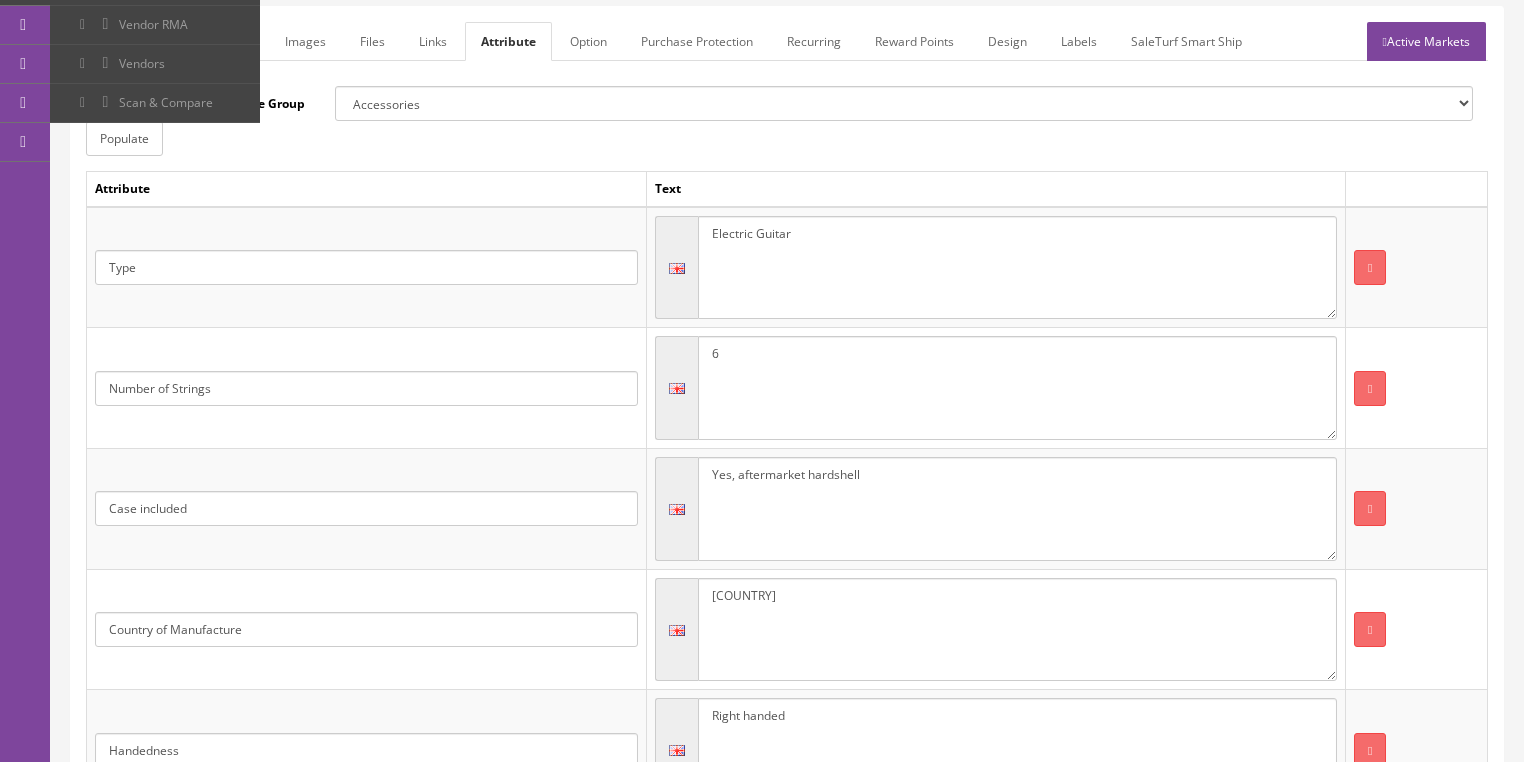 scroll, scrollTop: 163, scrollLeft: 0, axis: vertical 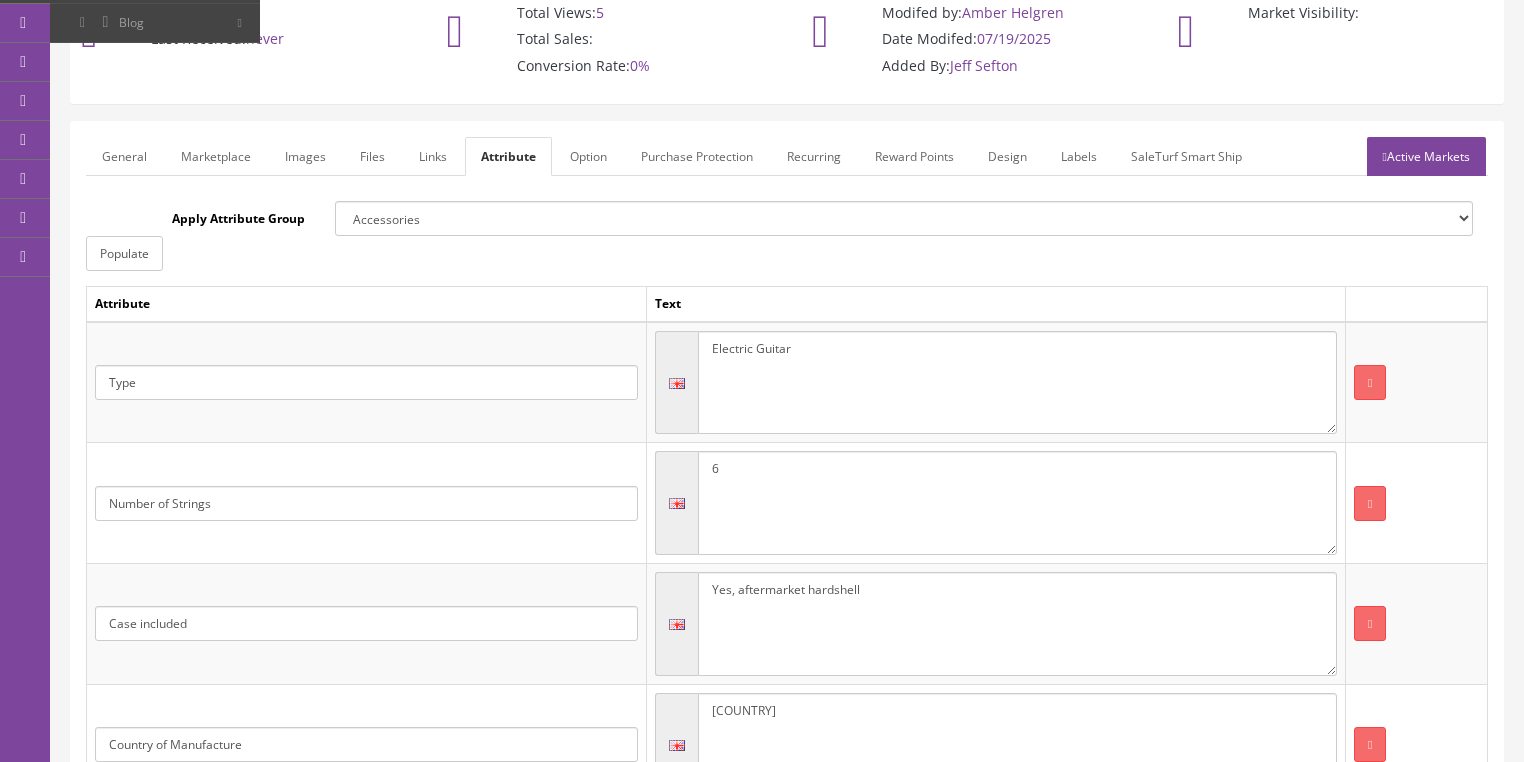 type on "Yes, aftermarket hardshell" 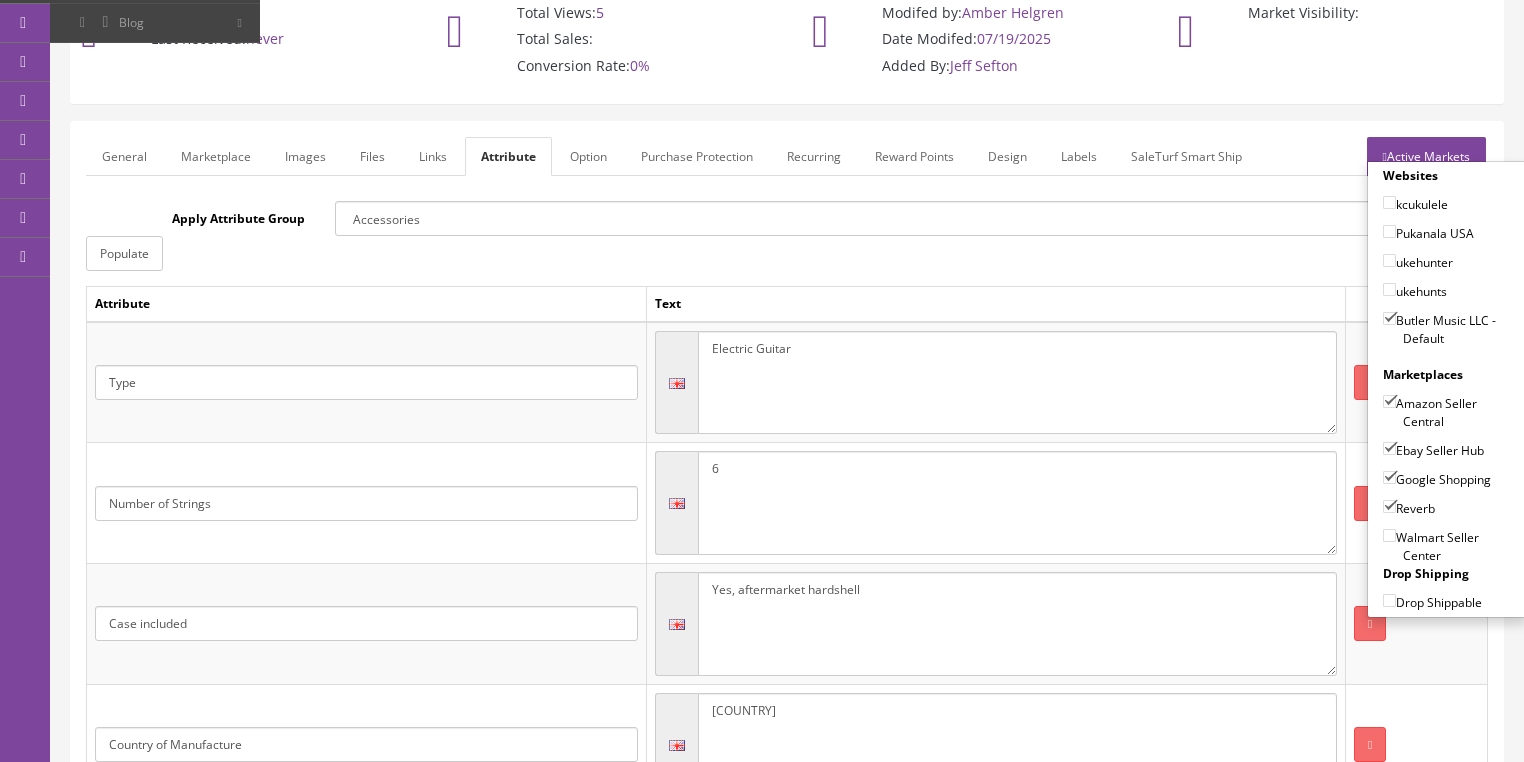 click on "Amazon Seller Central" at bounding box center (1389, 401) 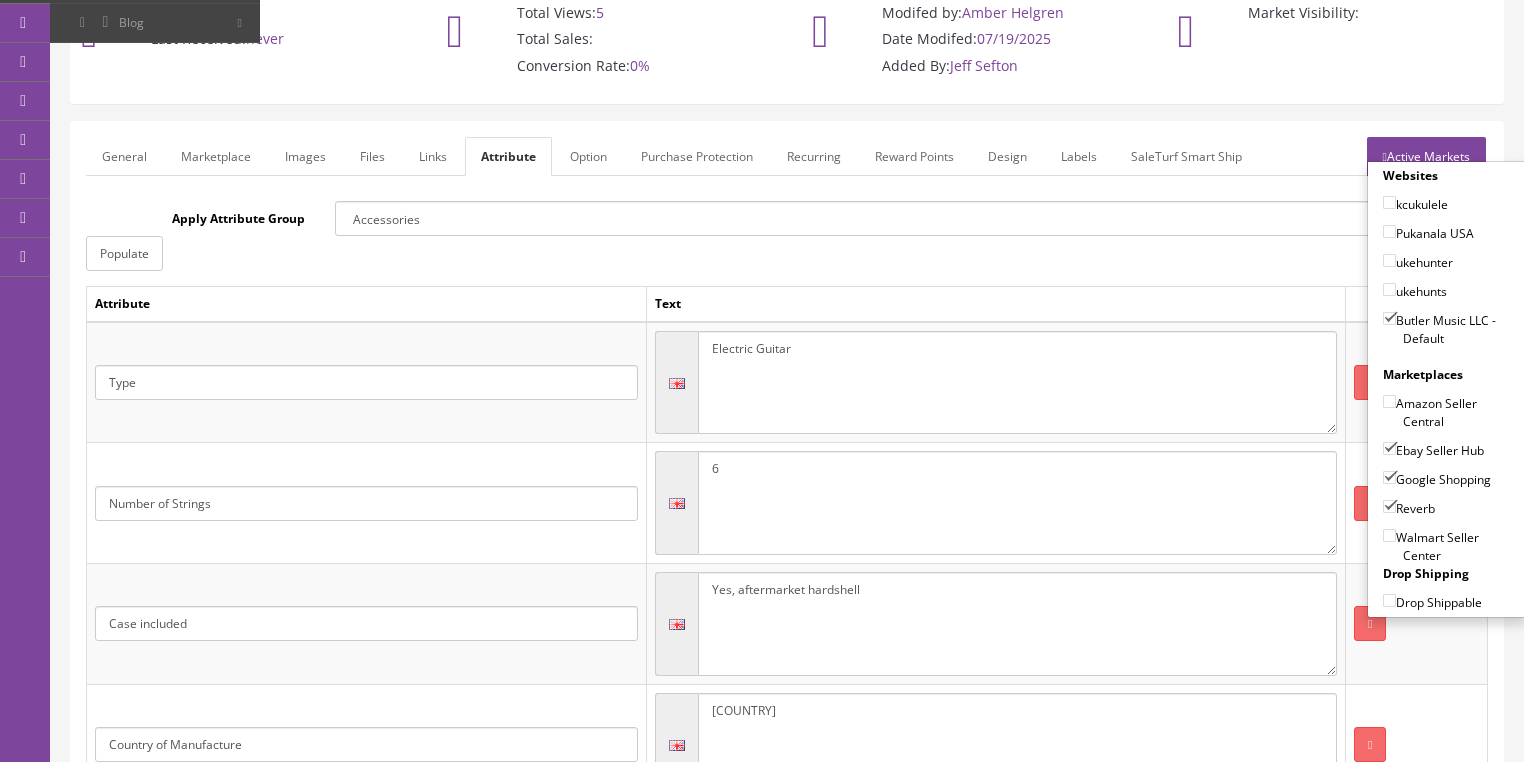 click on "Active Markets" at bounding box center [1426, 156] 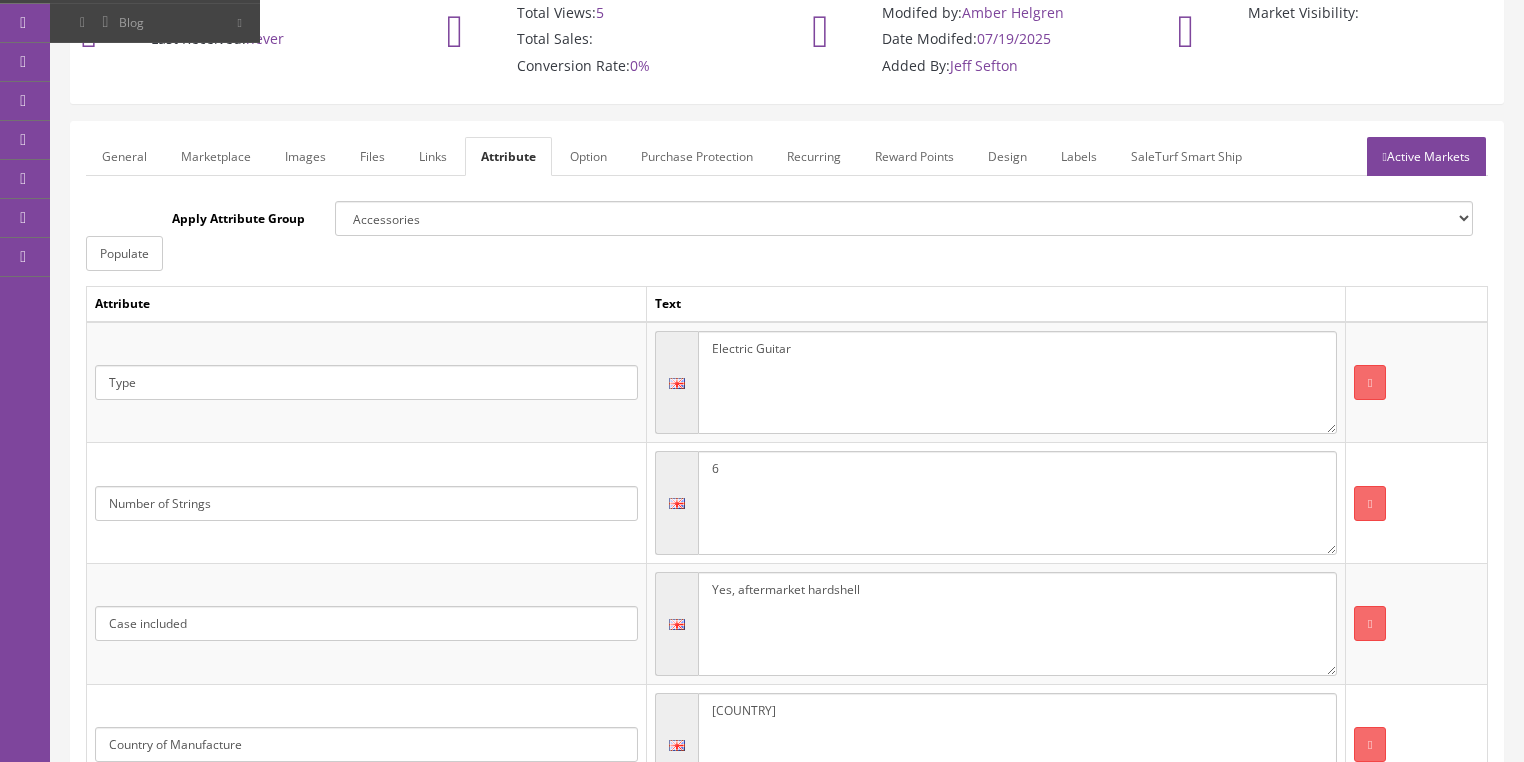 click on "General" at bounding box center [124, 156] 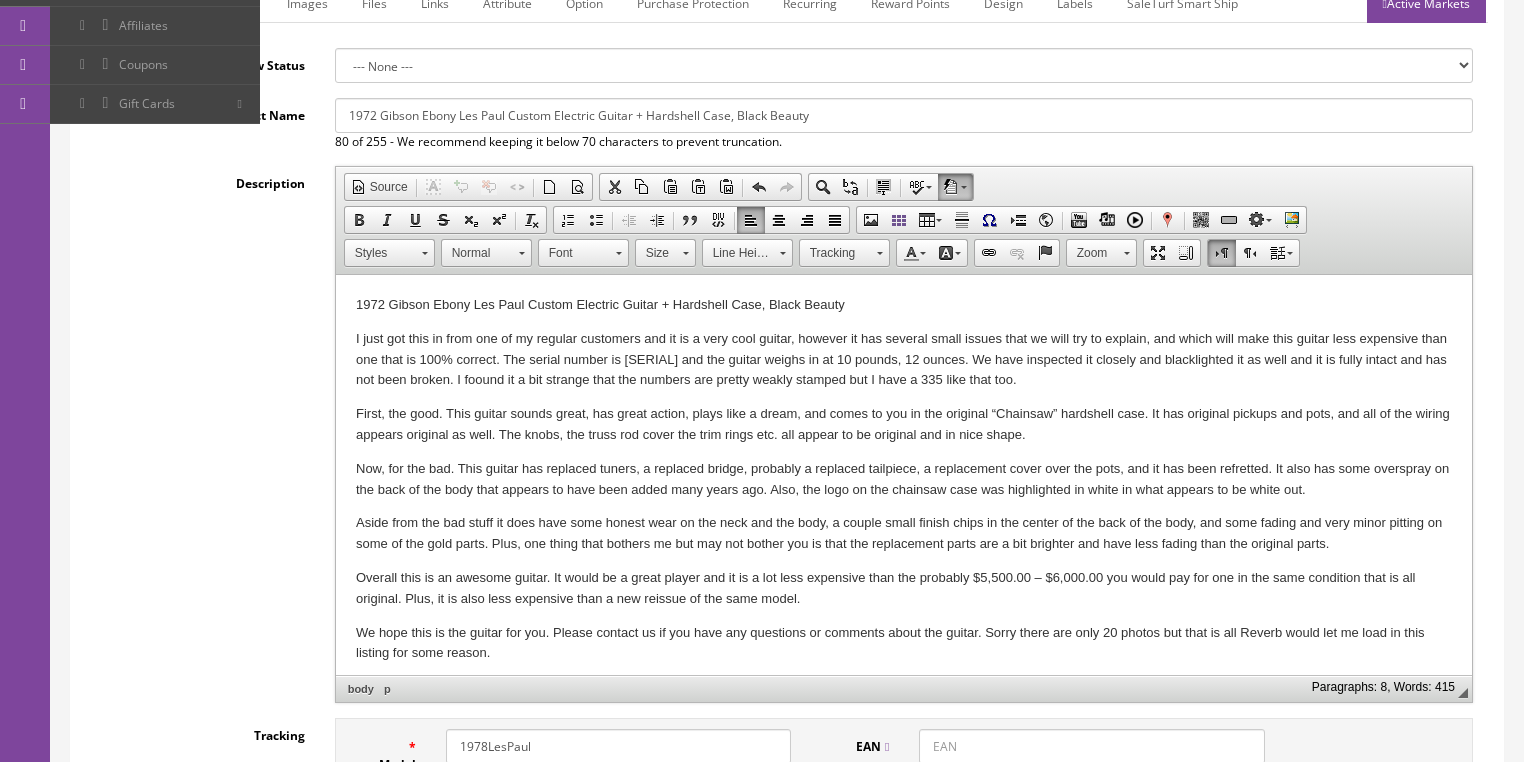 scroll, scrollTop: 323, scrollLeft: 0, axis: vertical 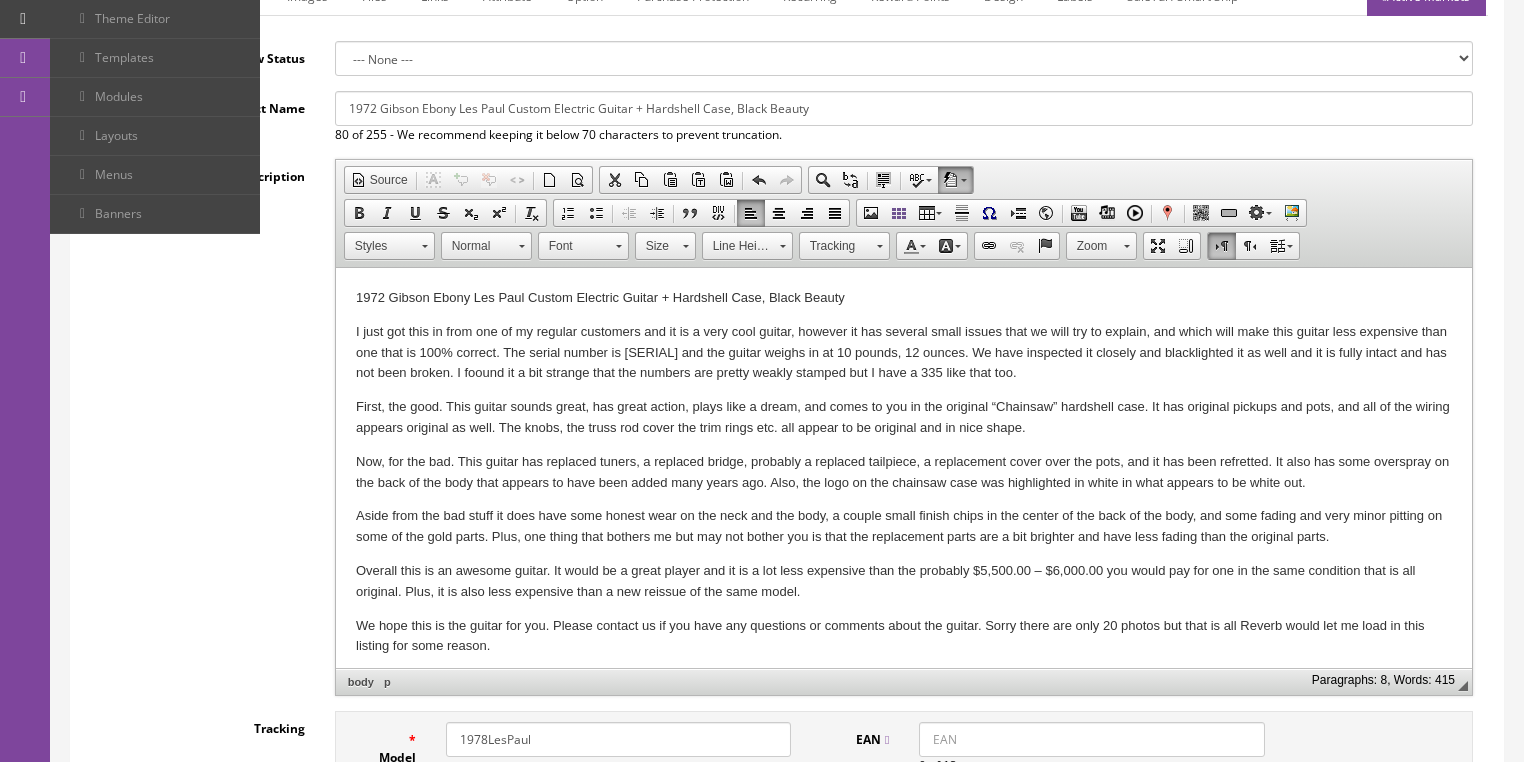 click on "I just got this in from one of my regular customers and it is a very cool guitar, however it has several small issues that we will try to explain, and which will make this guitar less expensive than one that is 100% correct. The serial number is 71438353 and the guitar weighs in at 10 pounds, 12 ounces. We have inspected it closely and blacklighted it as well and it is fully intact and has not been broken. I foound it a bit strange that the numbers are pretty weakly stamped but I have a 335 like that too." at bounding box center (903, 353) 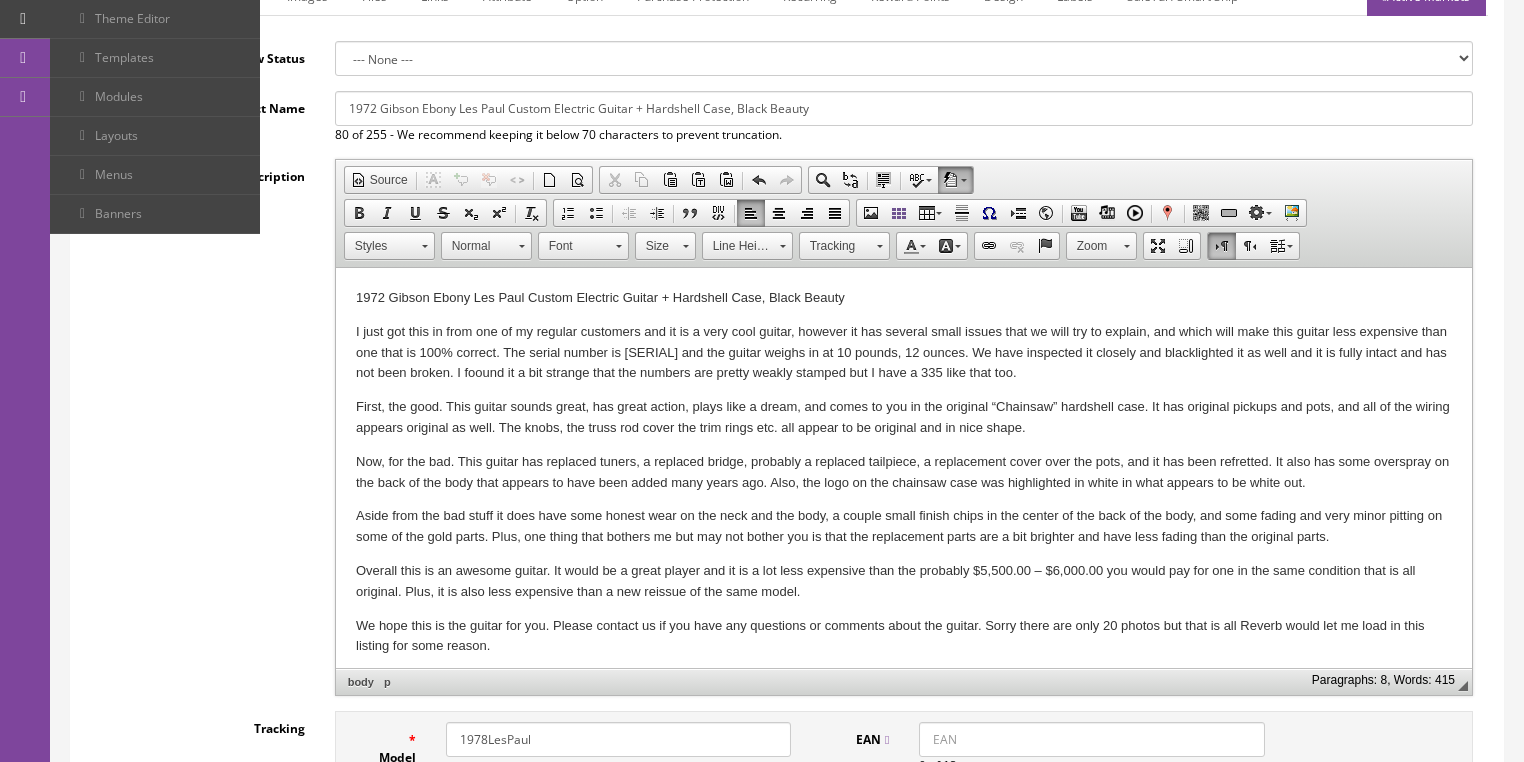 type 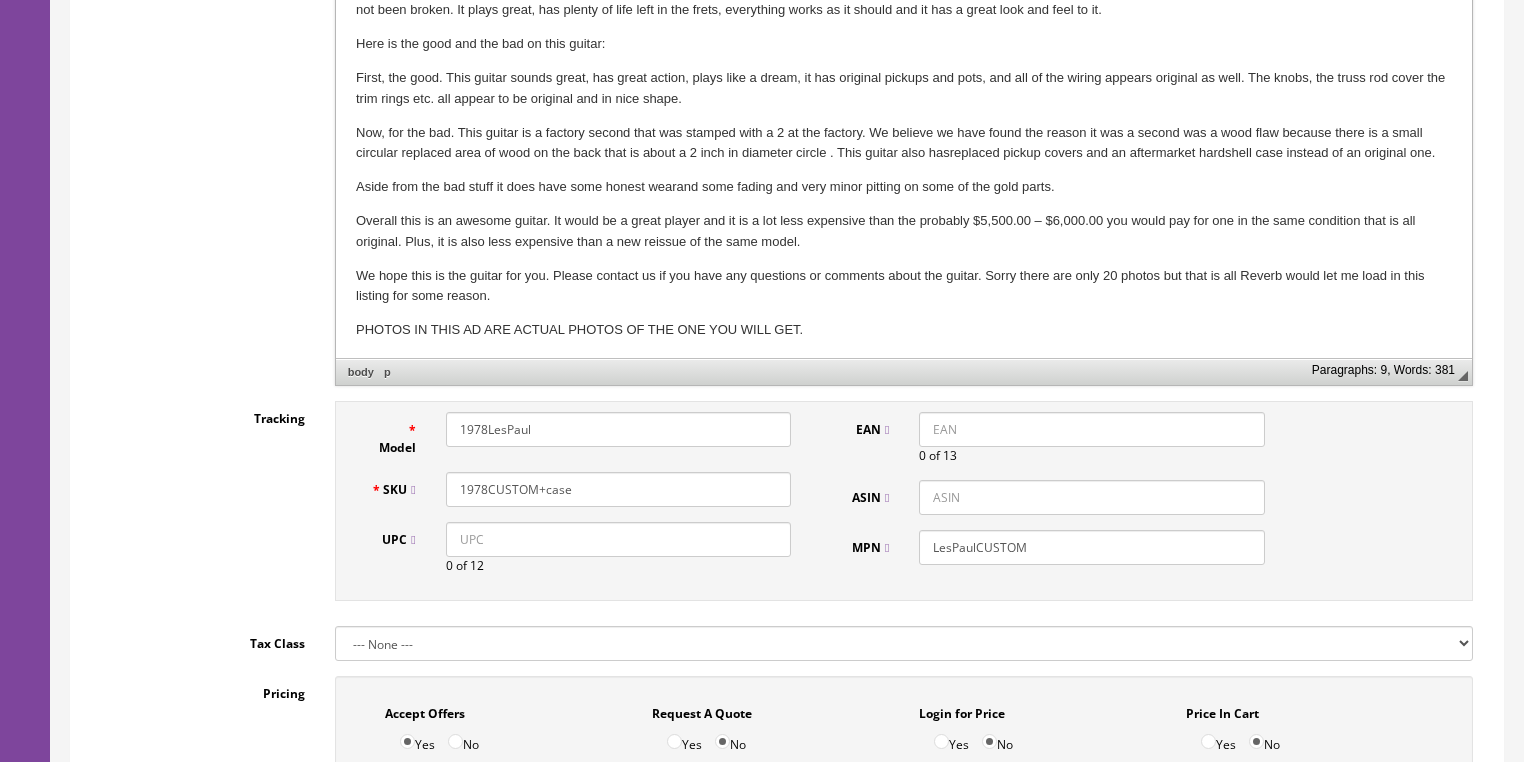 scroll, scrollTop: 723, scrollLeft: 0, axis: vertical 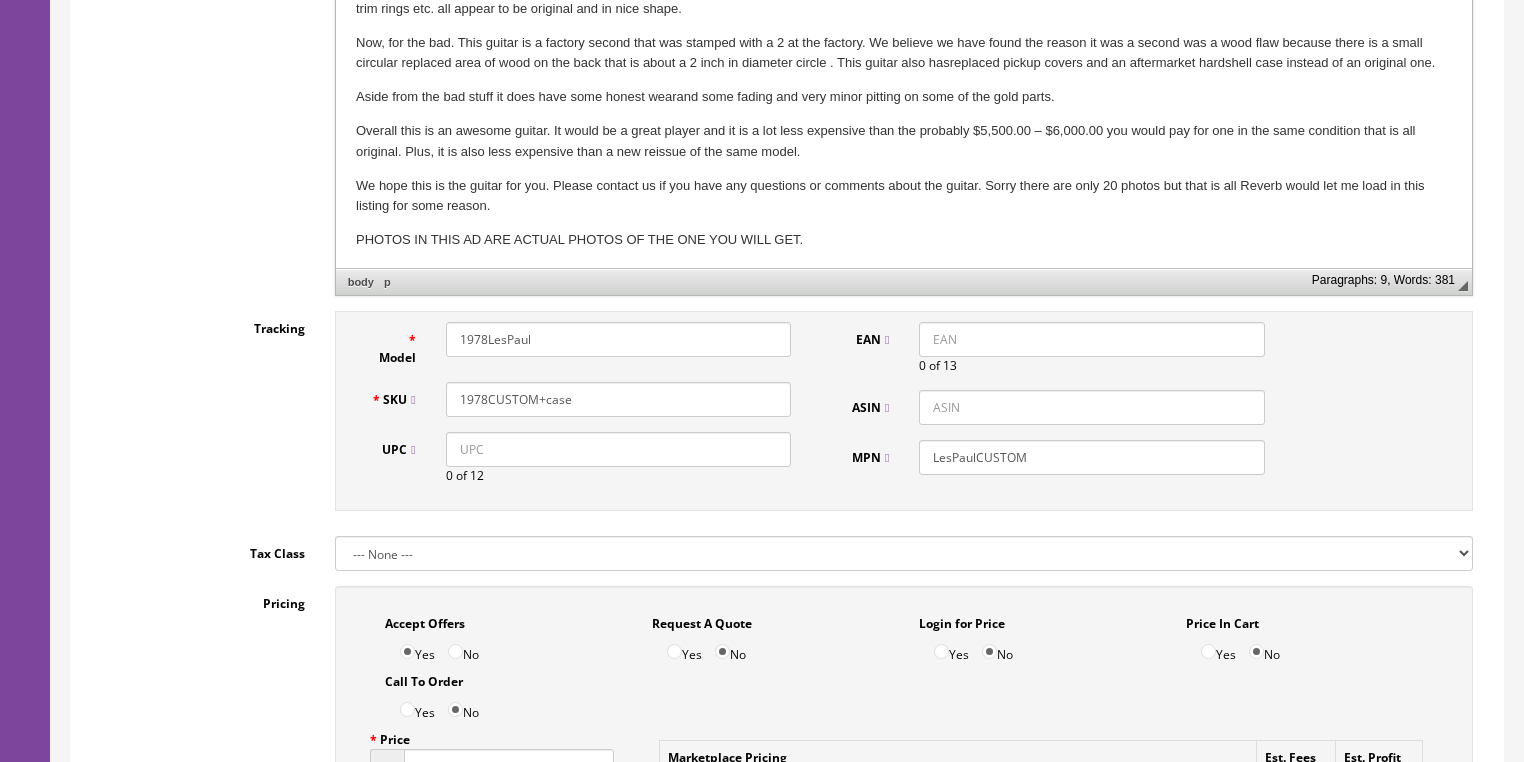 click on "1978LesPaul" at bounding box center (618, 339) 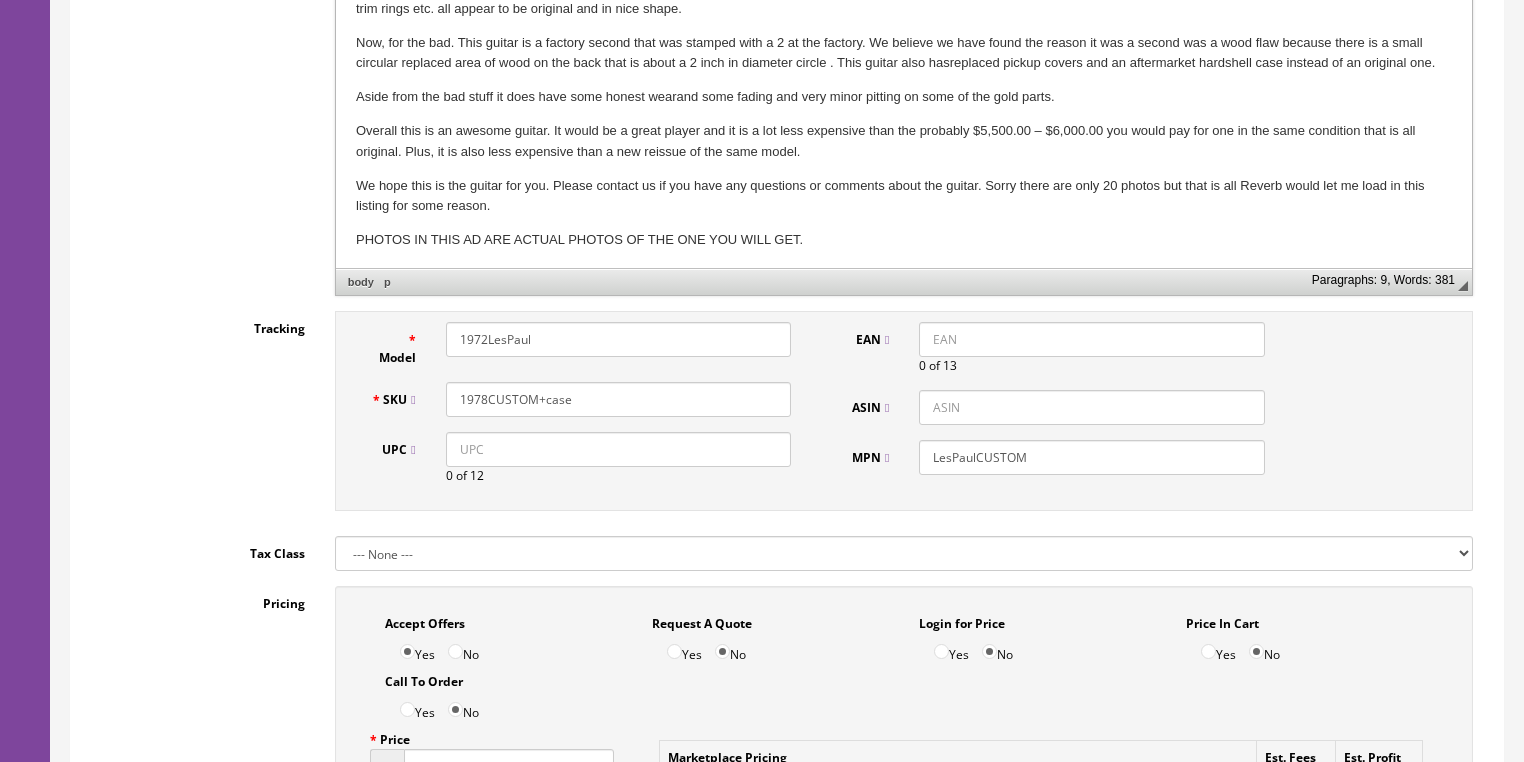 type on "1972LesPaul" 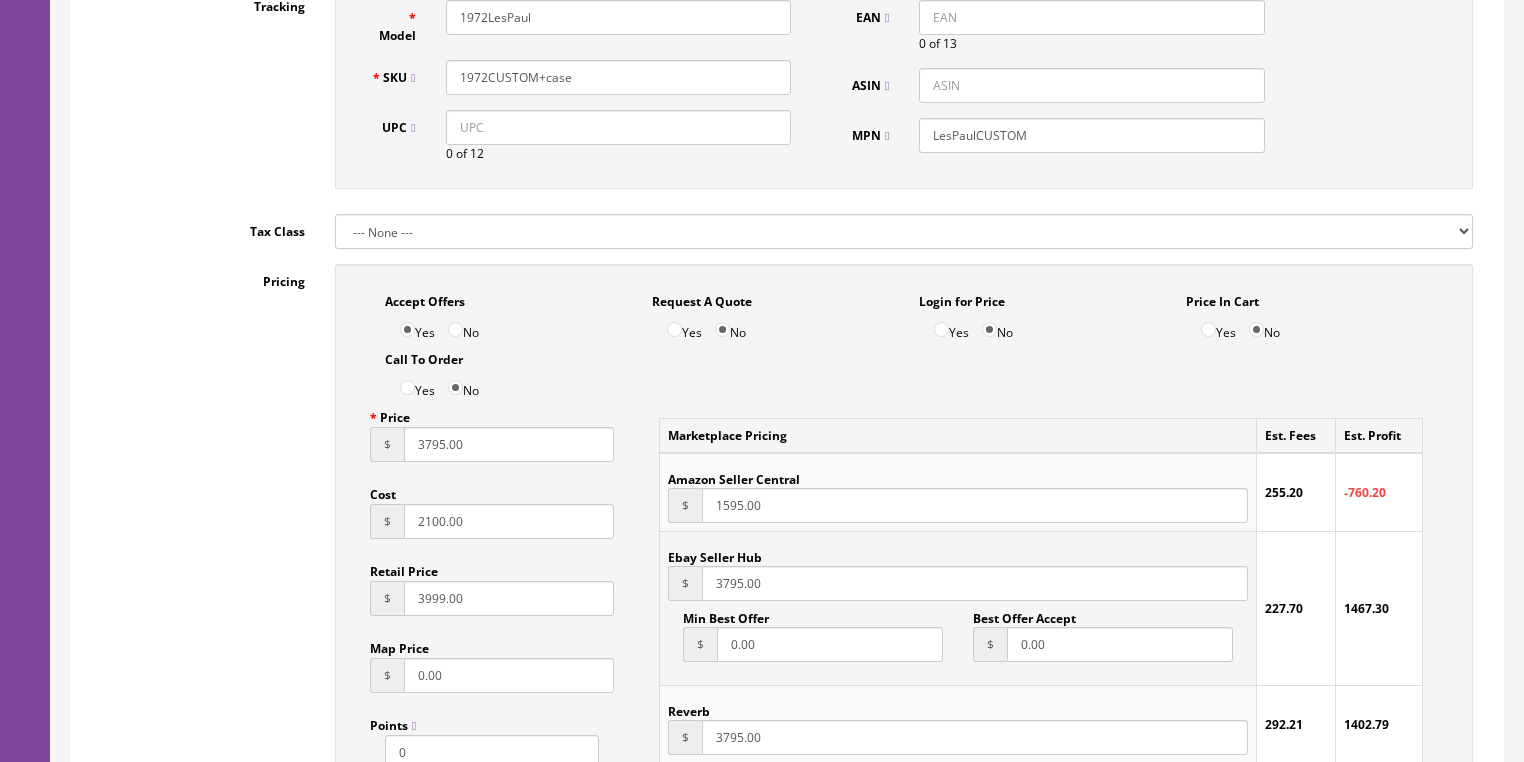 scroll, scrollTop: 1123, scrollLeft: 0, axis: vertical 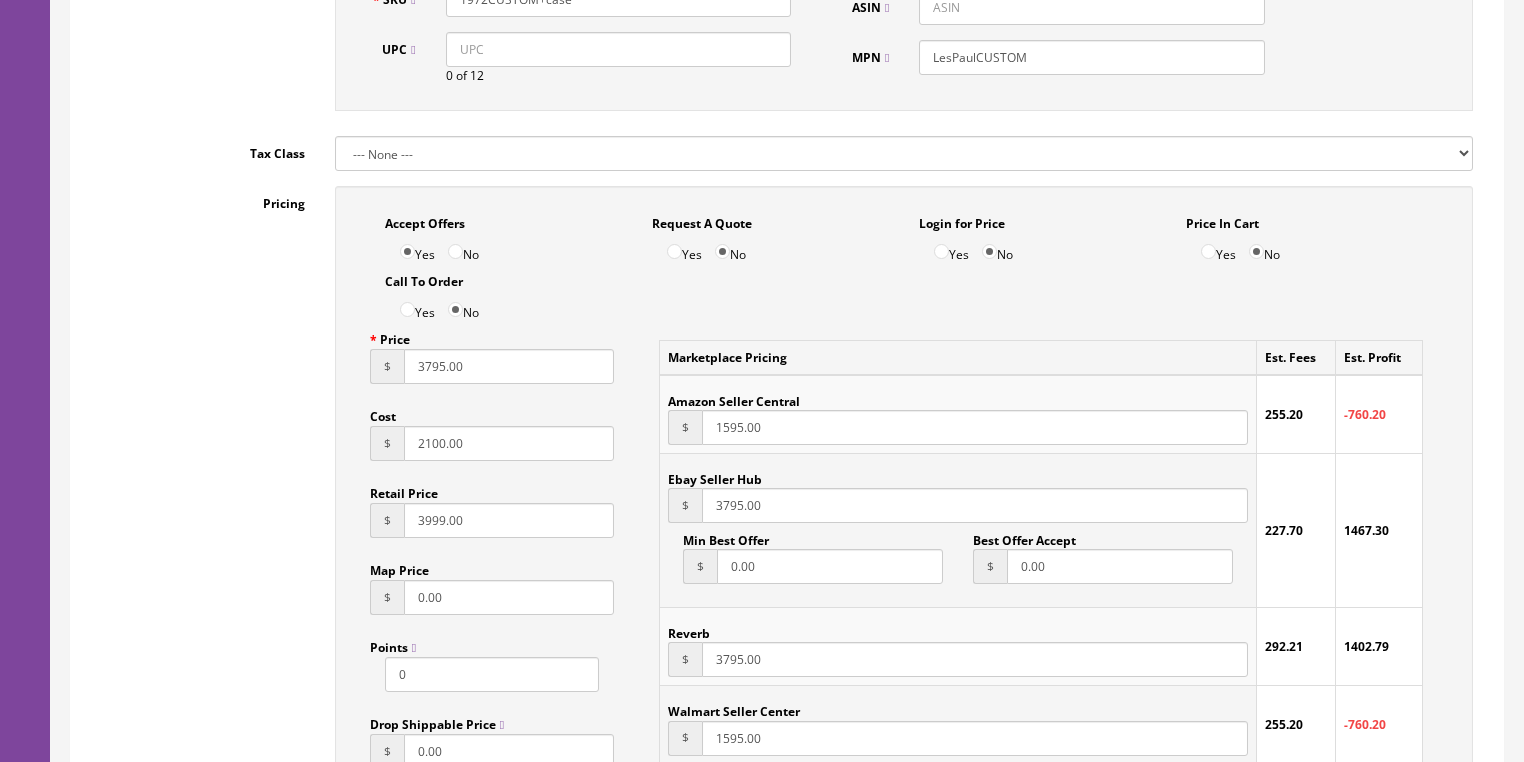 type on "1972CUSTOM+case" 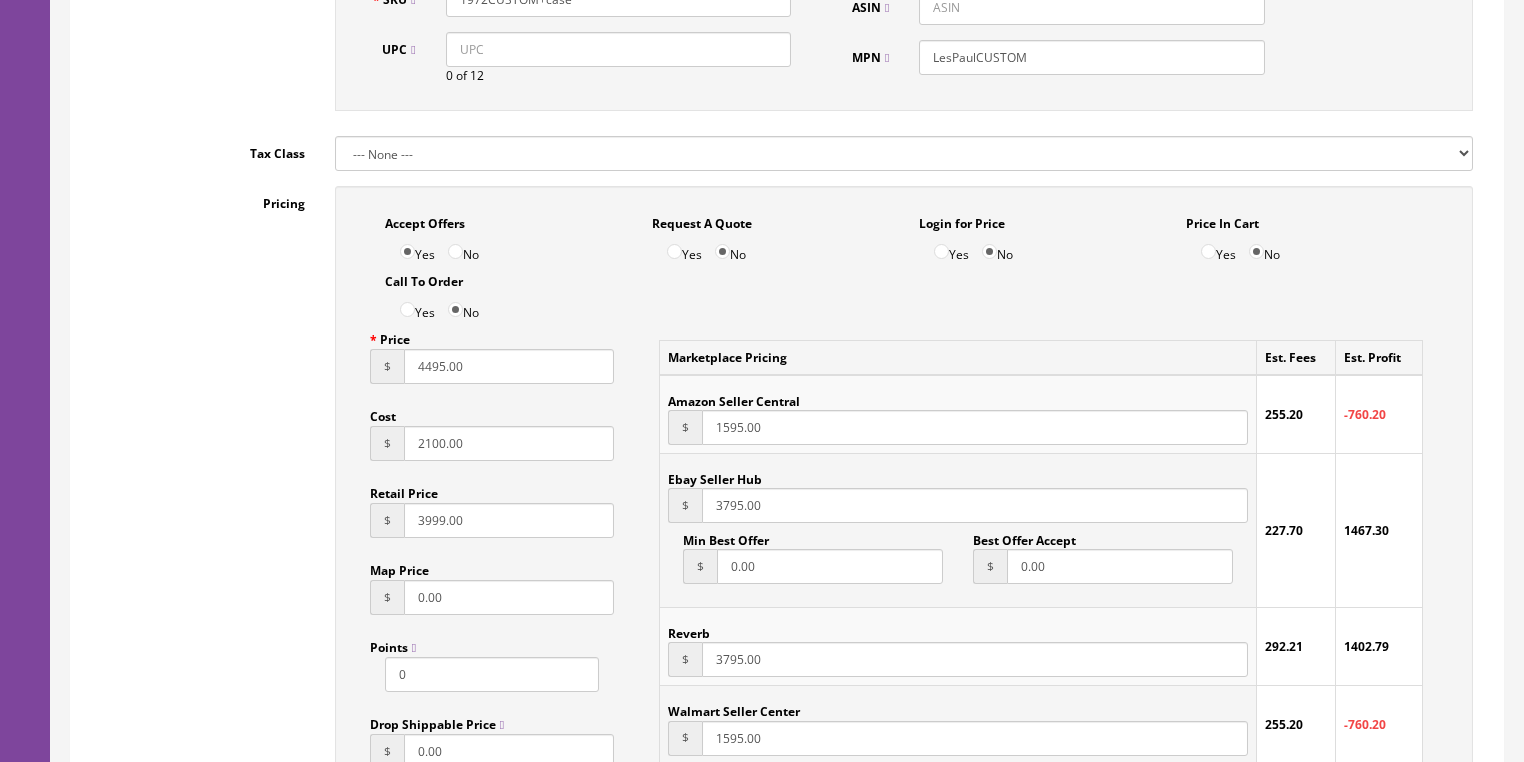 type on "4495.00" 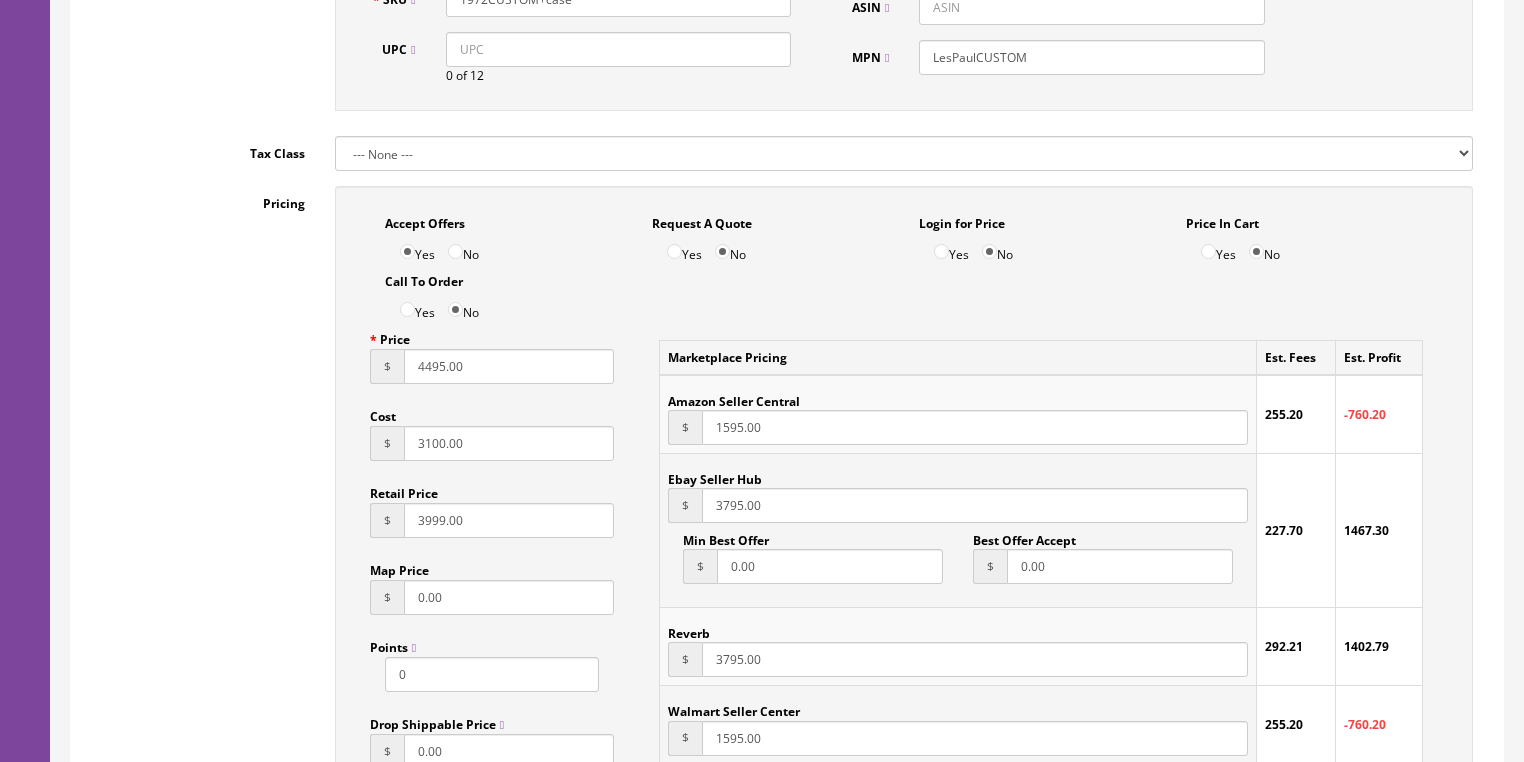 type on "3100.00" 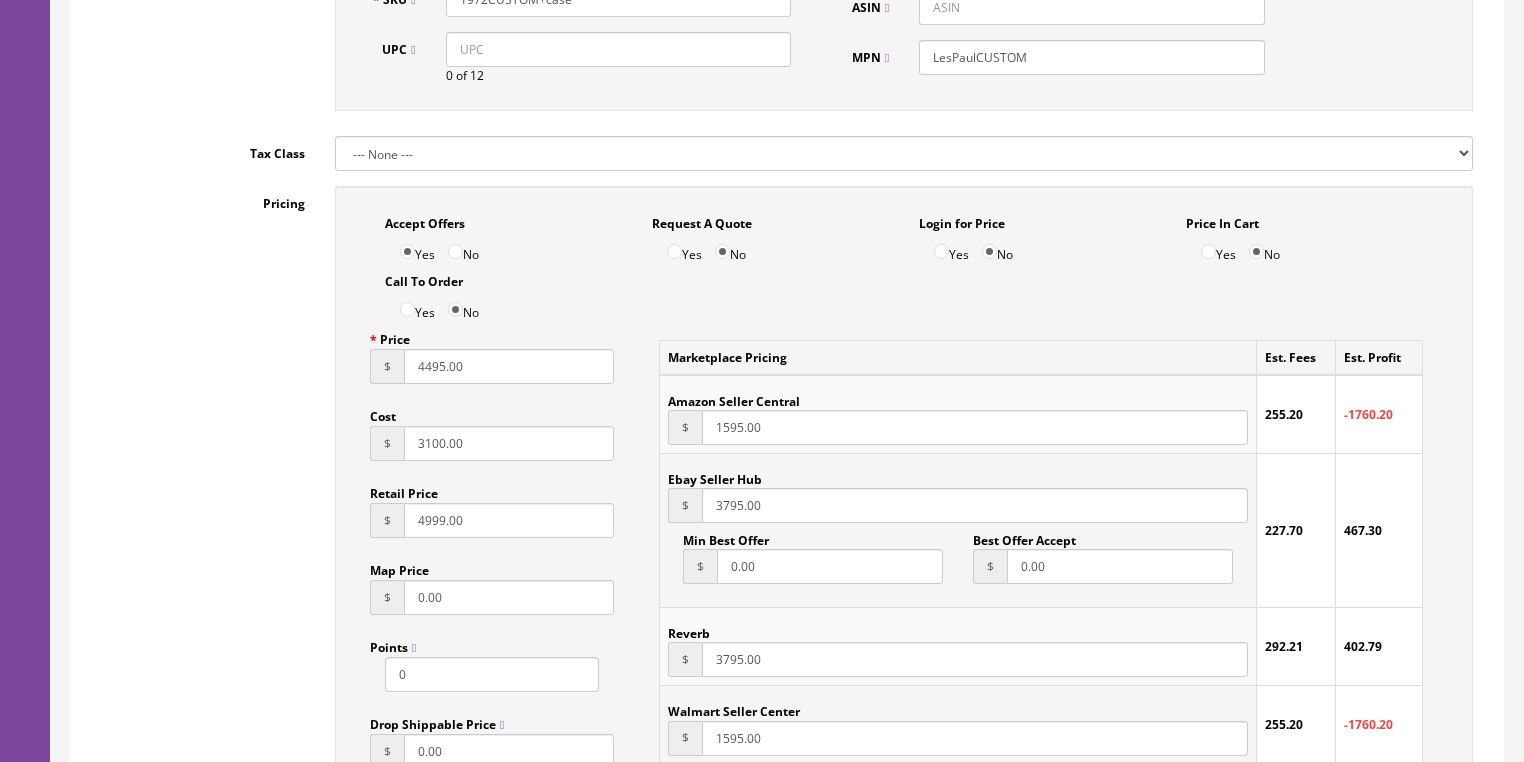 type on "4999.00" 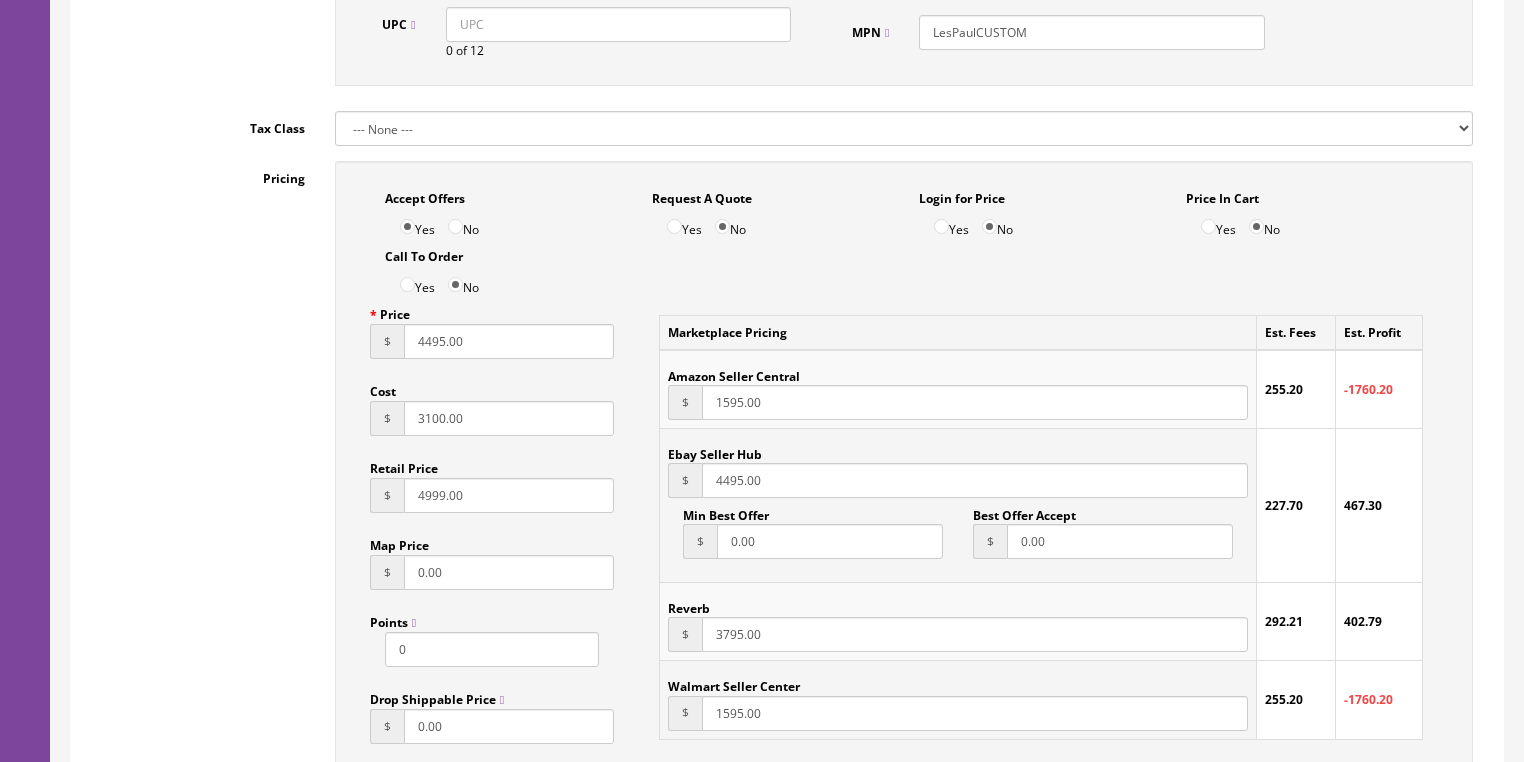 scroll, scrollTop: 1203, scrollLeft: 0, axis: vertical 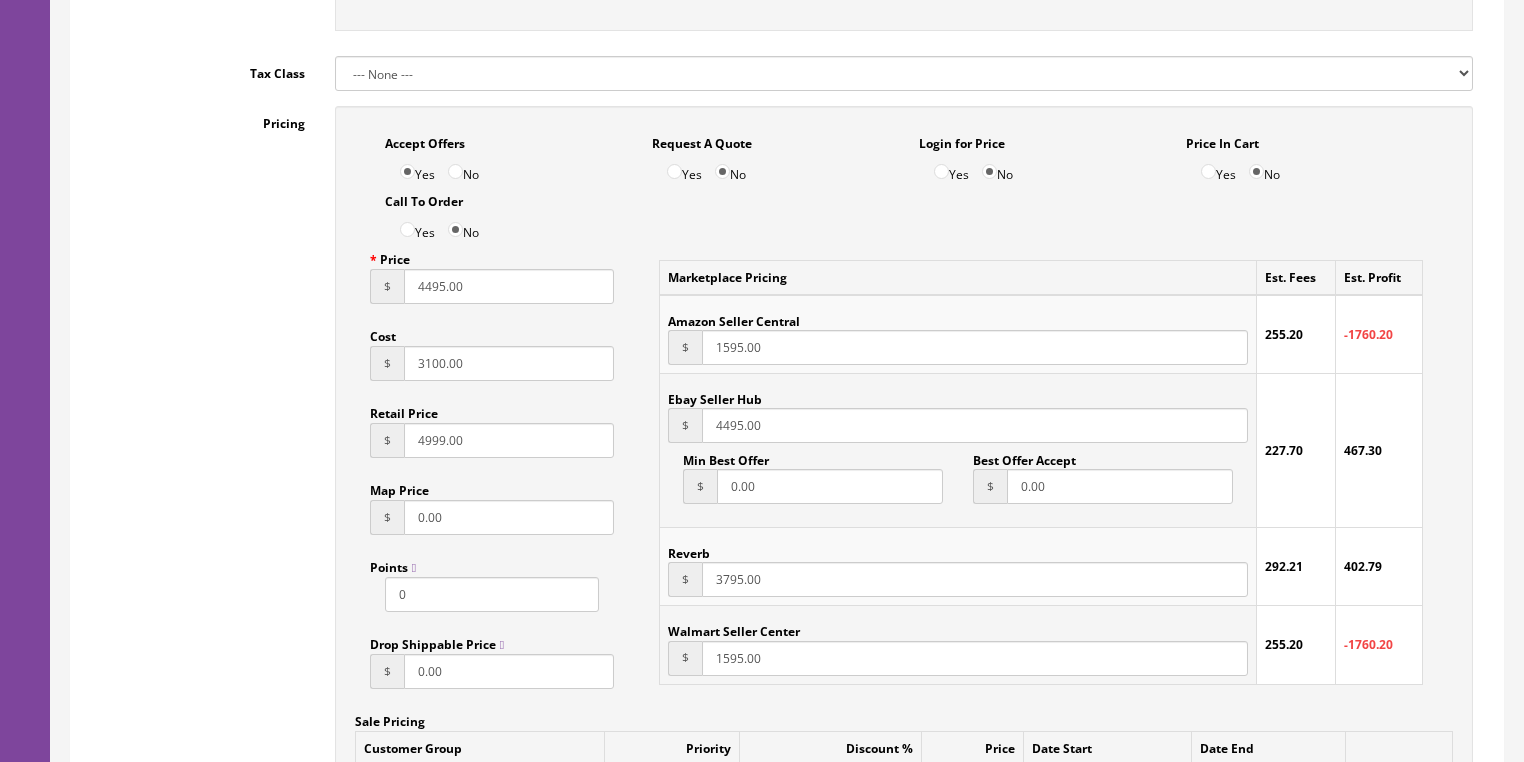 type on "4495.00" 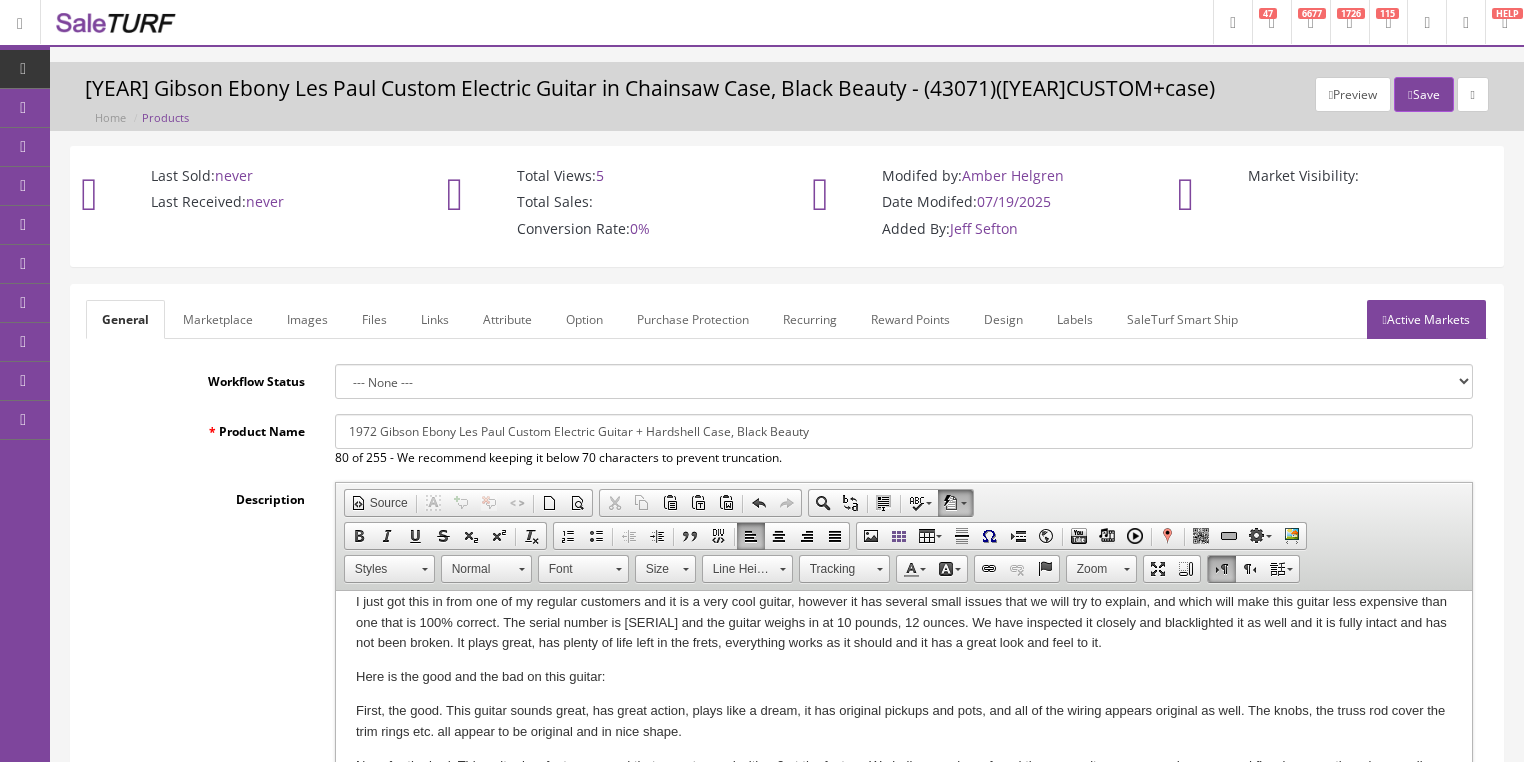 scroll, scrollTop: 0, scrollLeft: 0, axis: both 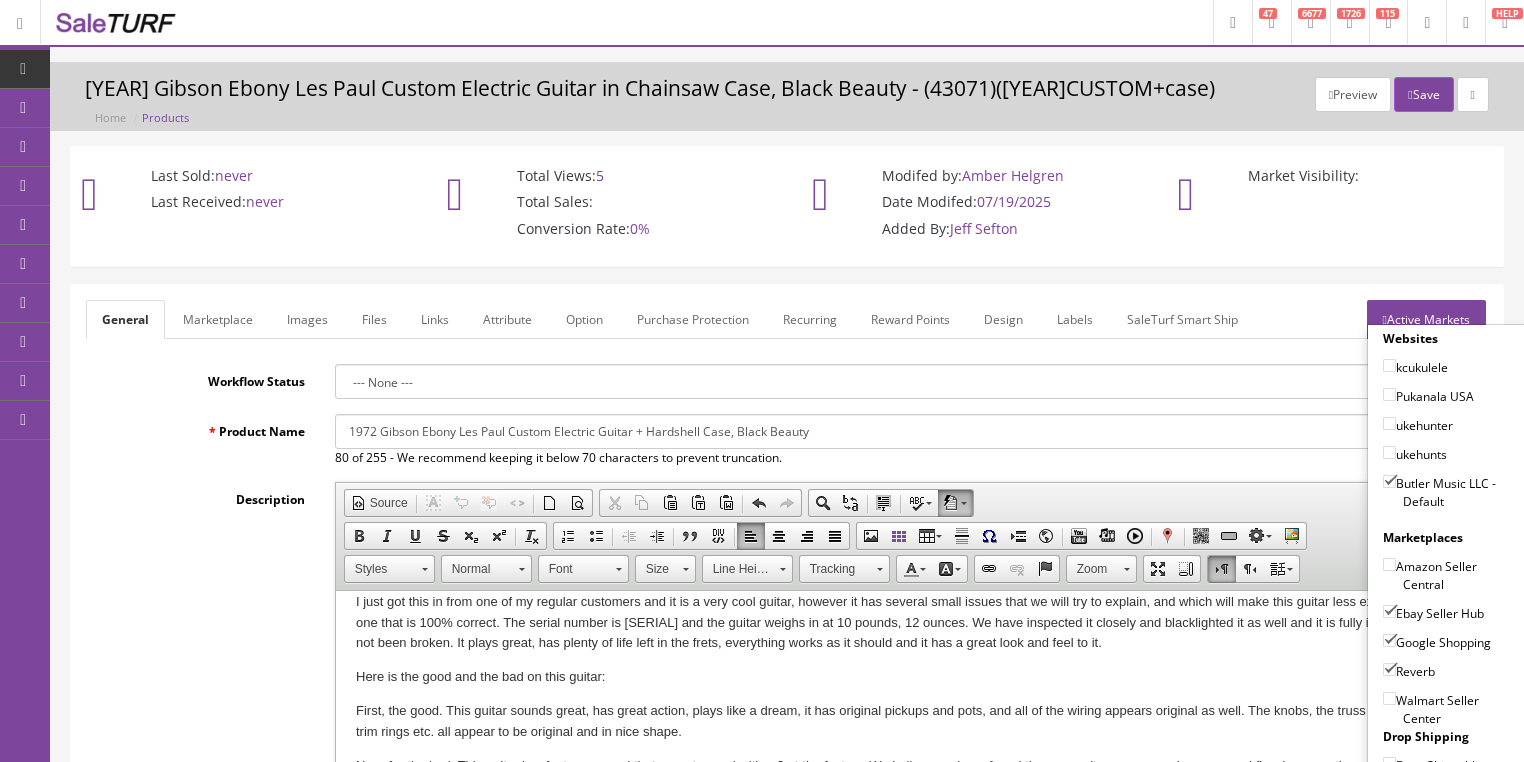 click on "Active Markets" at bounding box center (1426, 319) 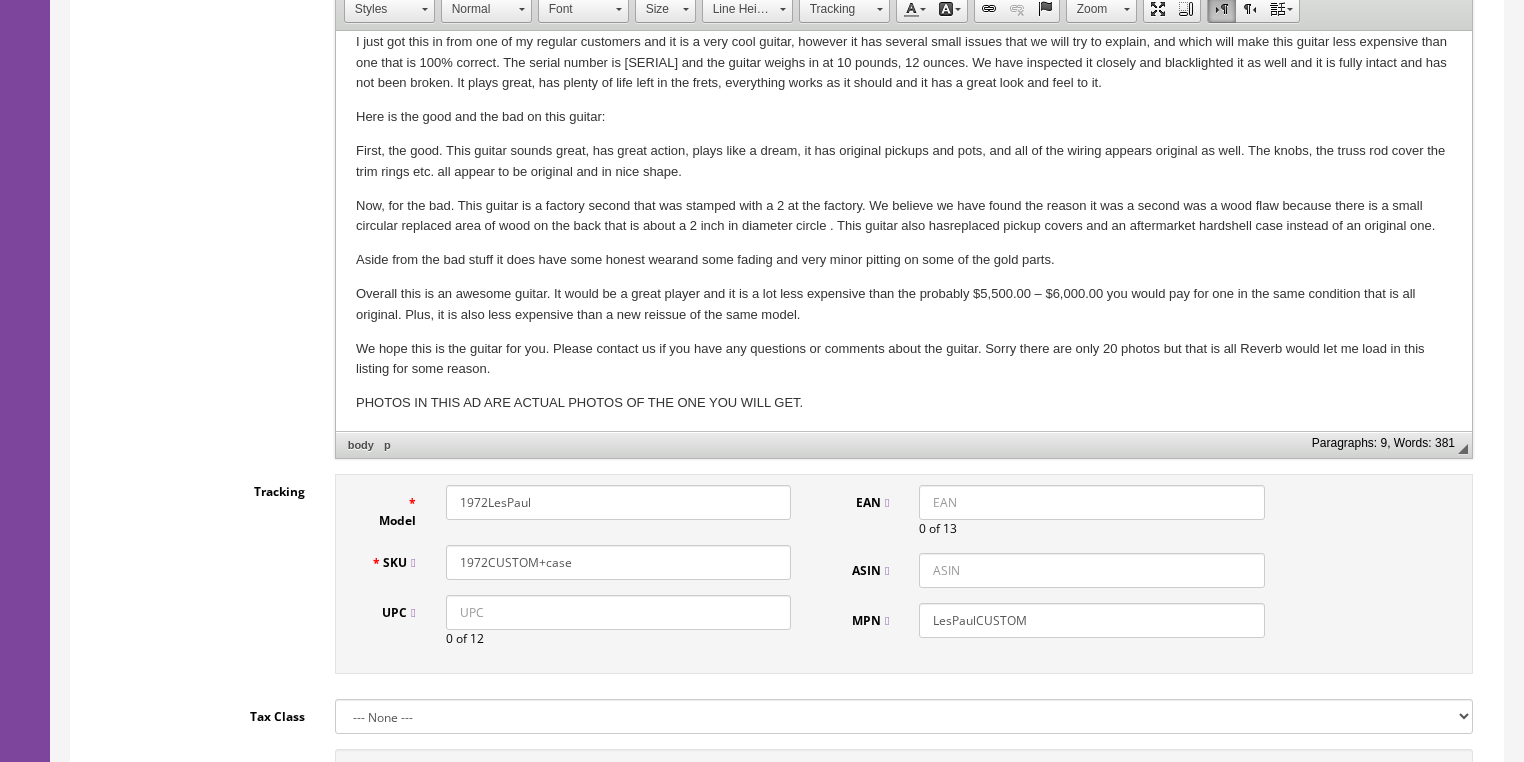 scroll, scrollTop: 640, scrollLeft: 0, axis: vertical 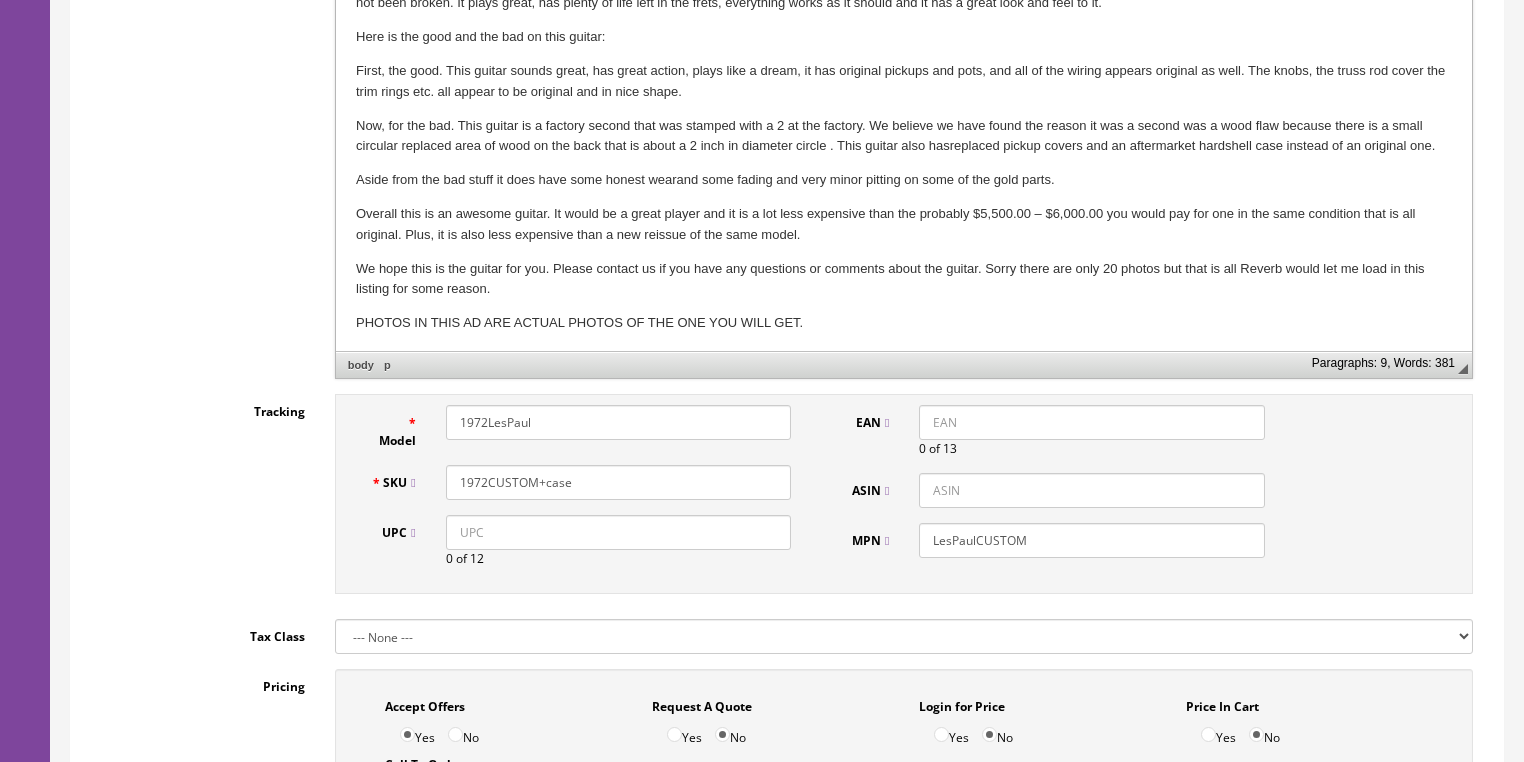 drag, startPoint x: 408, startPoint y: 487, endPoint x: 450, endPoint y: 488, distance: 42.0119 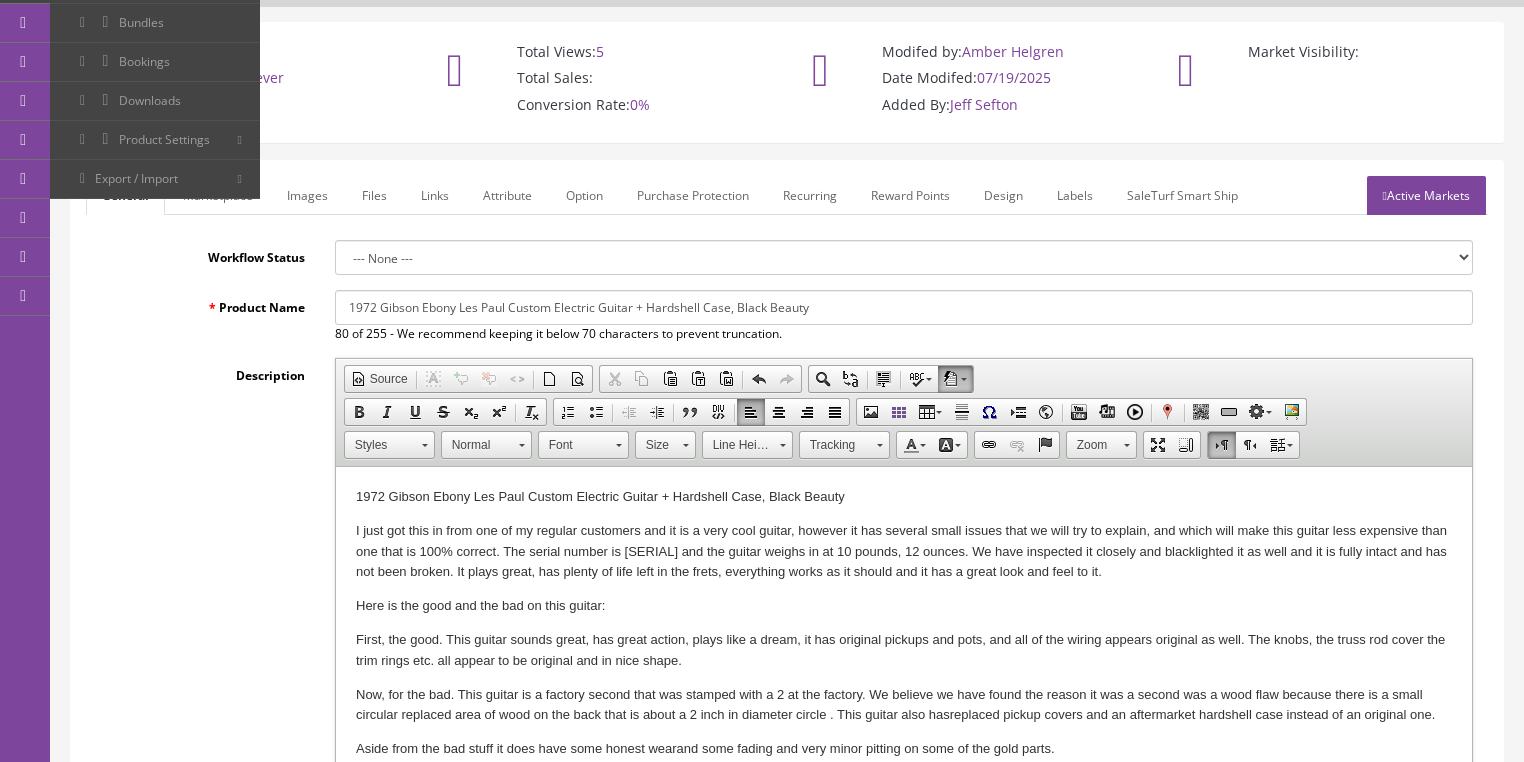 scroll, scrollTop: 0, scrollLeft: 0, axis: both 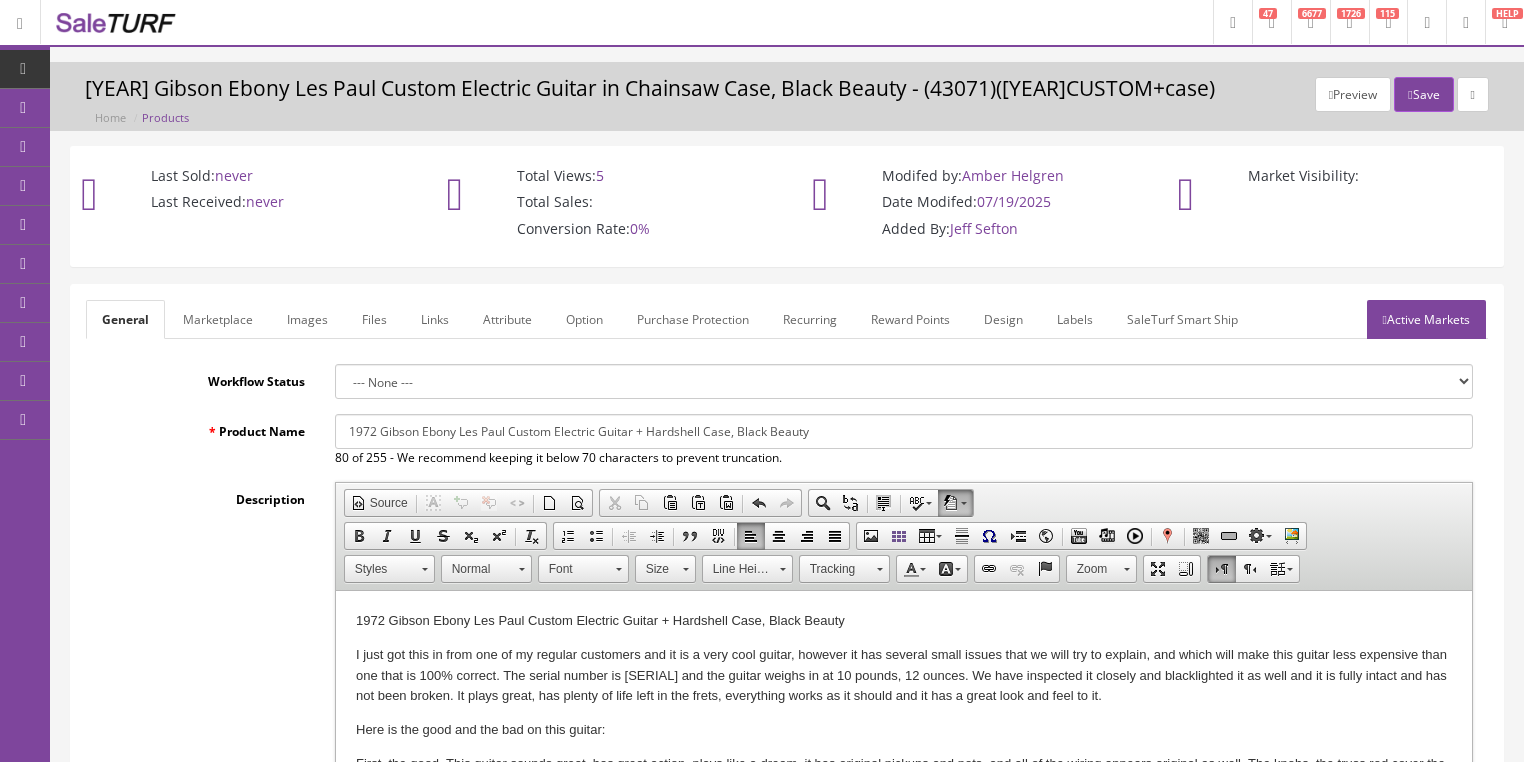 click on "Active Markets" at bounding box center (1426, 319) 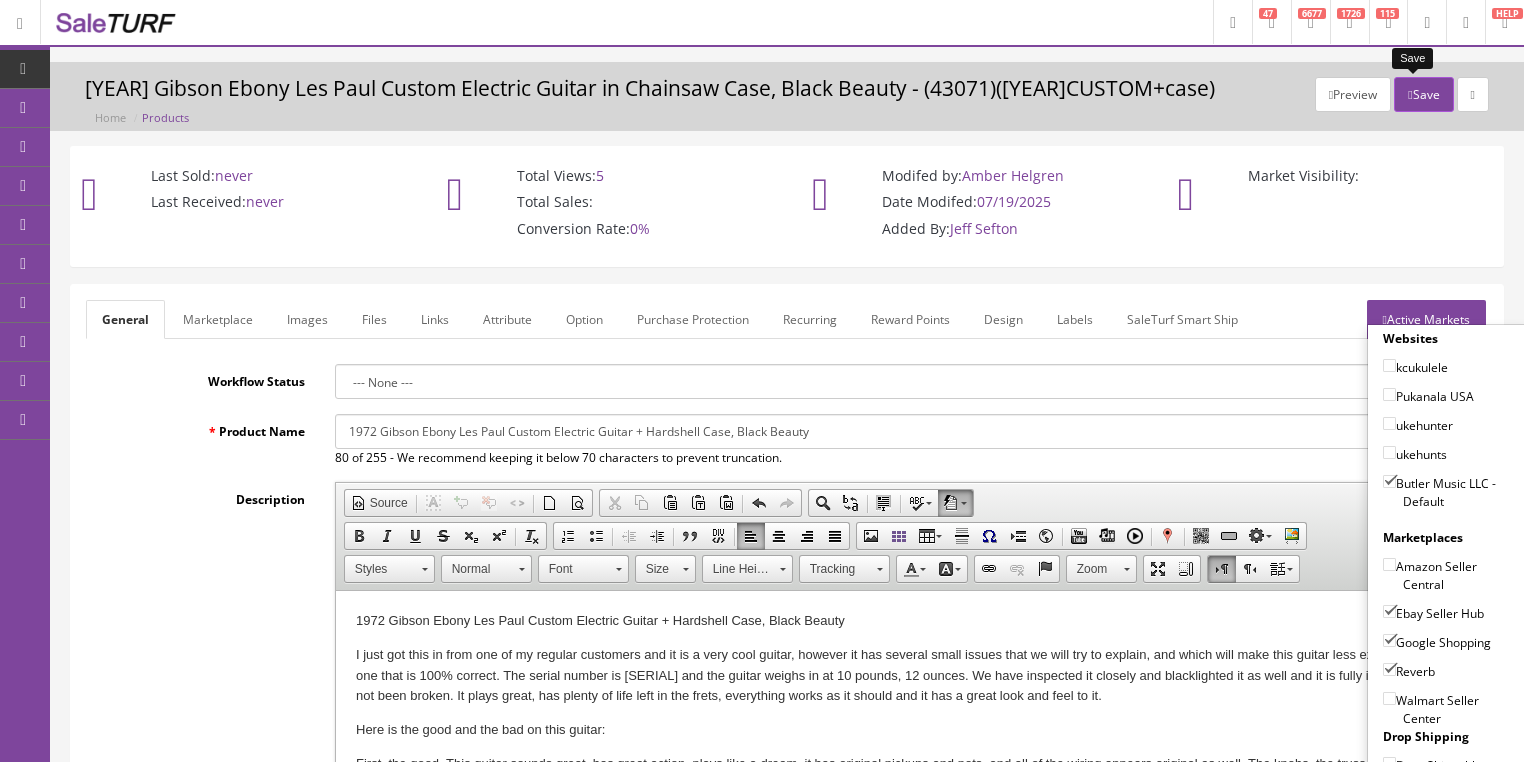 click on "Save" at bounding box center (1423, 94) 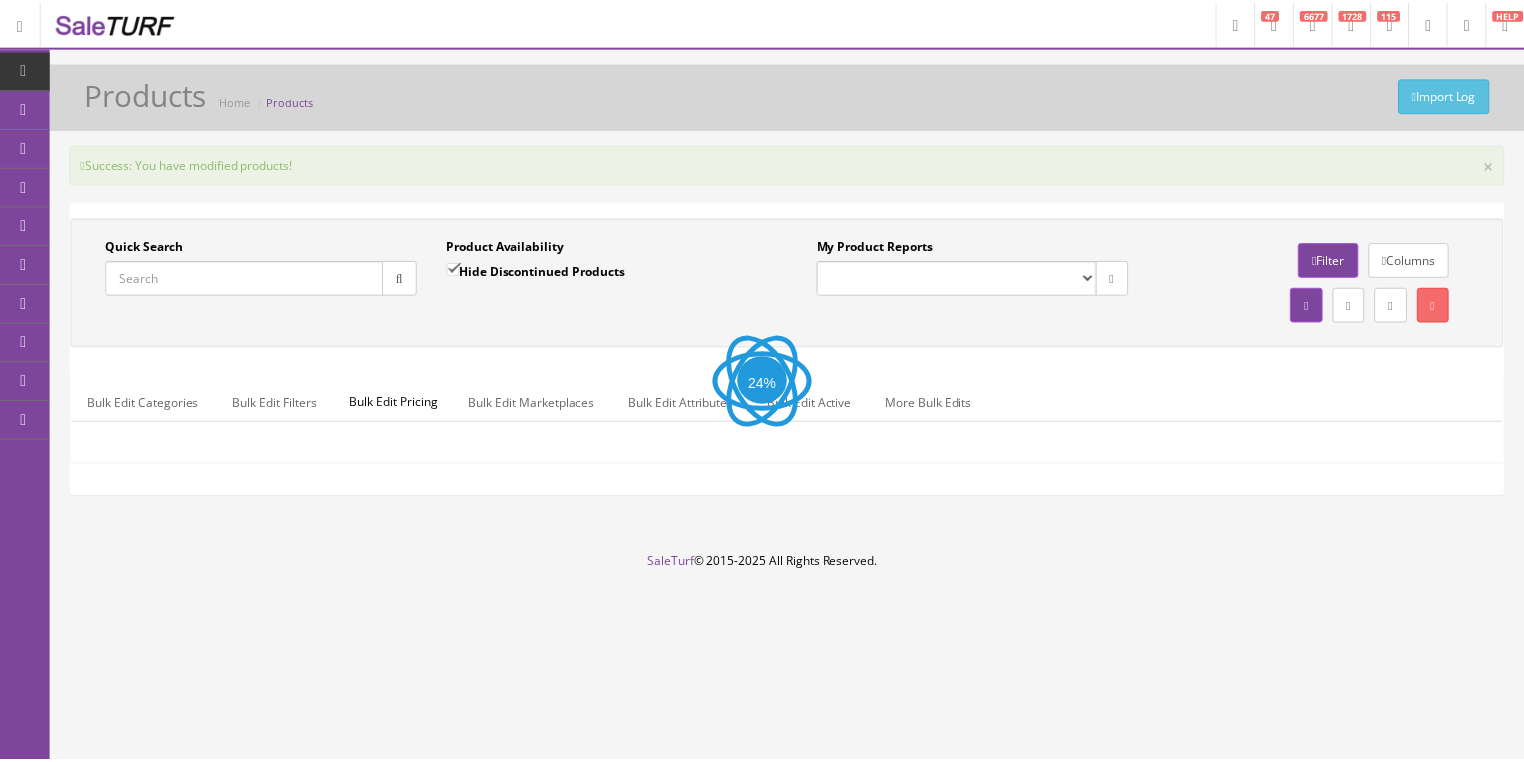 scroll, scrollTop: 0, scrollLeft: 0, axis: both 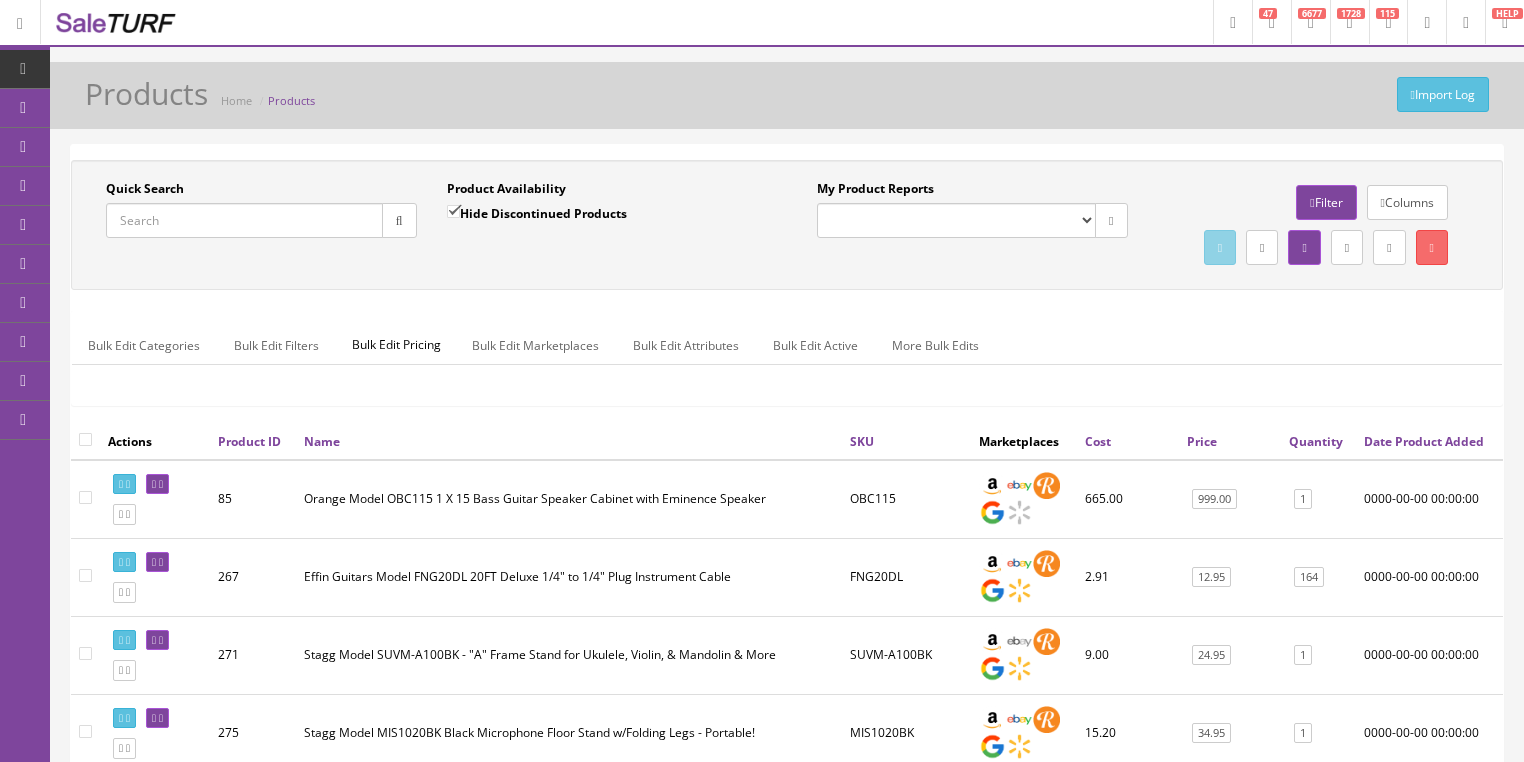click on "Quick Search" at bounding box center [244, 220] 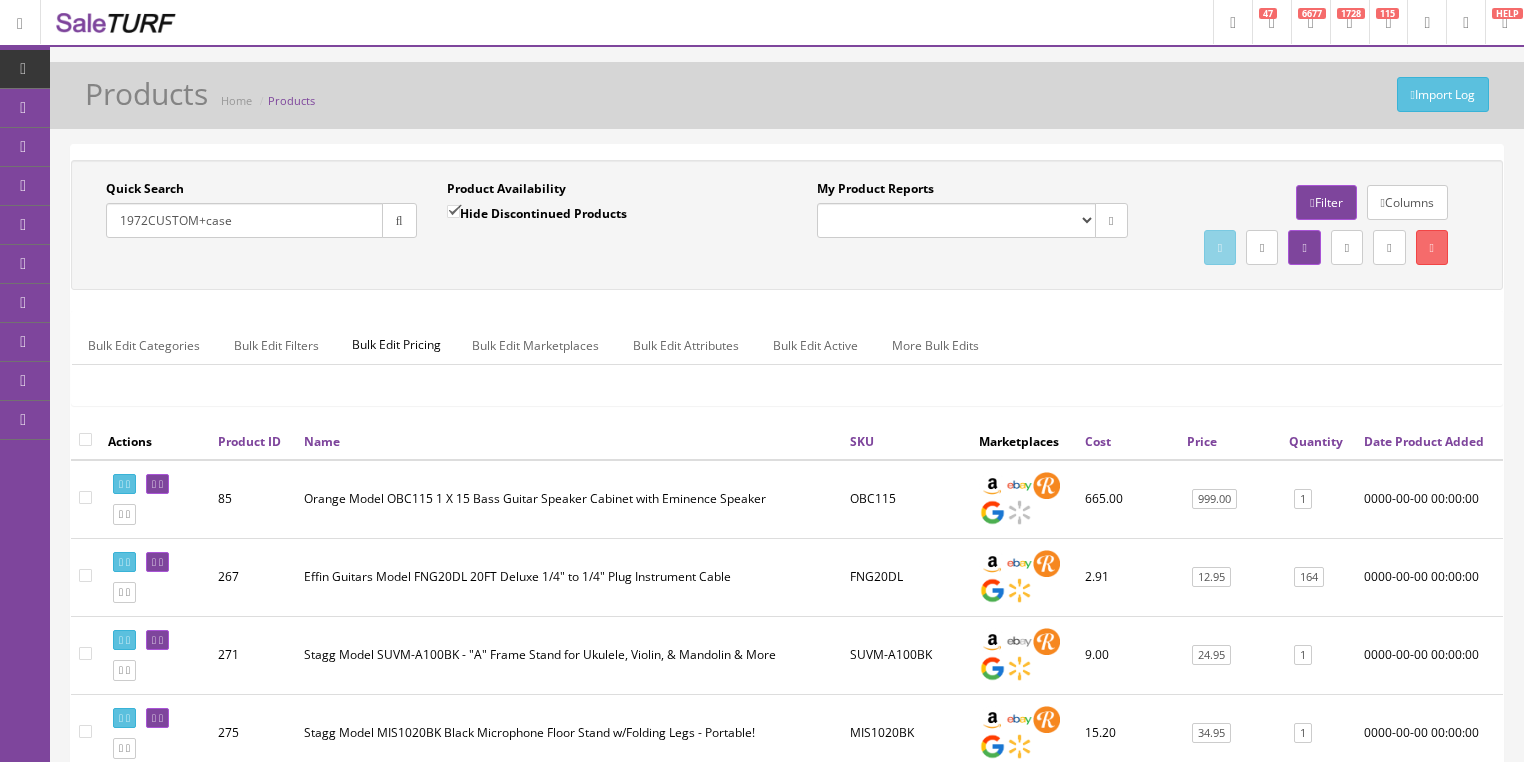 type on "1972CUSTOM+case" 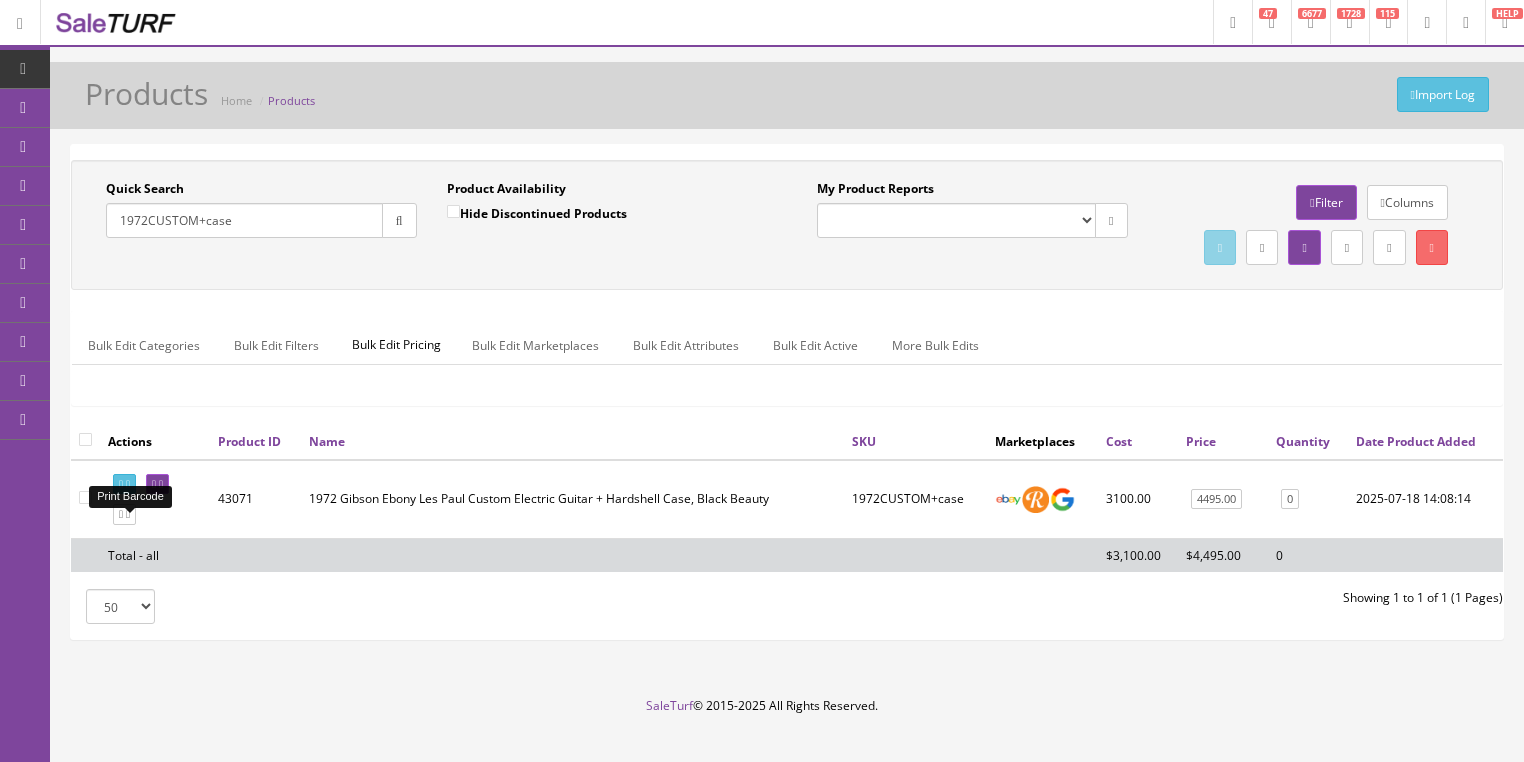 click at bounding box center (124, 484) 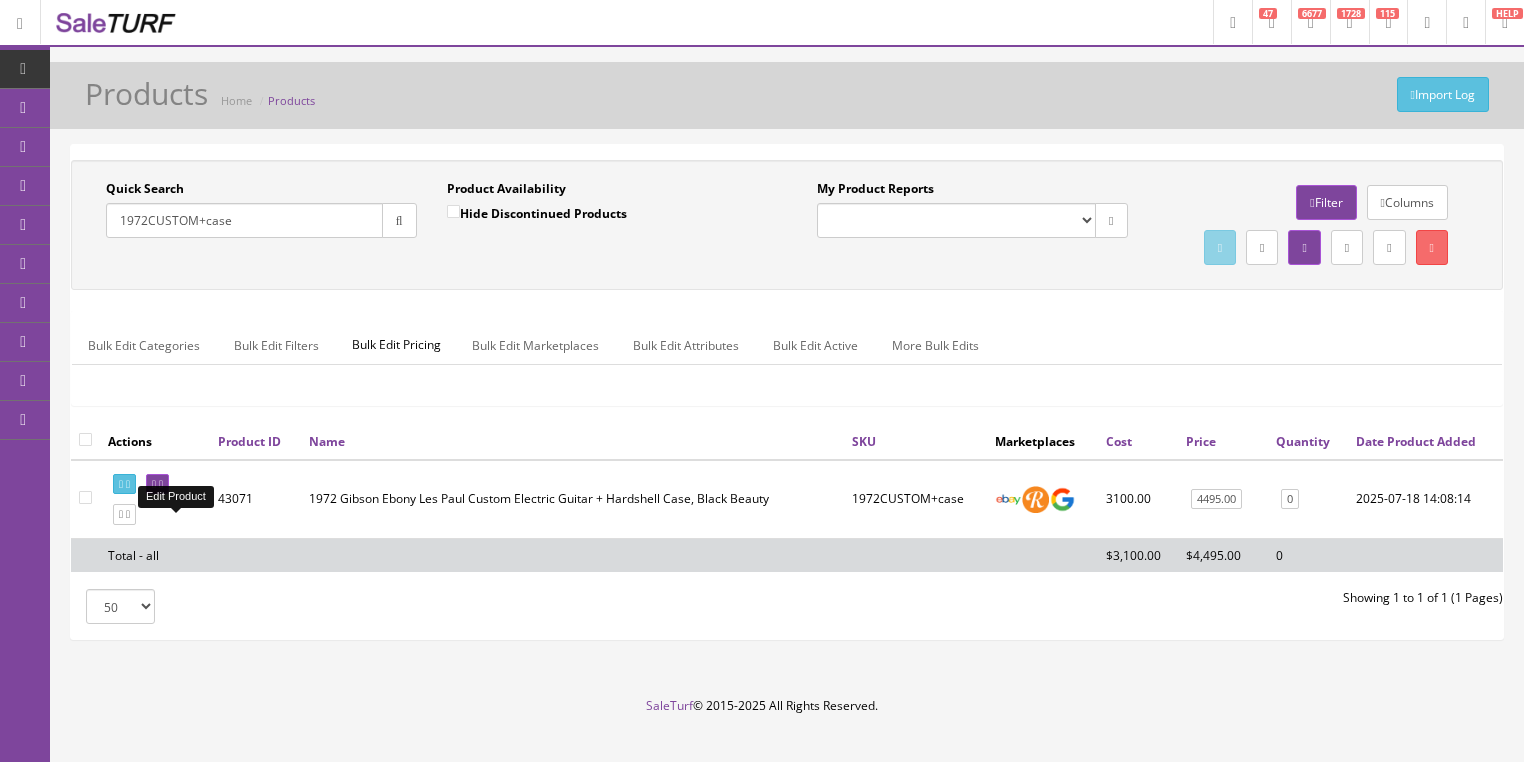 click at bounding box center [157, 484] 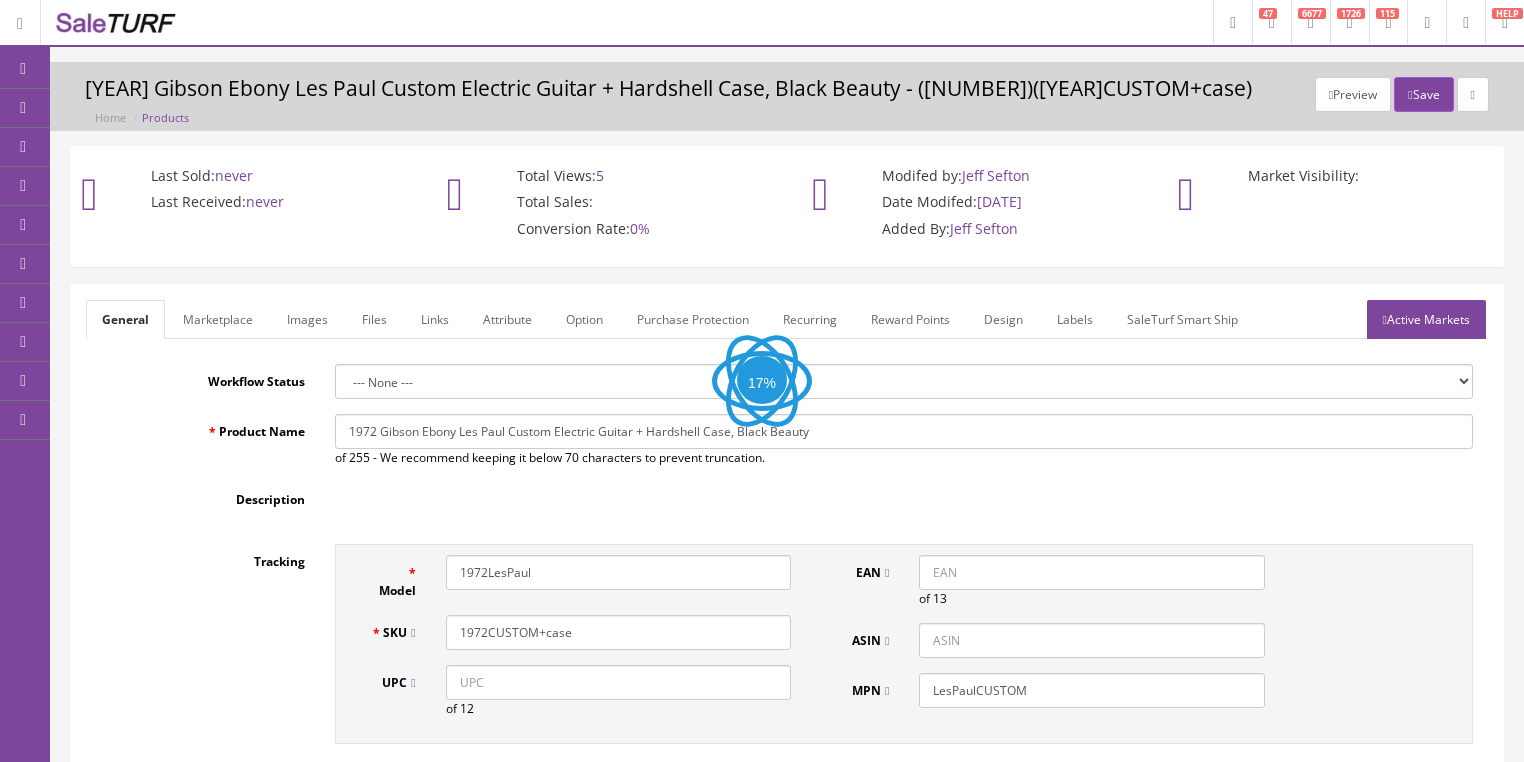 scroll, scrollTop: 0, scrollLeft: 0, axis: both 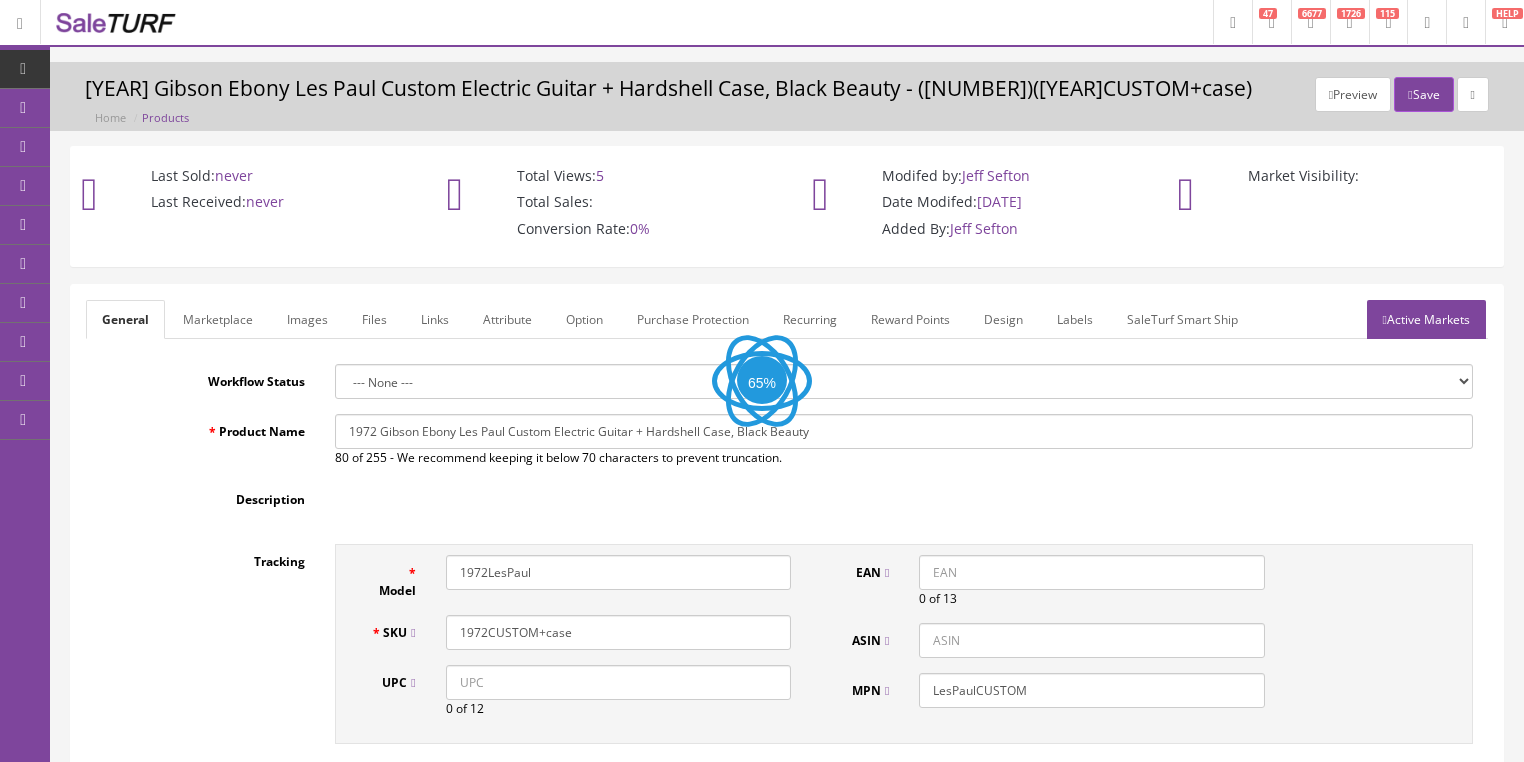 click on "Labels" at bounding box center [1075, 319] 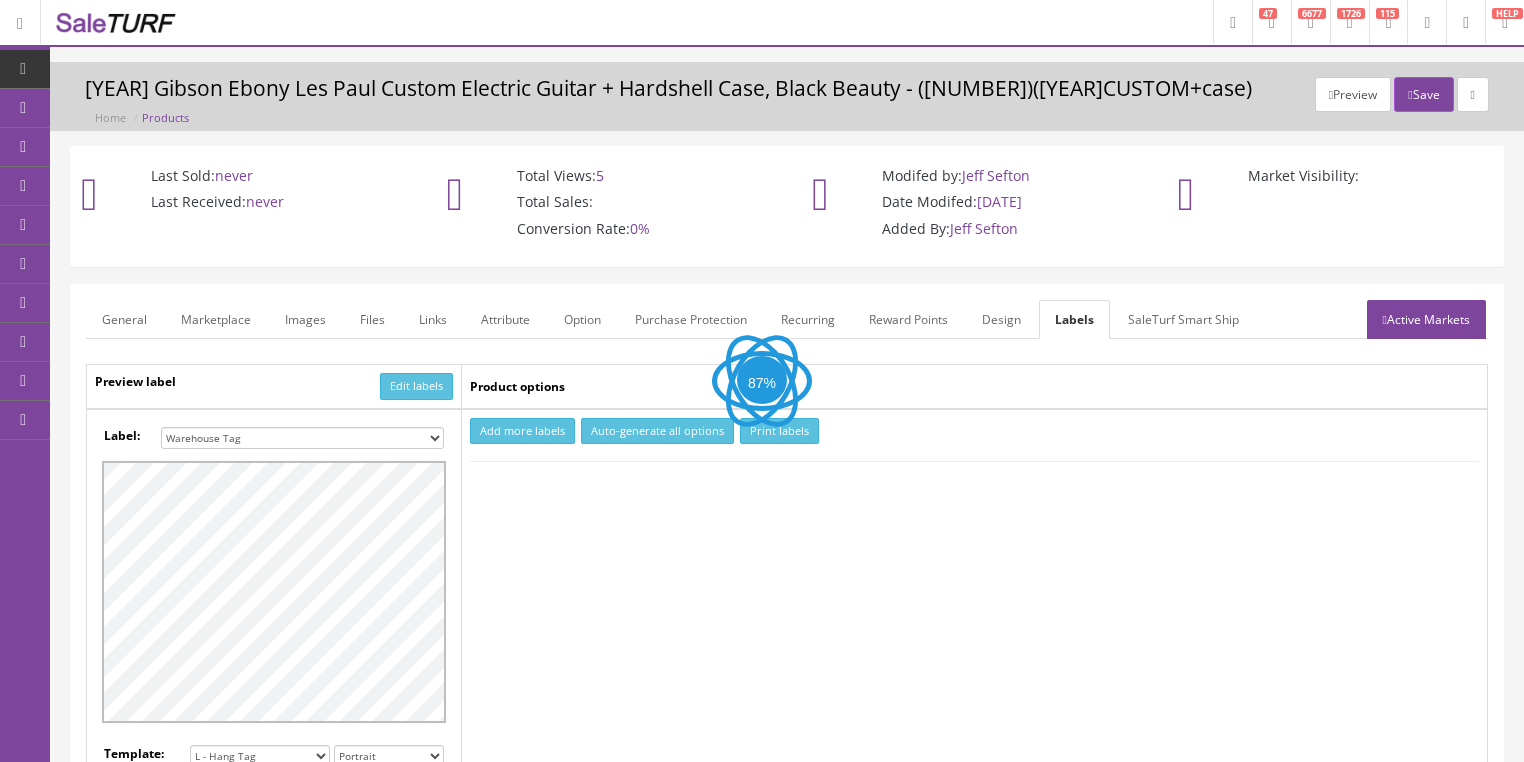 scroll, scrollTop: 0, scrollLeft: 0, axis: both 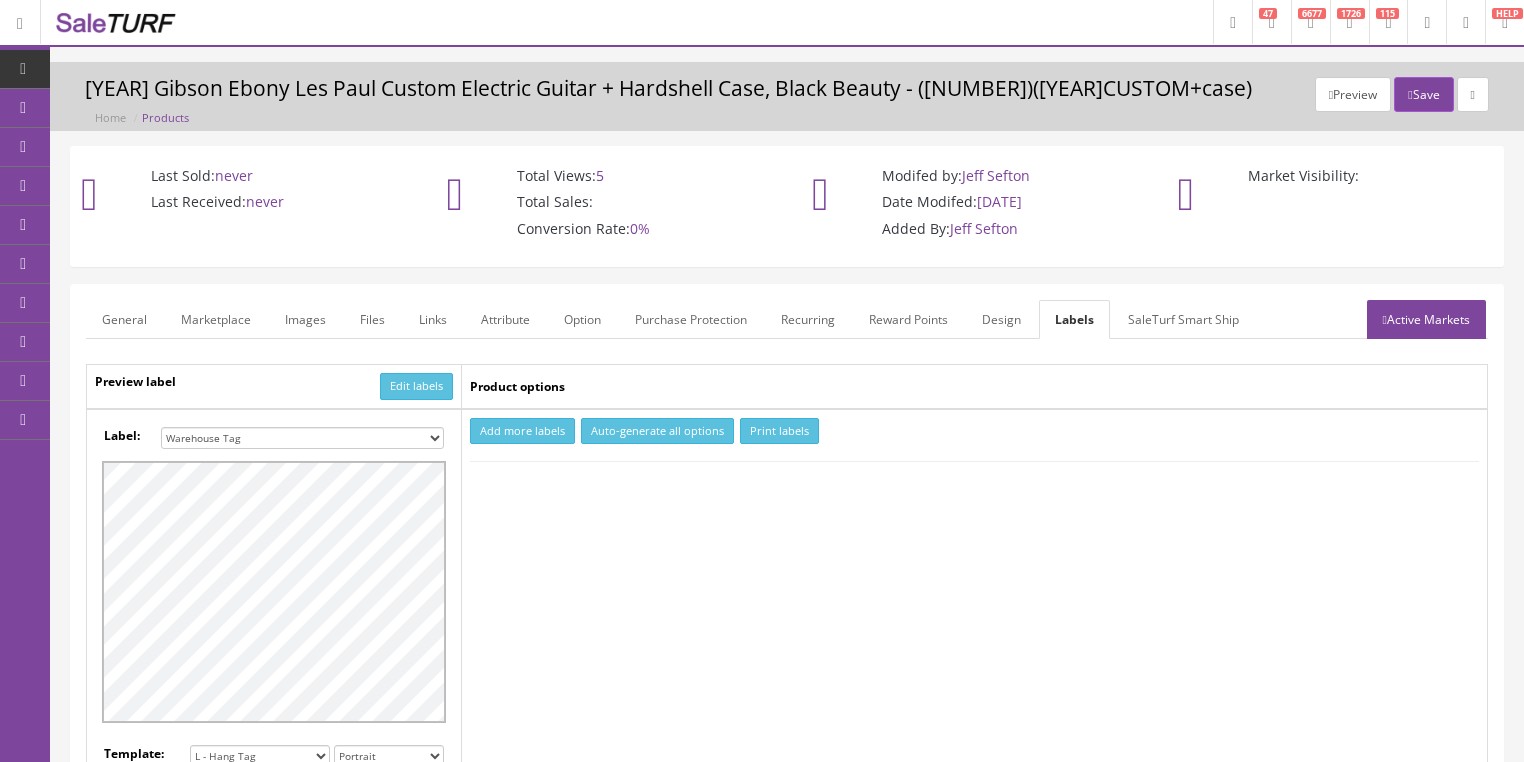 click on "Small Label
2 x 1 Label
Shoe label
100 barcodes
Dymo Label
2 X 1 Sticker Labels
Avery® 5160
New Hang Tag
Warehouse Tag No Dat
L-Hang Tag S
TEST1
Warehouse Tag
Hang Tag
Warehouse Tag
Warehouse Tag No Dat
2 x 1 Label" at bounding box center (302, 438) 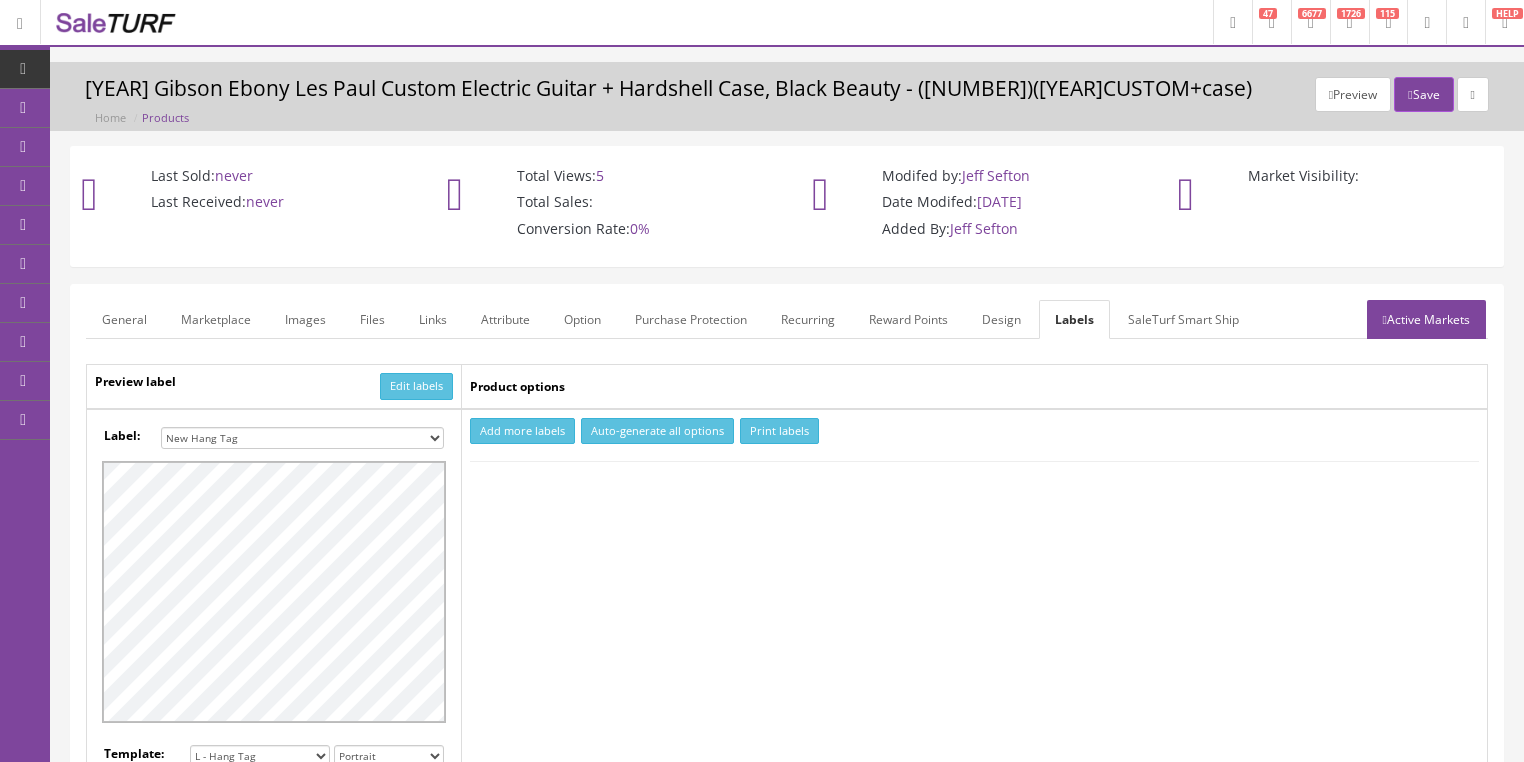 click on "Small Label
2 x 1 Label
Shoe label
100 barcodes
Dymo Label
2 X 1 Sticker Labels
Avery® 5160
New Hang Tag
Warehouse Tag No Dat
L-Hang Tag S
TEST1
Warehouse Tag
Hang Tag
Warehouse Tag
Warehouse Tag No Dat
2 x 1 Label" at bounding box center [302, 438] 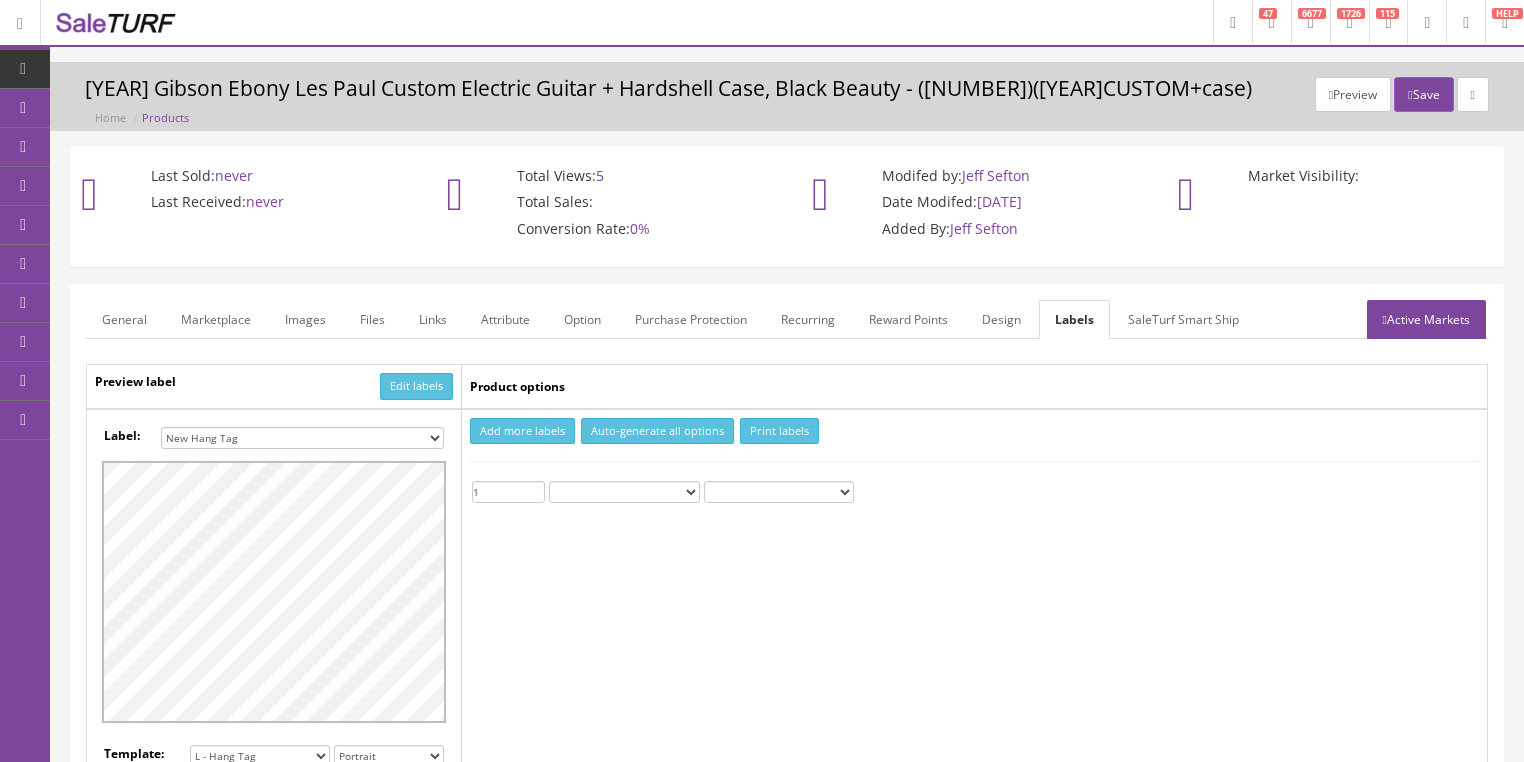 type on "1" 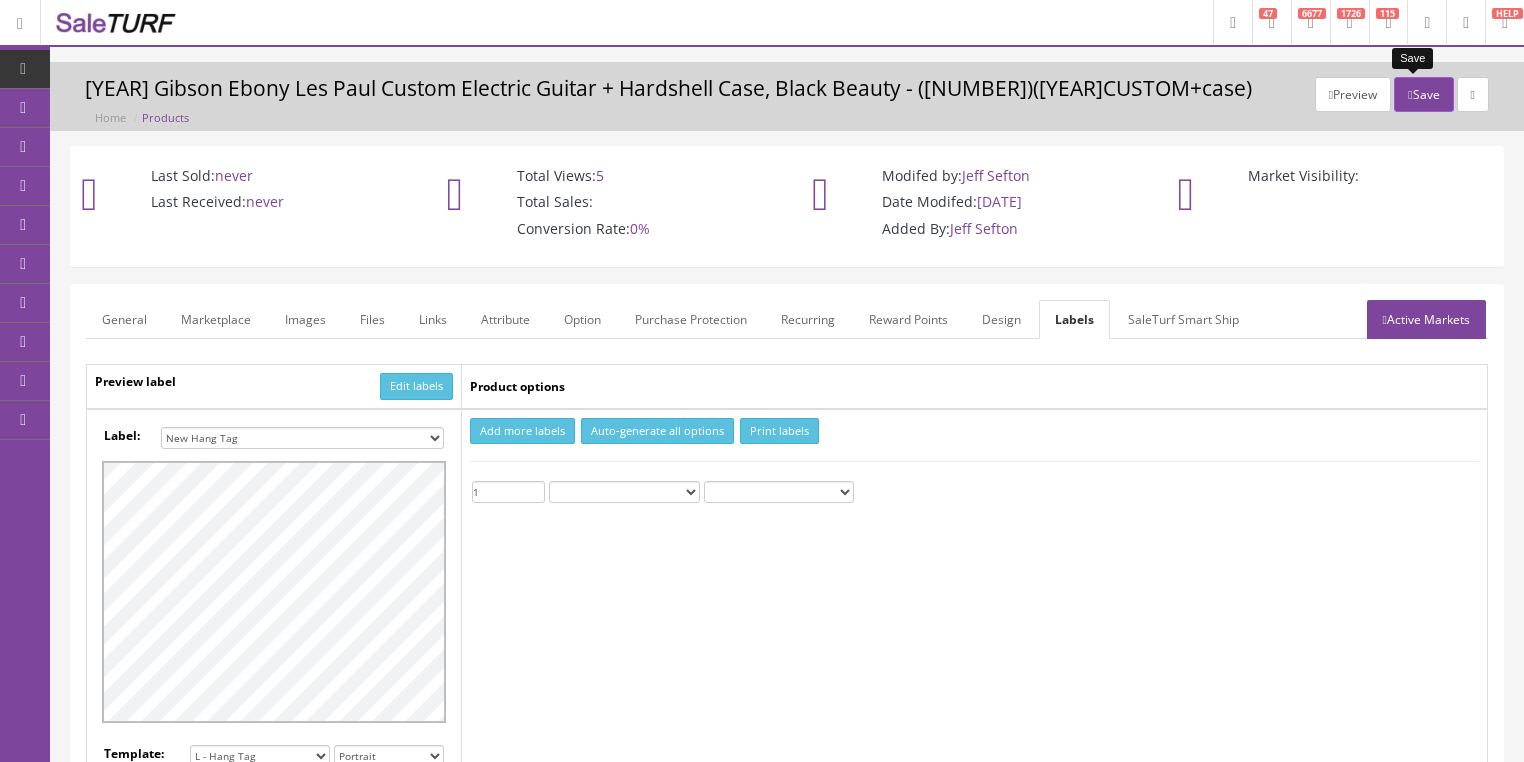 click at bounding box center (1410, 95) 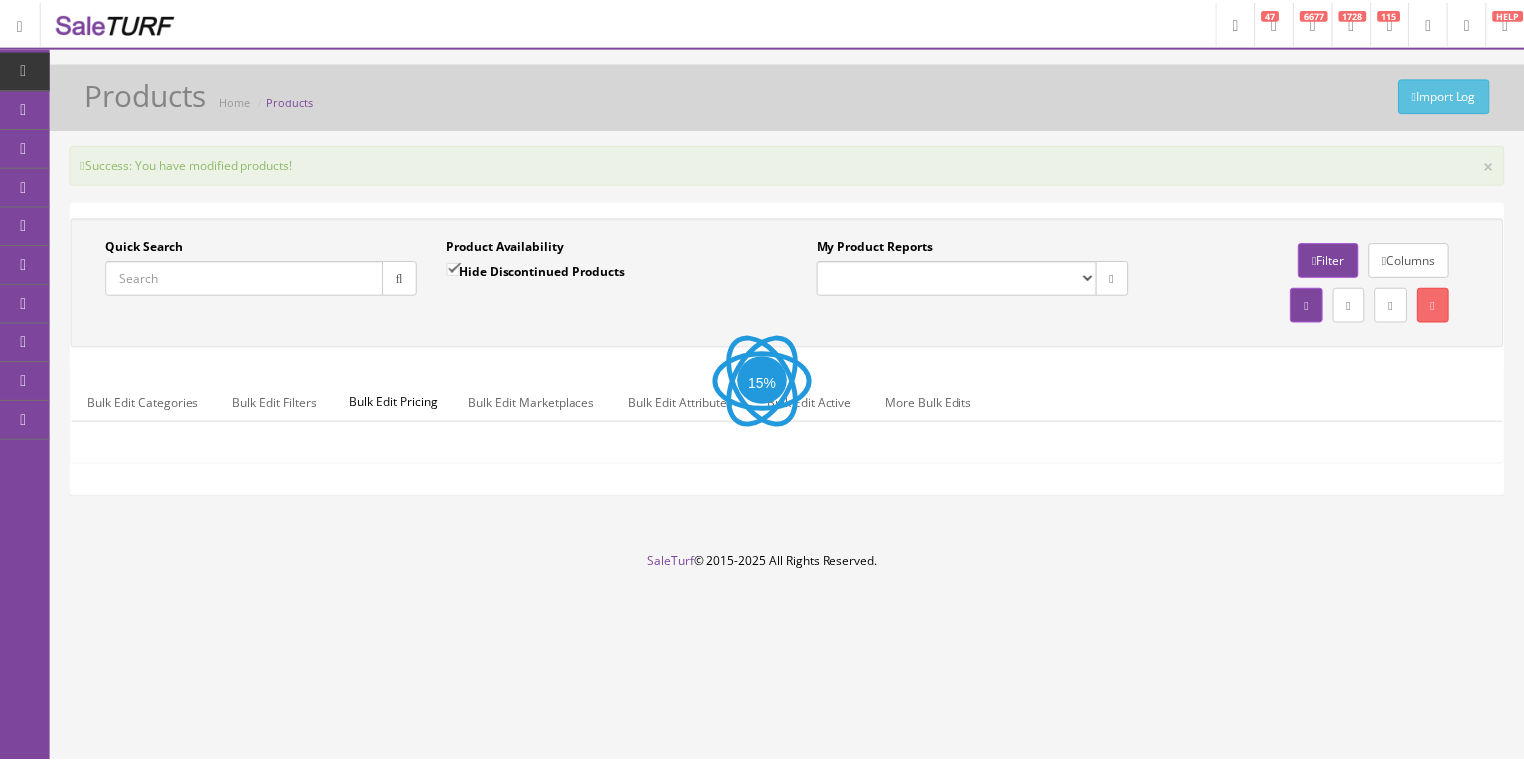 scroll, scrollTop: 0, scrollLeft: 0, axis: both 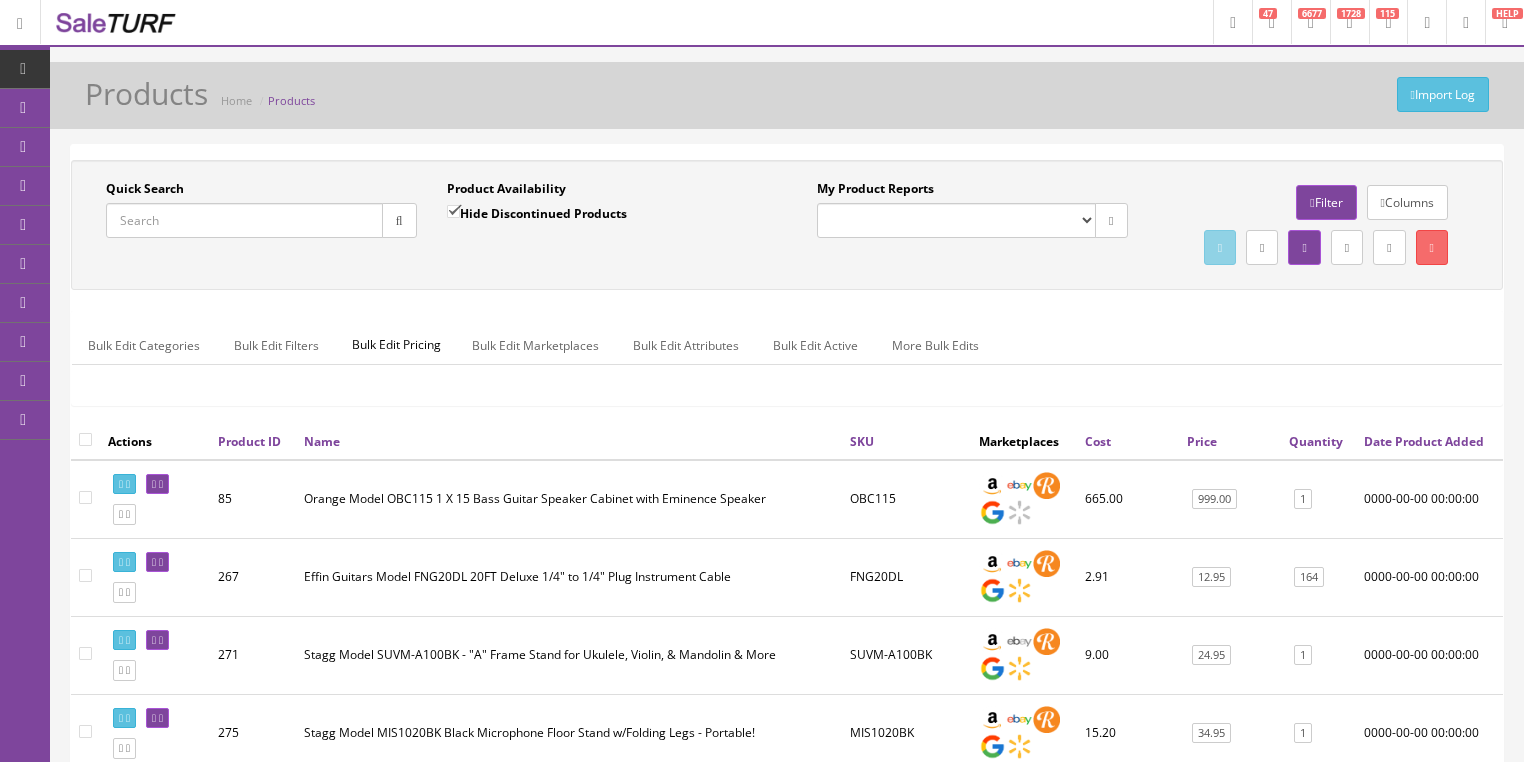 click on "Quick Search" at bounding box center [244, 220] 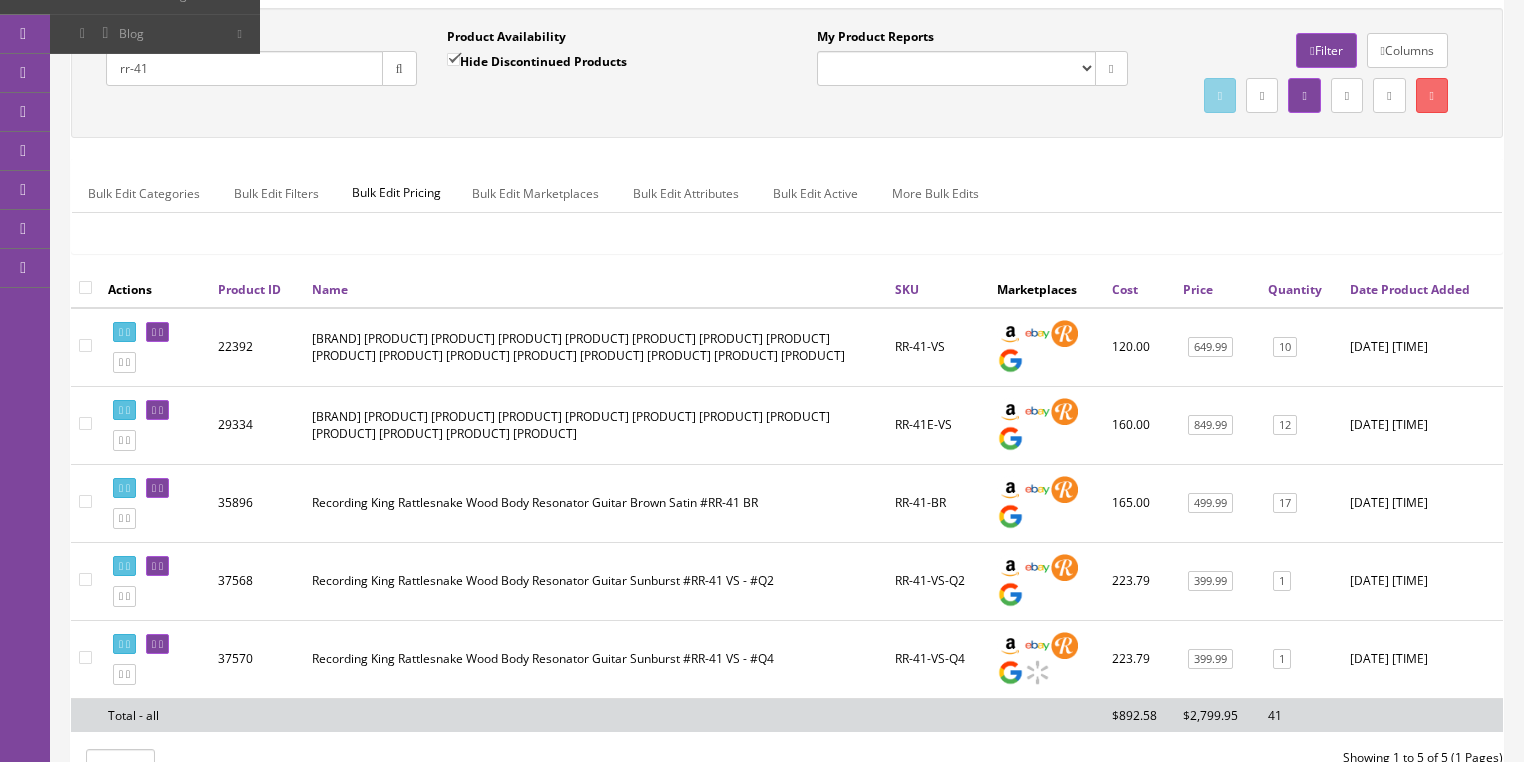 scroll, scrollTop: 160, scrollLeft: 0, axis: vertical 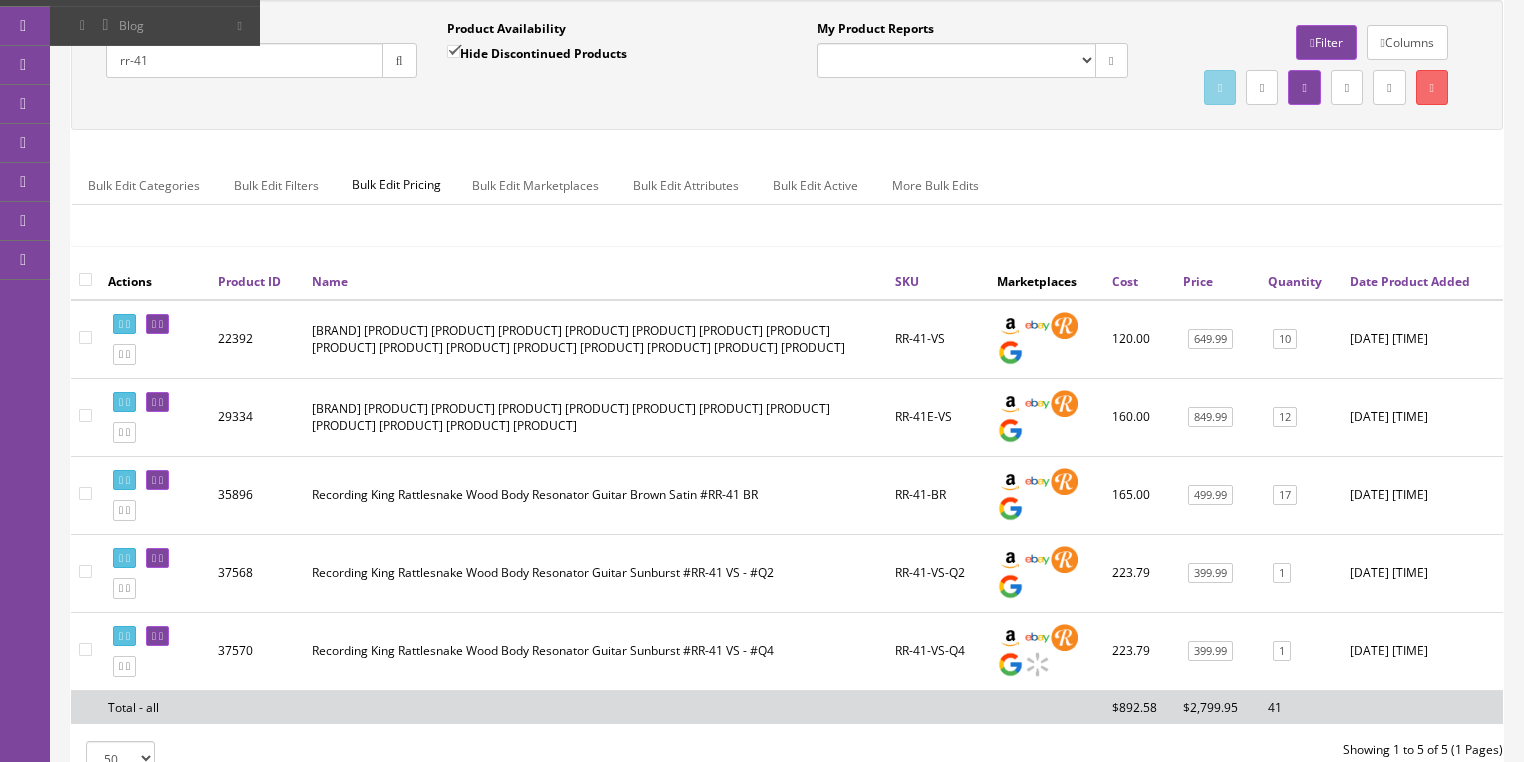 drag, startPoint x: 166, startPoint y: 73, endPoint x: 115, endPoint y: 100, distance: 57.706154 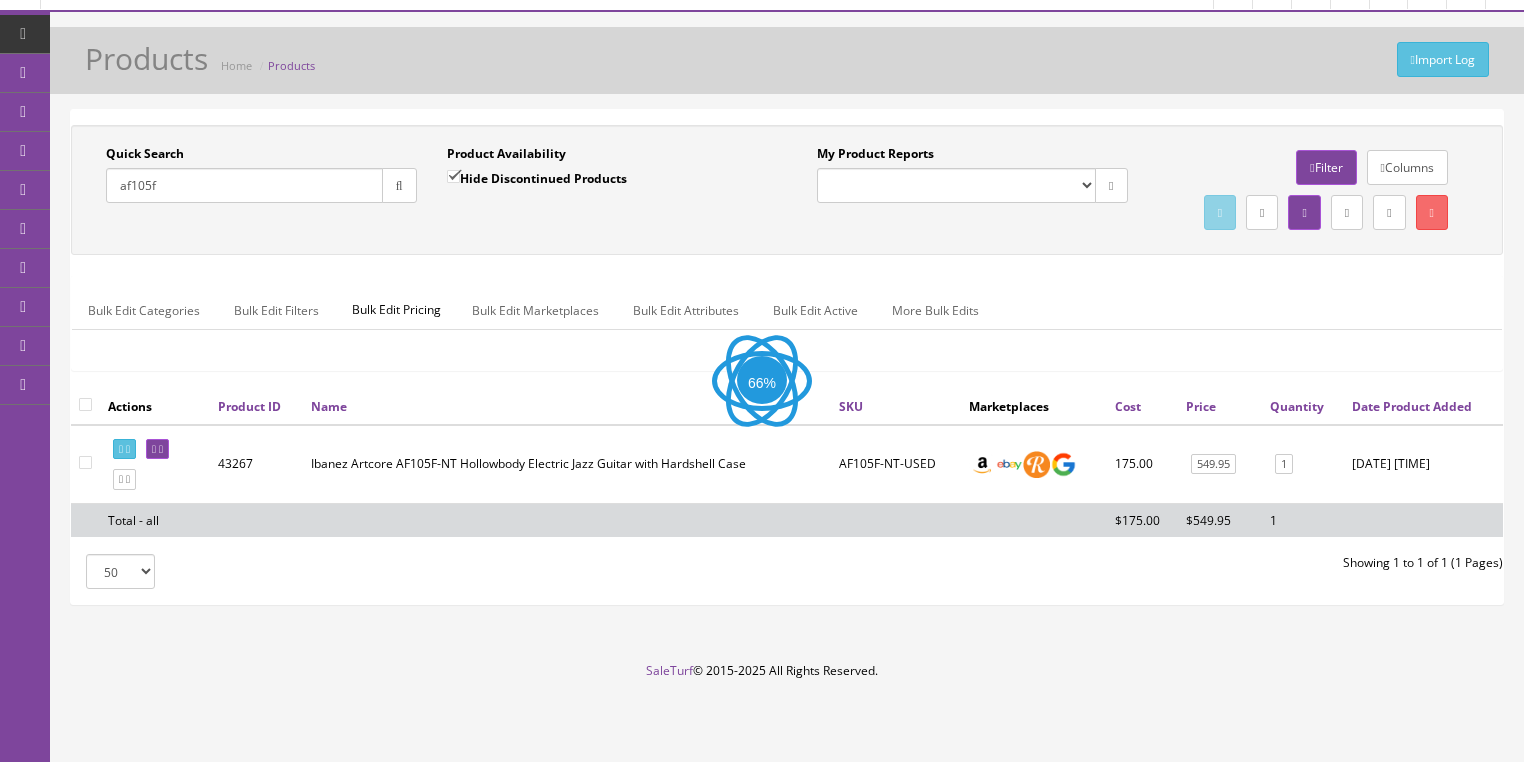 scroll, scrollTop: 75, scrollLeft: 0, axis: vertical 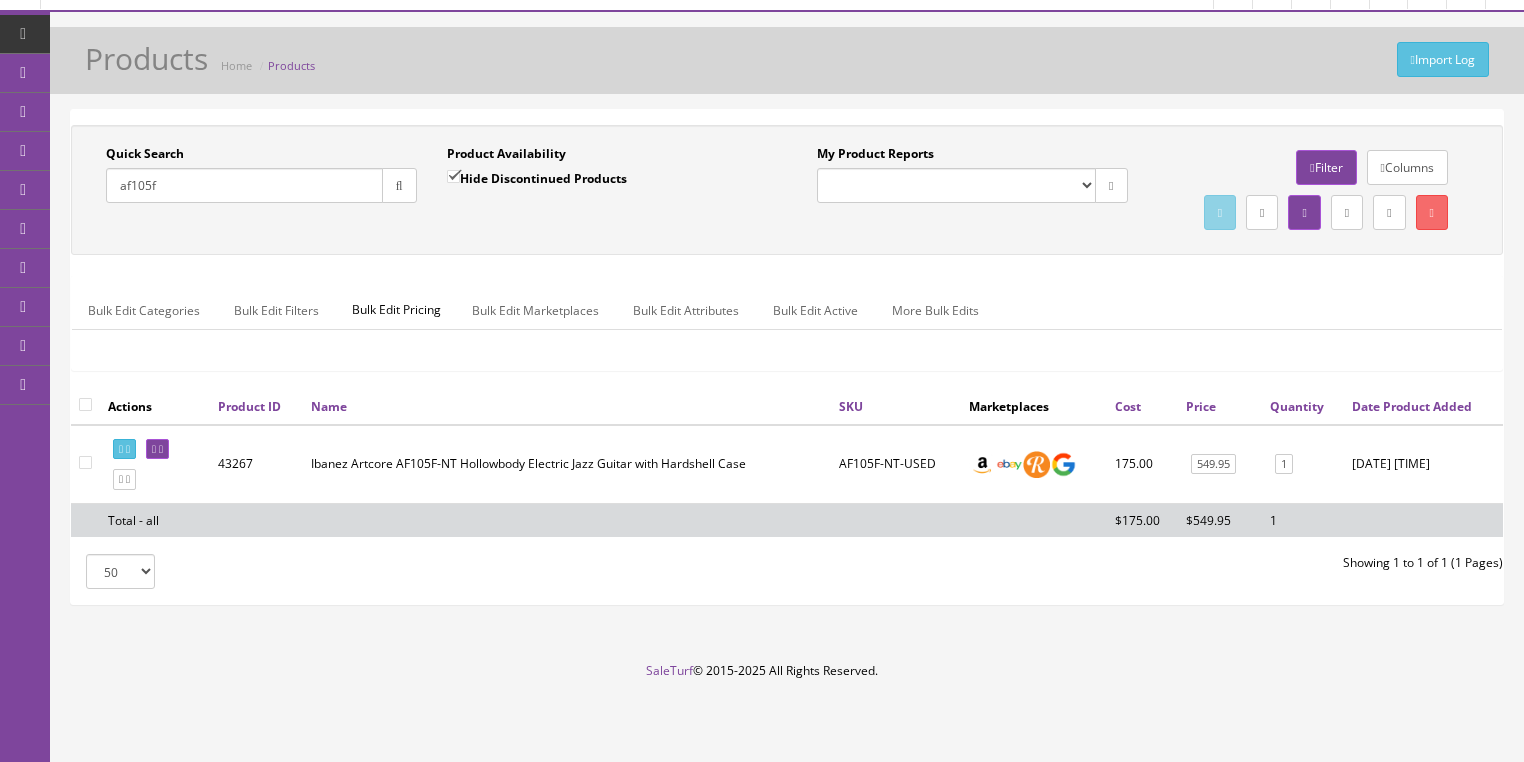 click on "Quick Search
af105f
Date From
Product Availability
Hide Discontinued Products
Date To
My Product Reports
Market Errors (InStock)
Summer of Sound Sale
Columns
Filter
Download report as
CSV File" at bounding box center [787, 365] 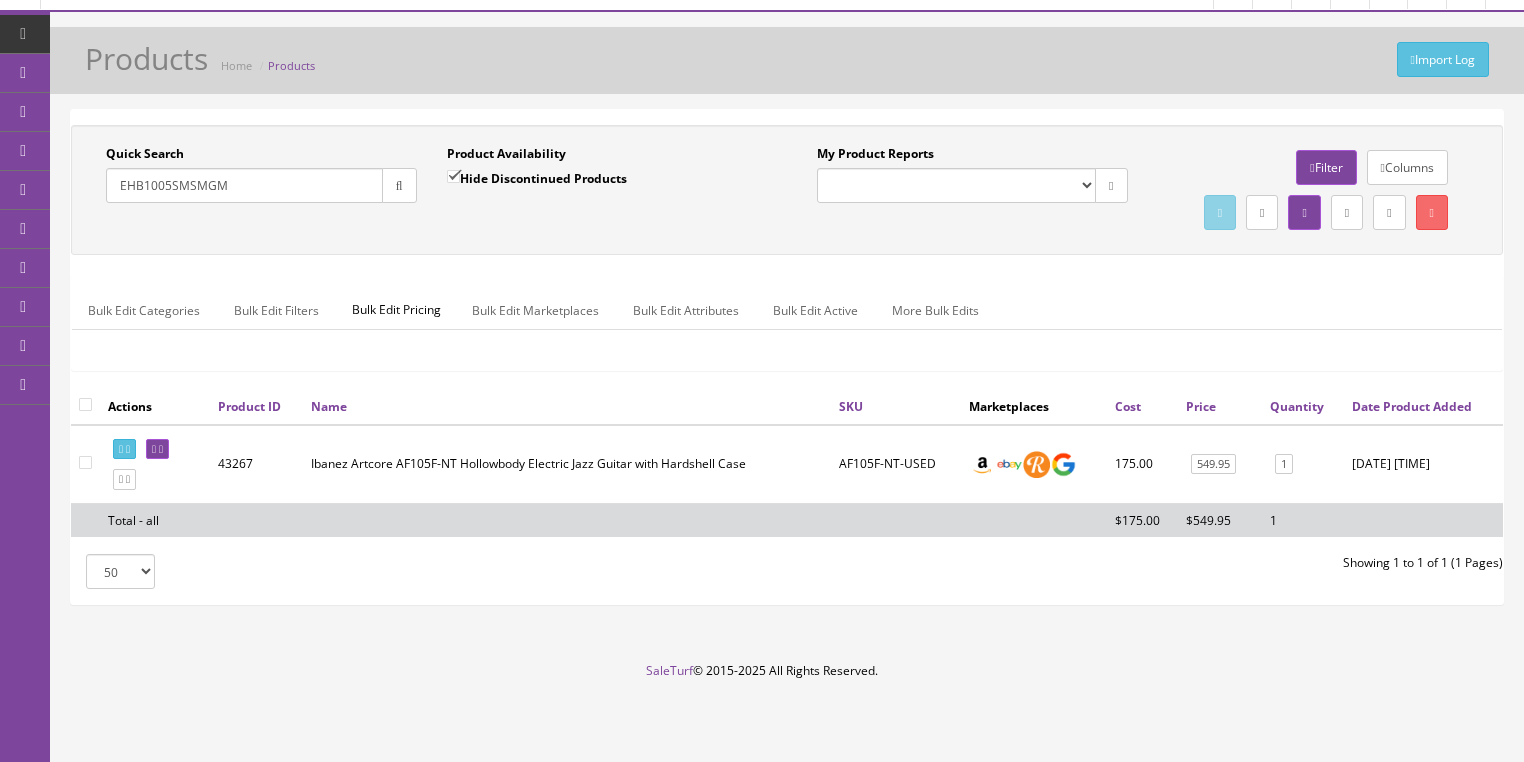 click at bounding box center (399, 185) 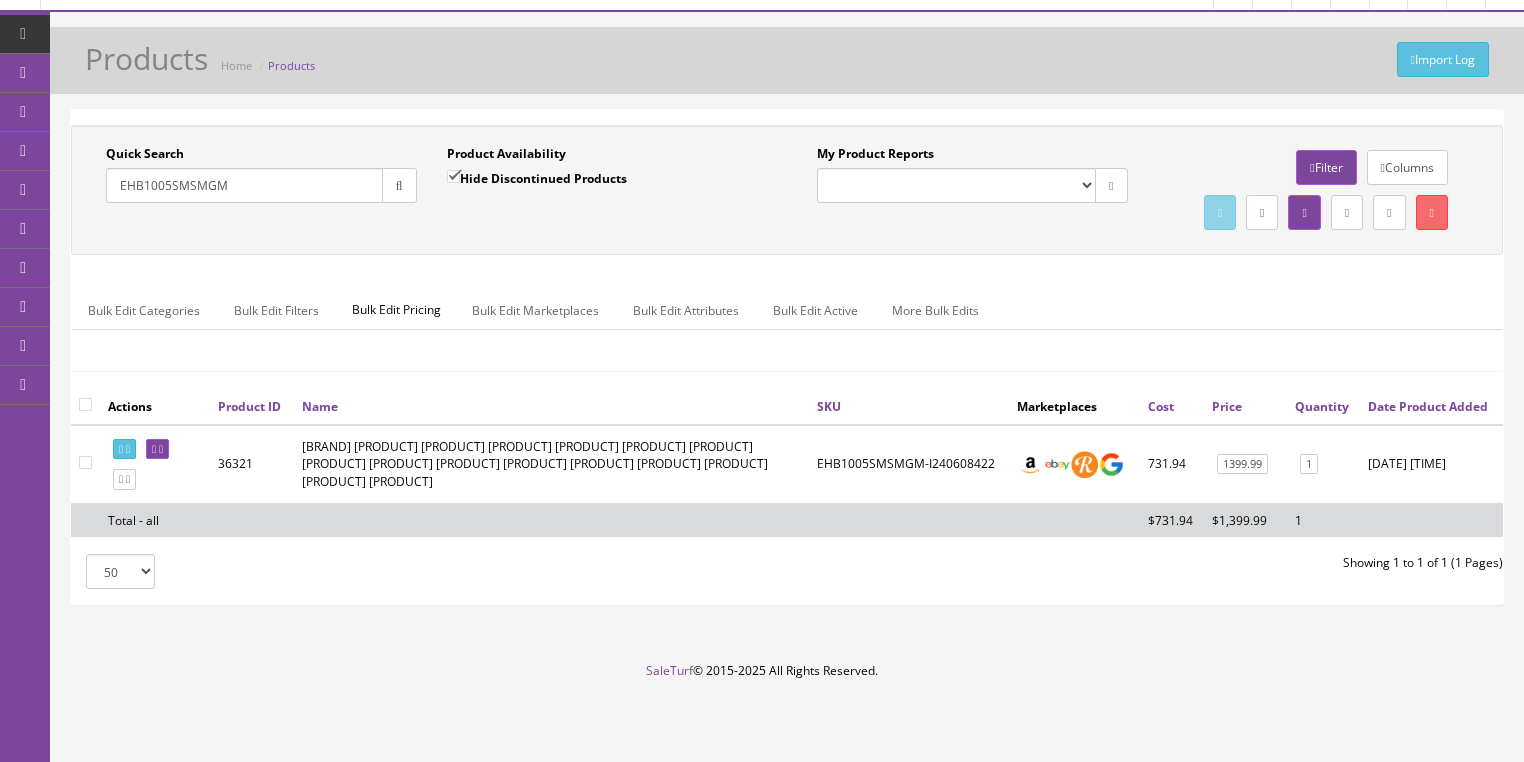 drag, startPoint x: 272, startPoint y: 148, endPoint x: 109, endPoint y: 168, distance: 164.22241 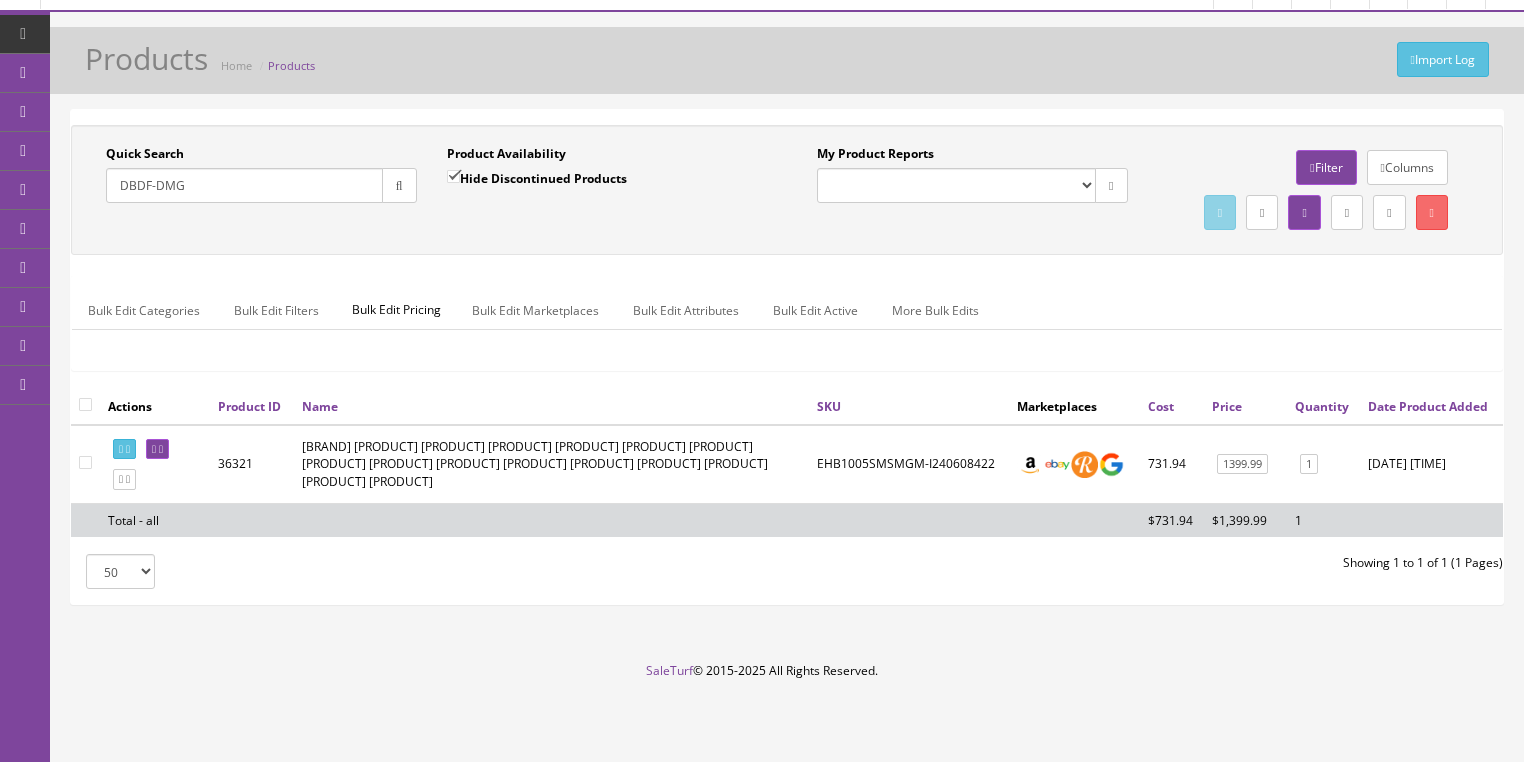 type on "DBDF-DMG" 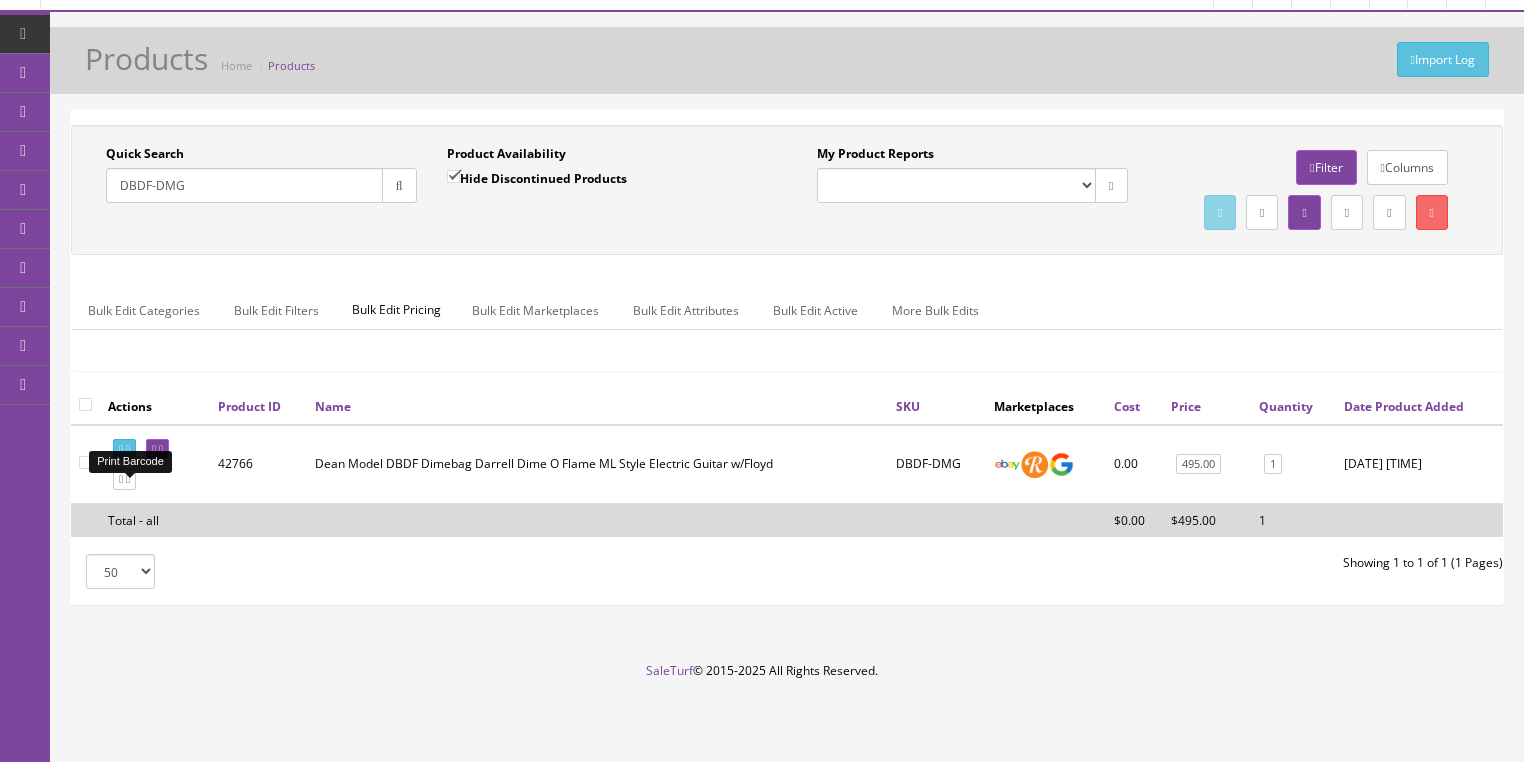 click at bounding box center [128, 449] 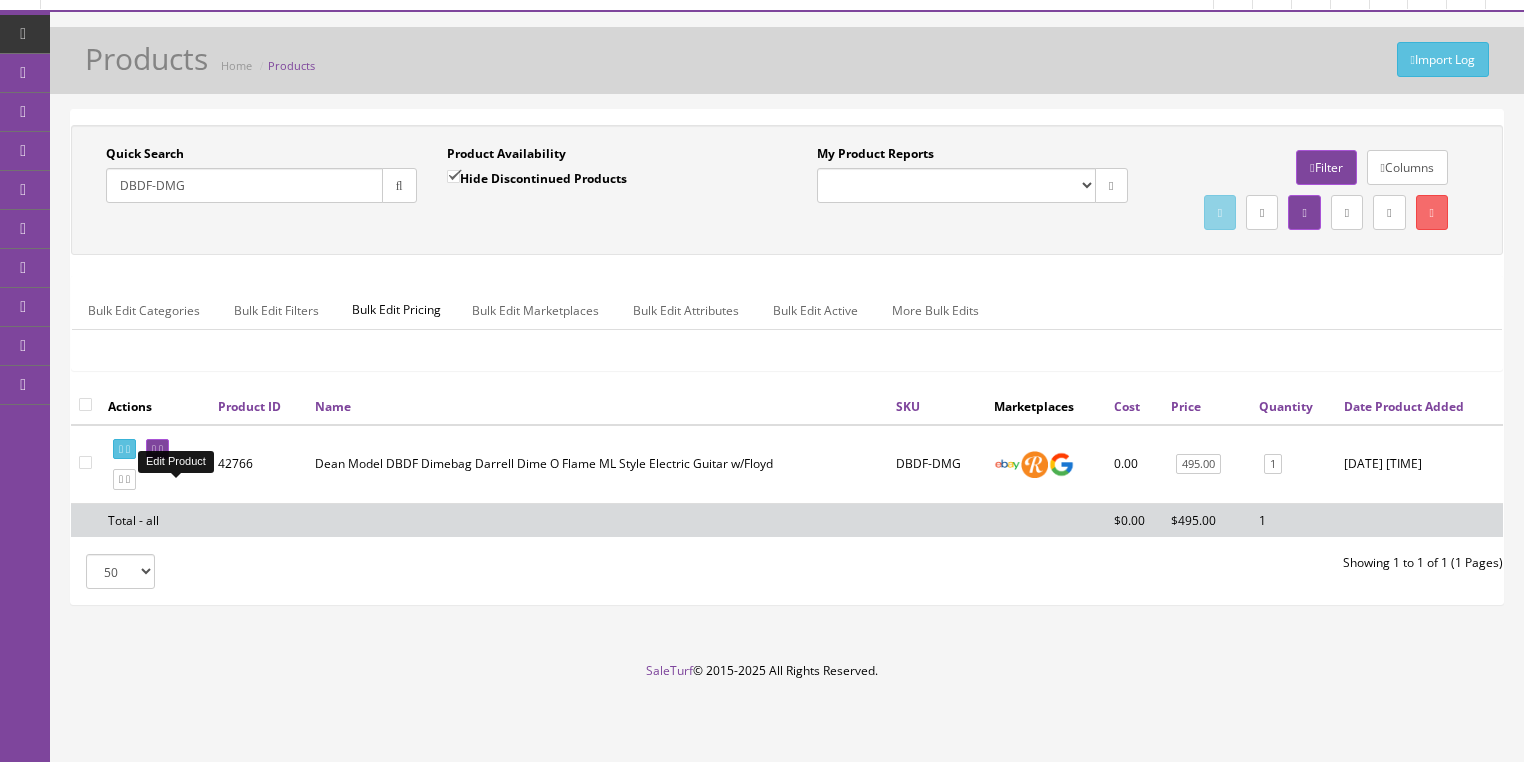 click at bounding box center (161, 449) 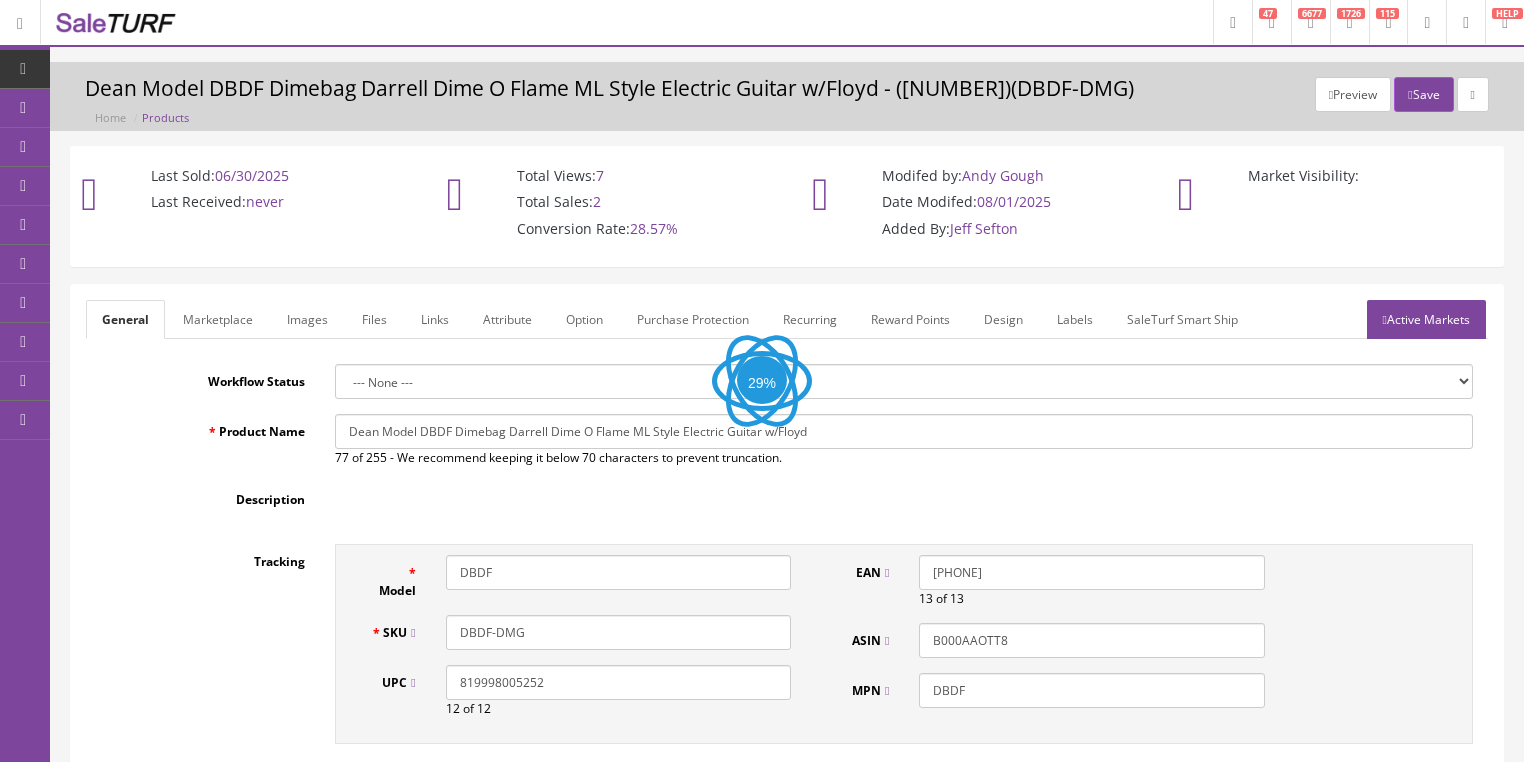 scroll, scrollTop: 0, scrollLeft: 0, axis: both 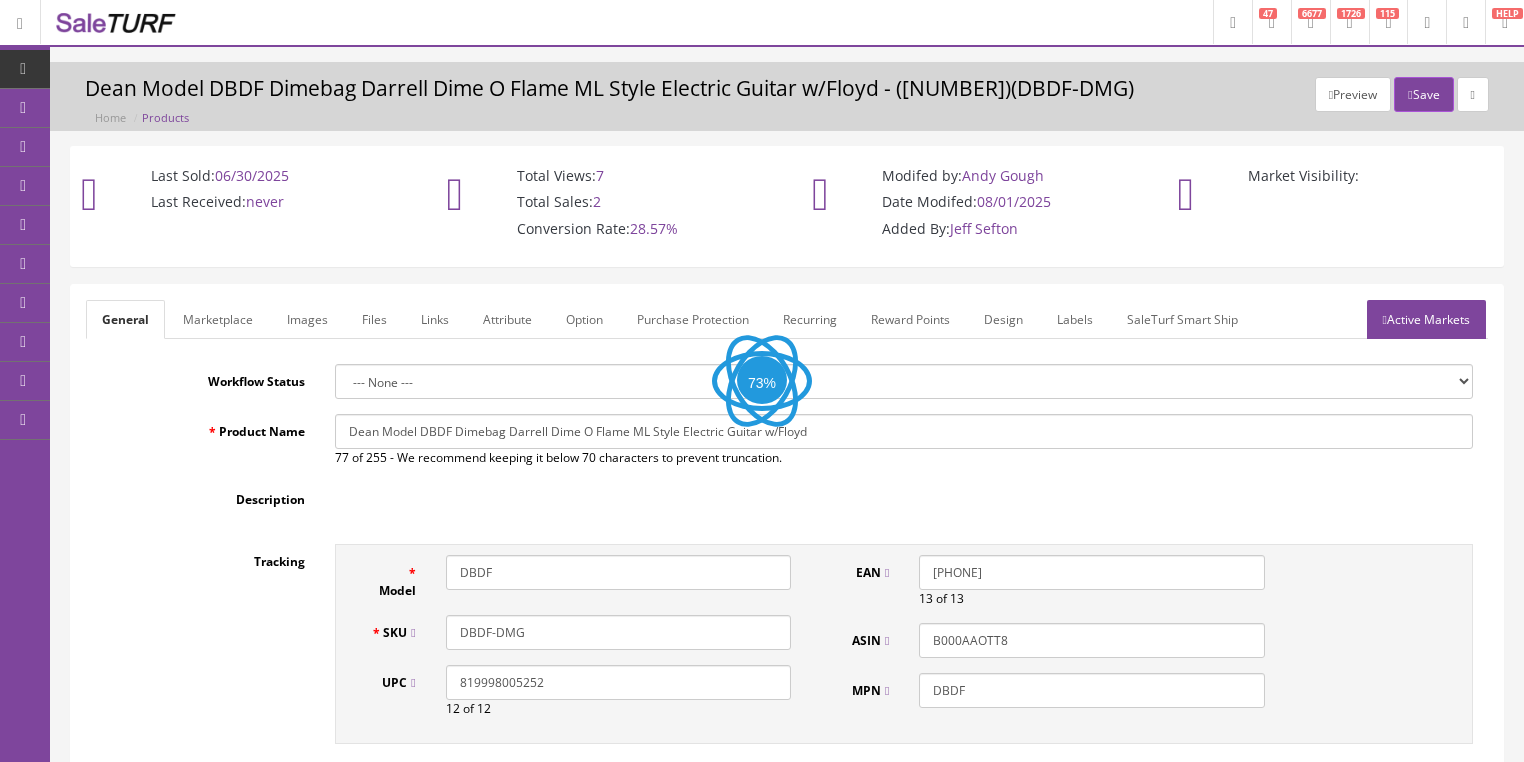 click on "Active Markets" at bounding box center (1426, 319) 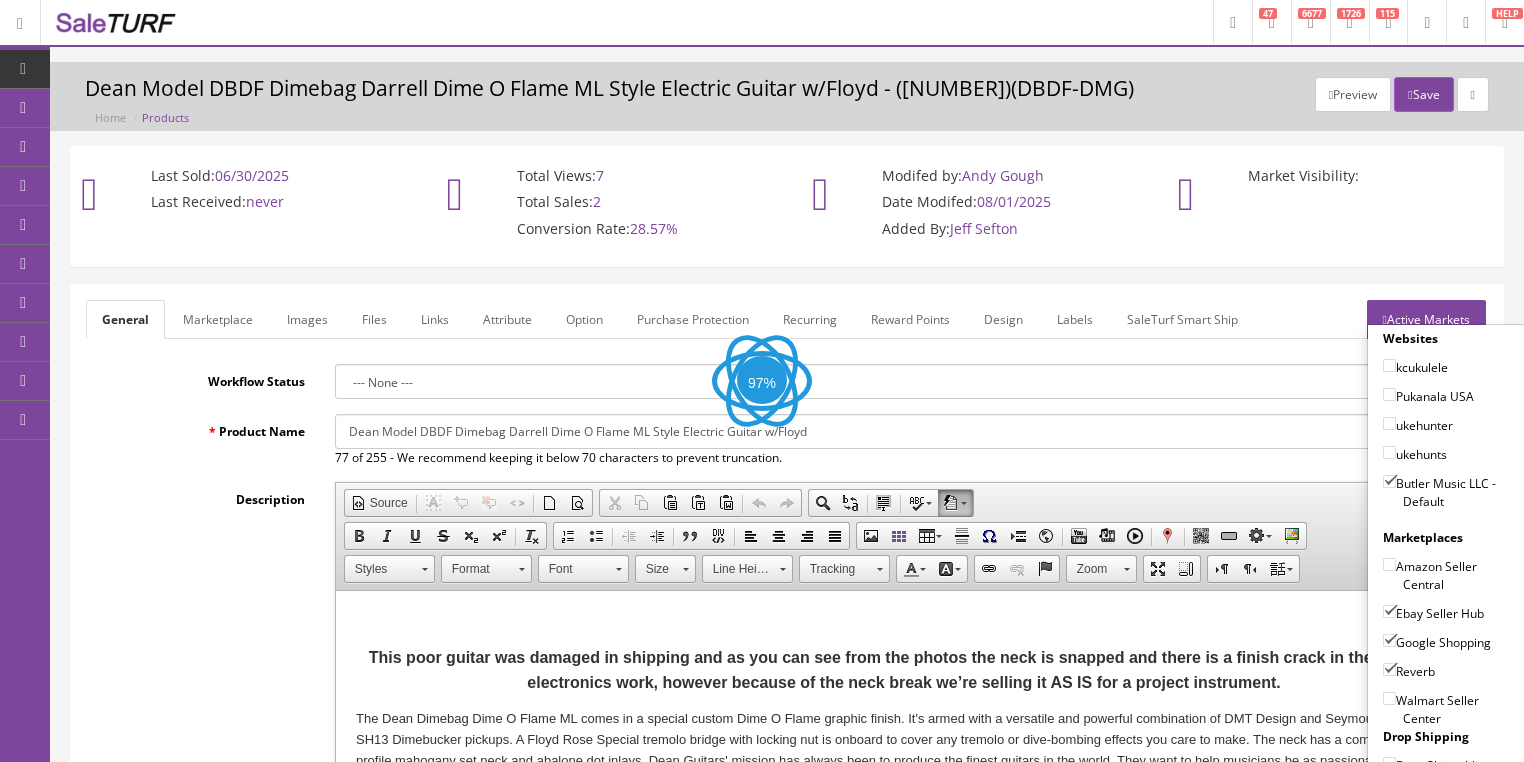 scroll, scrollTop: 0, scrollLeft: 0, axis: both 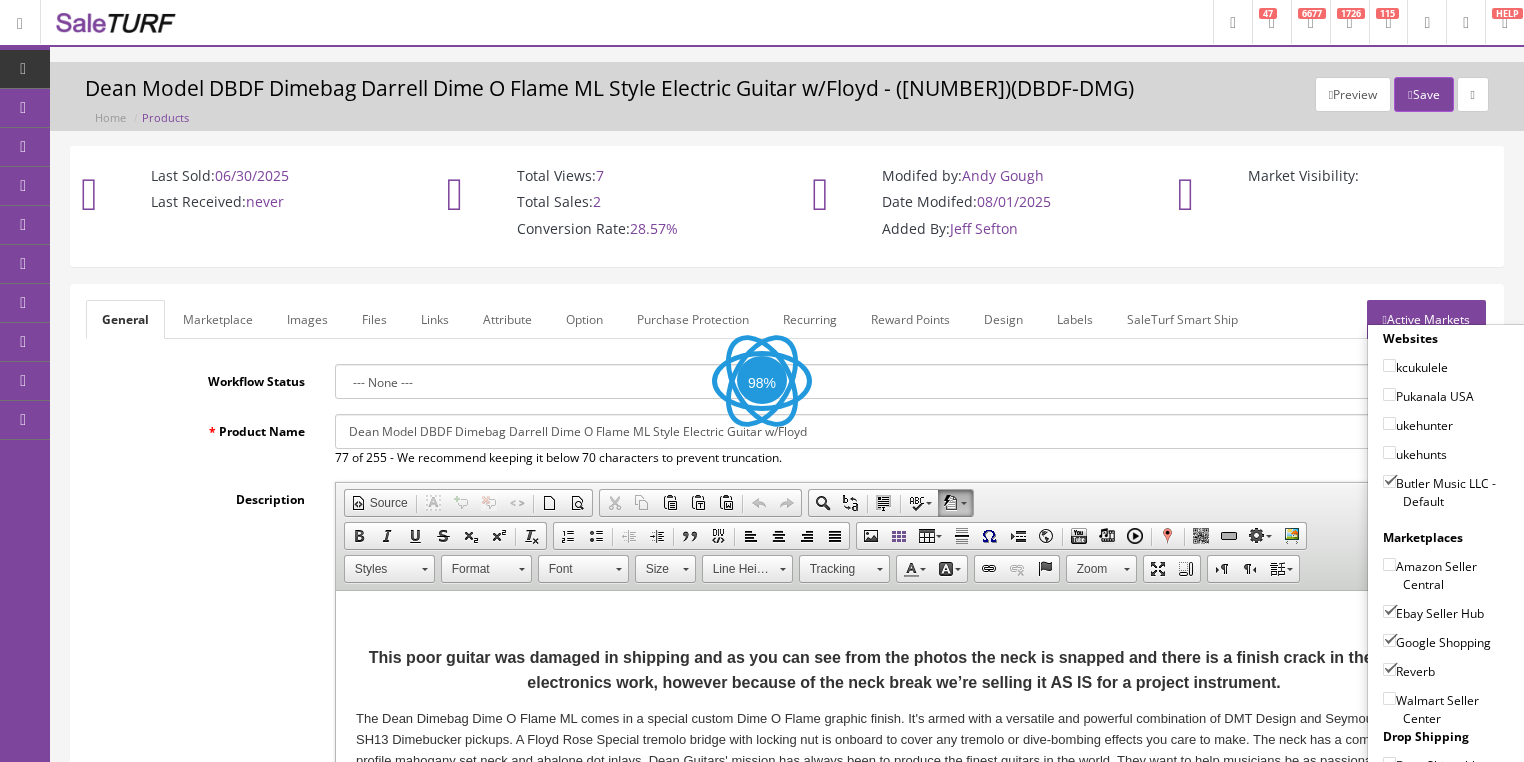 drag, startPoint x: 1386, startPoint y: 479, endPoint x: 1380, endPoint y: 492, distance: 14.3178215 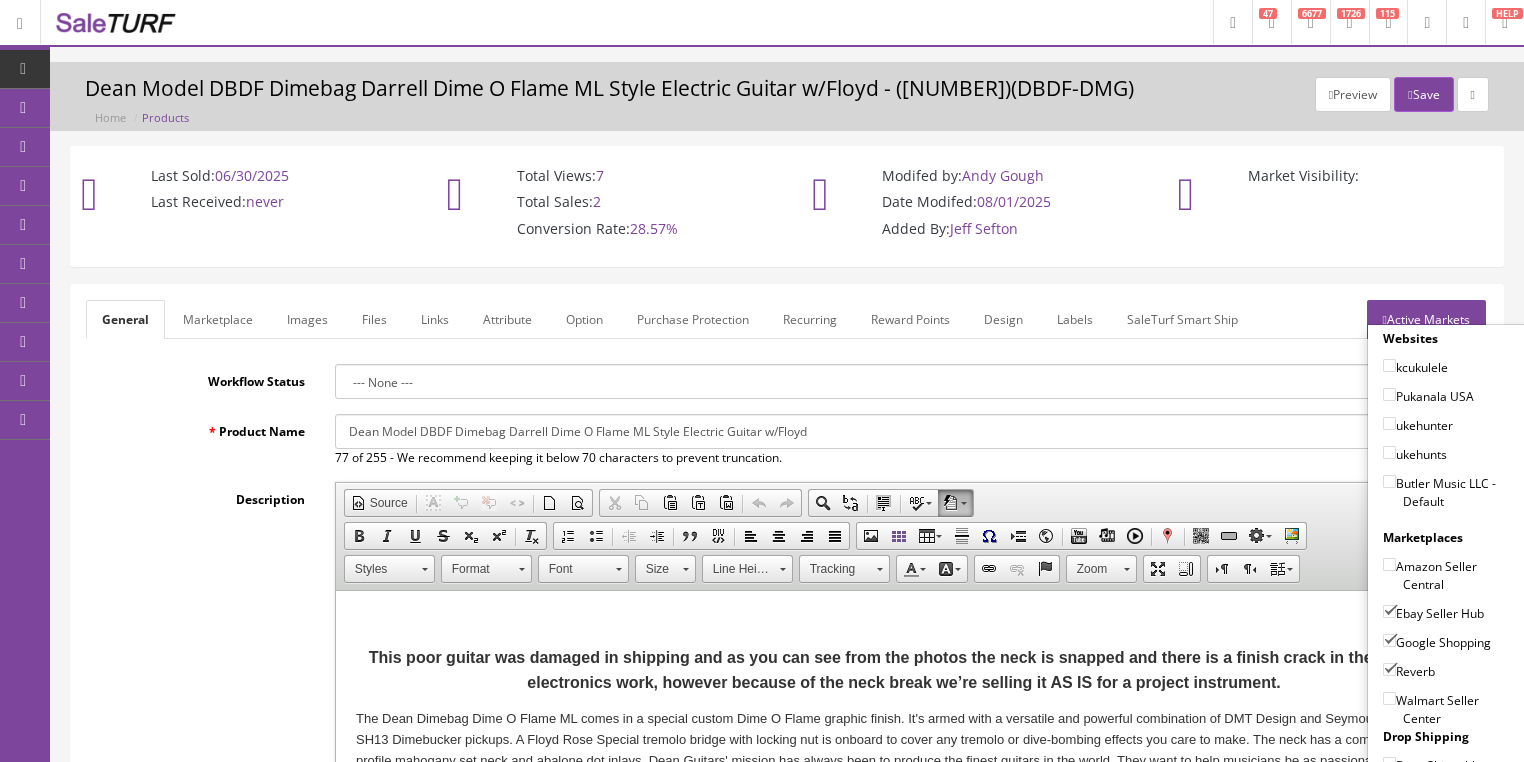 click on "Ebay Seller Hub" at bounding box center [1389, 611] 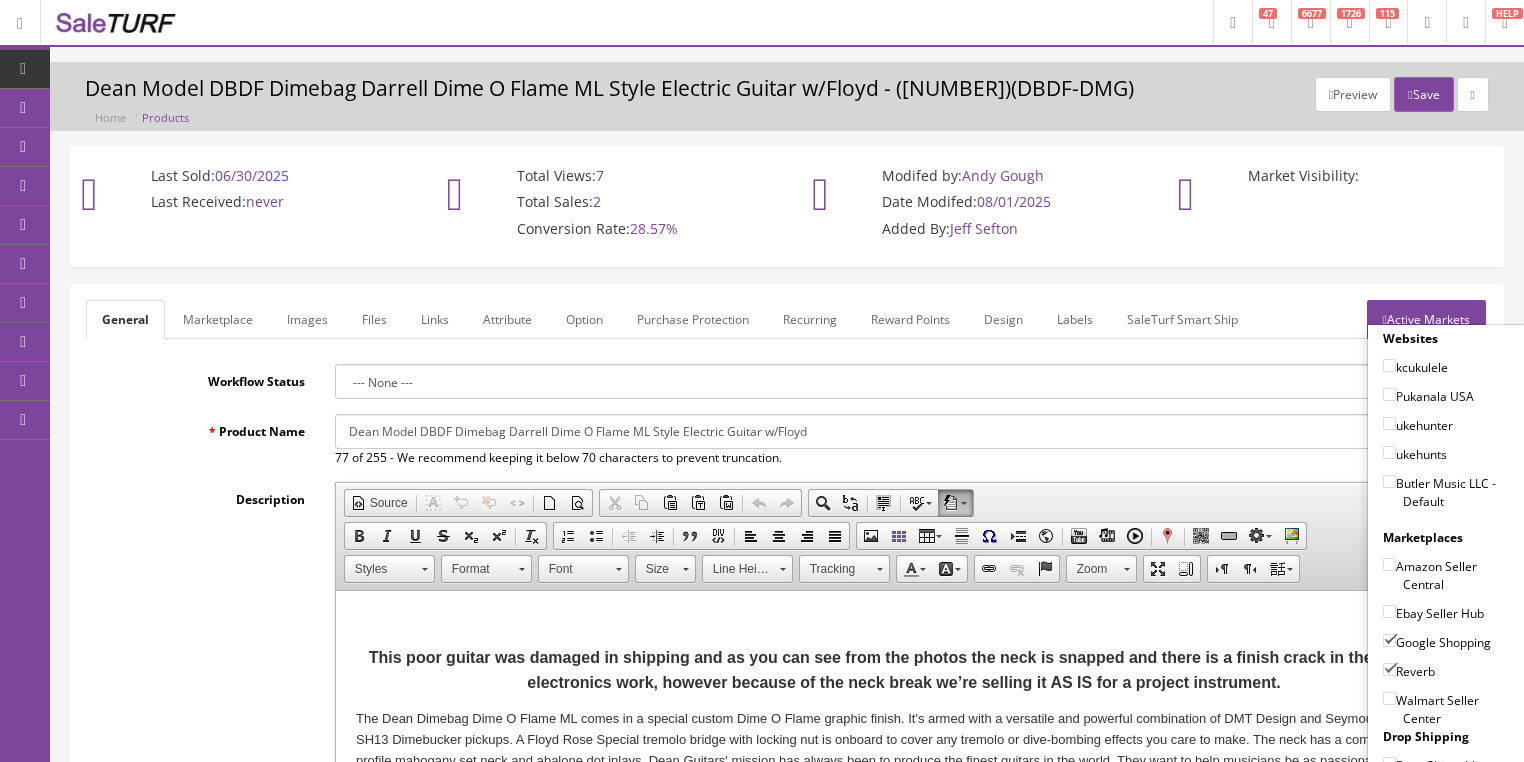 click on "Google Shopping" at bounding box center [1389, 640] 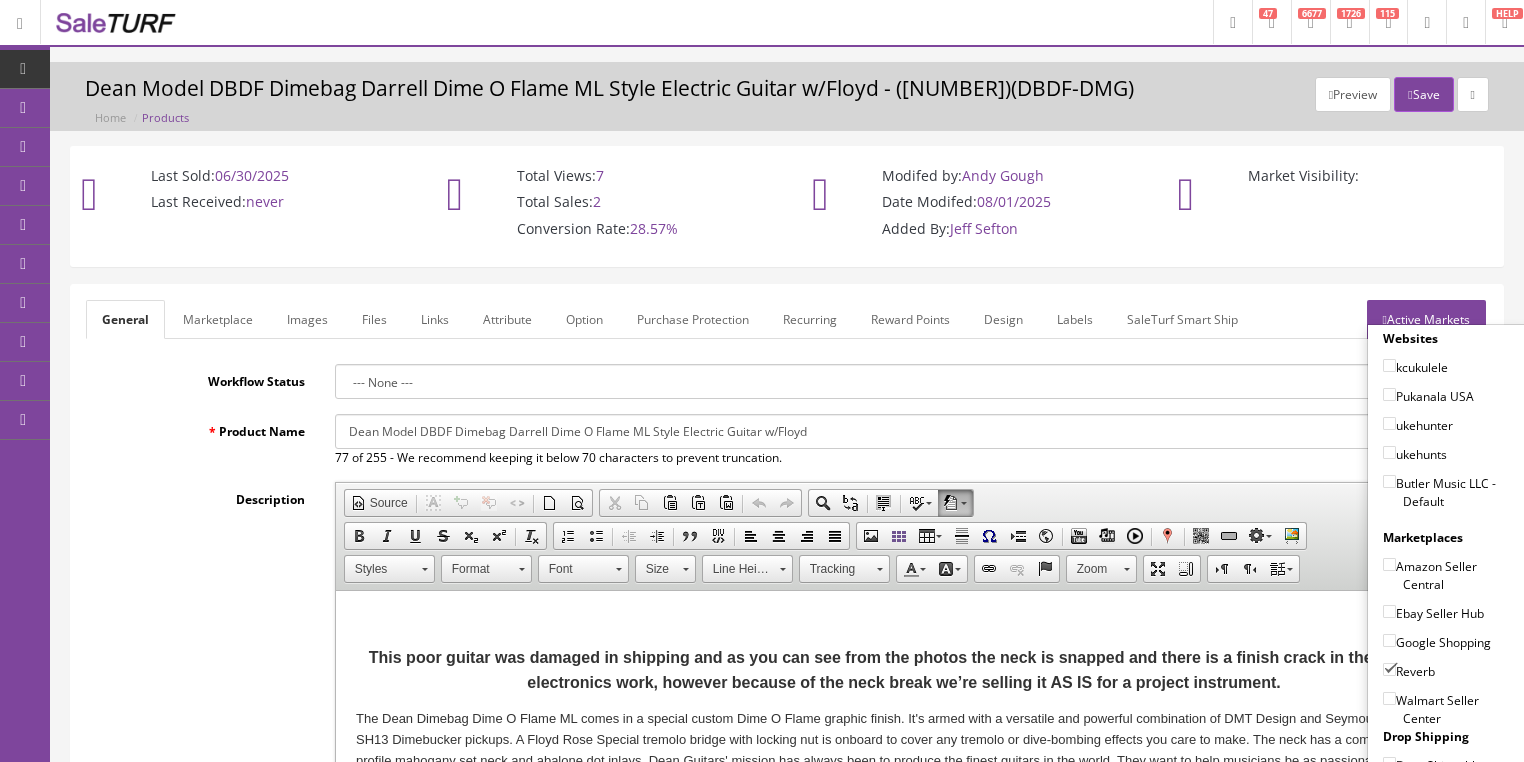 click on "Reverb" at bounding box center (1389, 669) 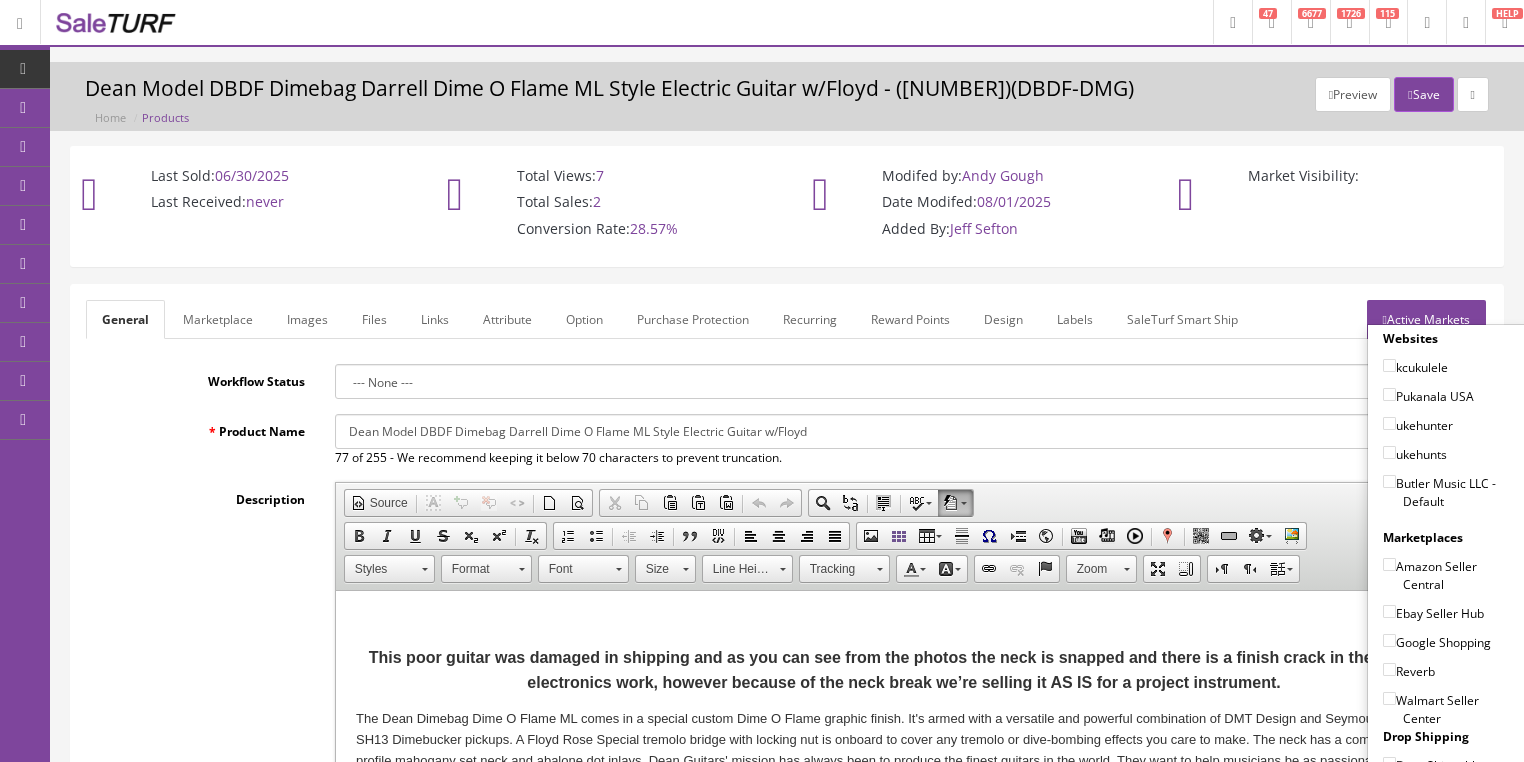 drag, startPoint x: 1419, startPoint y: 307, endPoint x: 1022, endPoint y: 353, distance: 399.6561 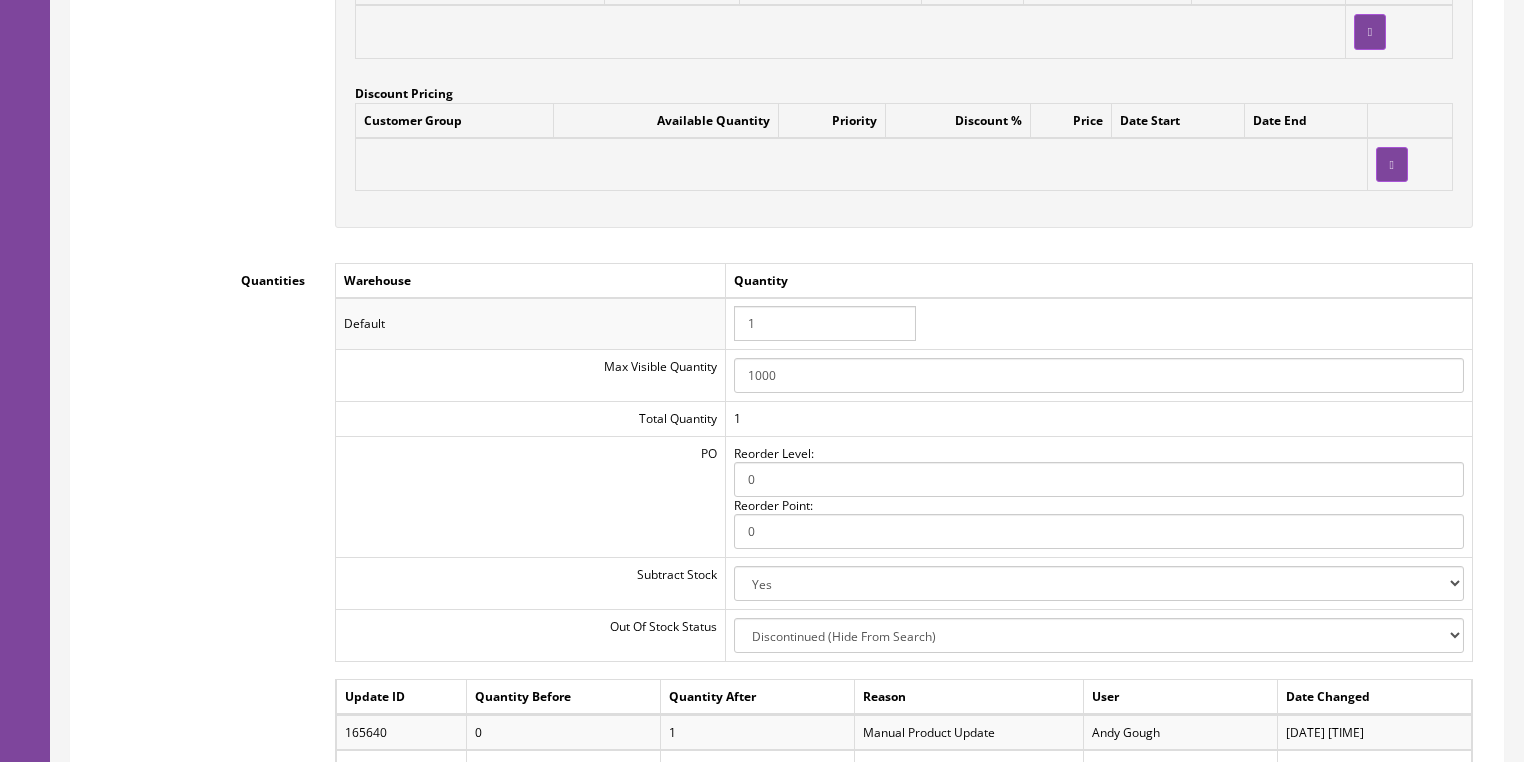 scroll, scrollTop: 2000, scrollLeft: 0, axis: vertical 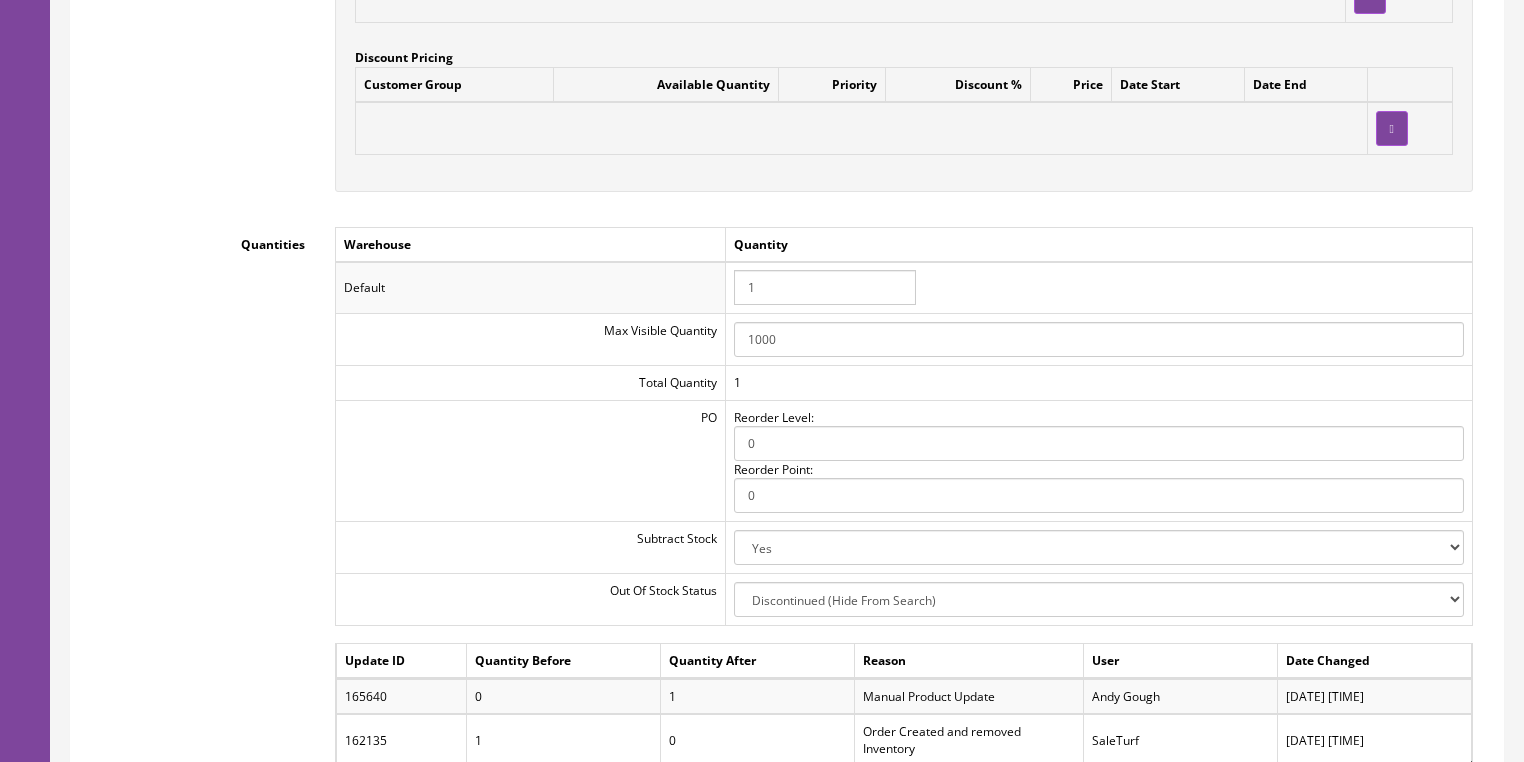 drag, startPoint x: 768, startPoint y: 301, endPoint x: 687, endPoint y: 297, distance: 81.09871 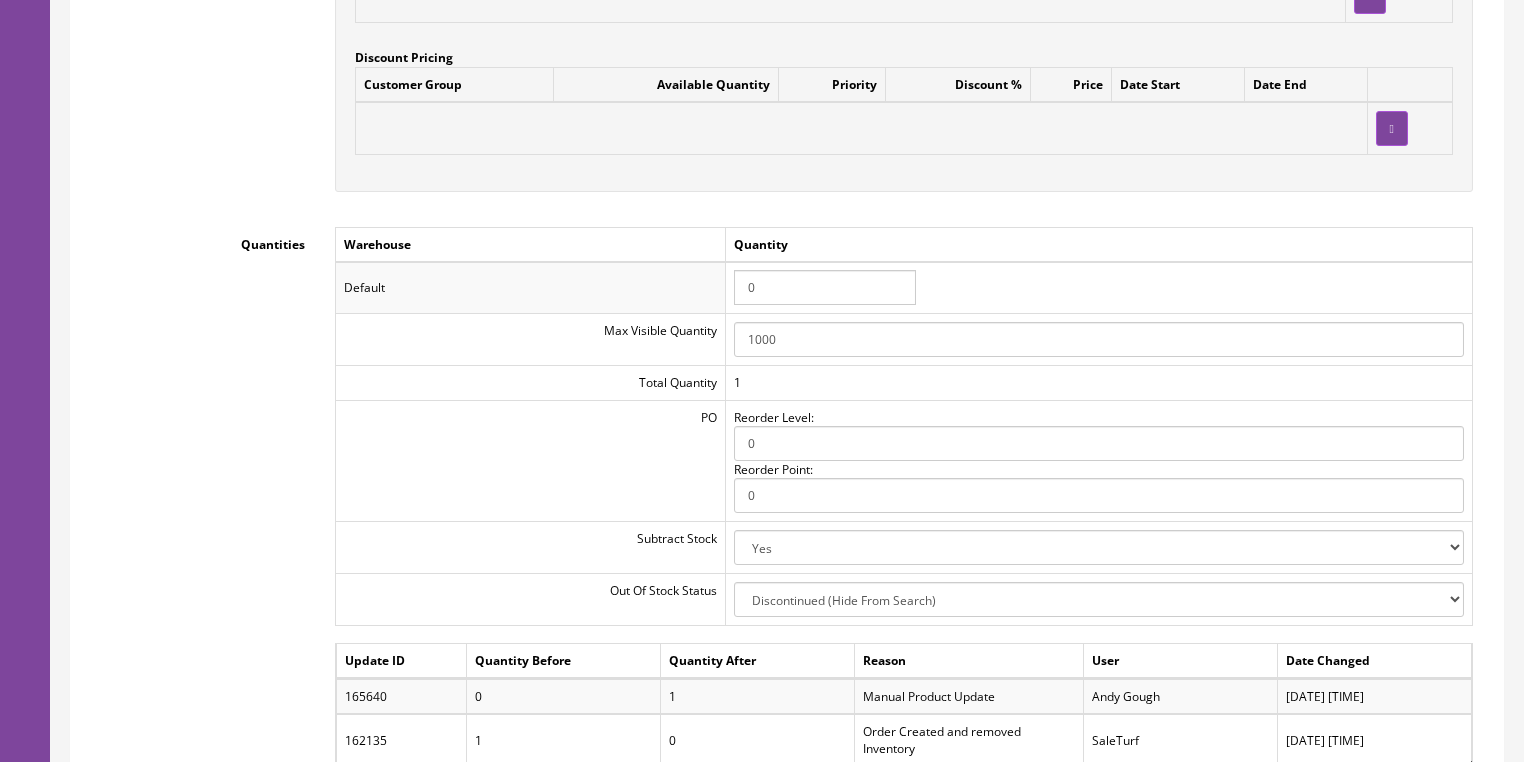 type on "0" 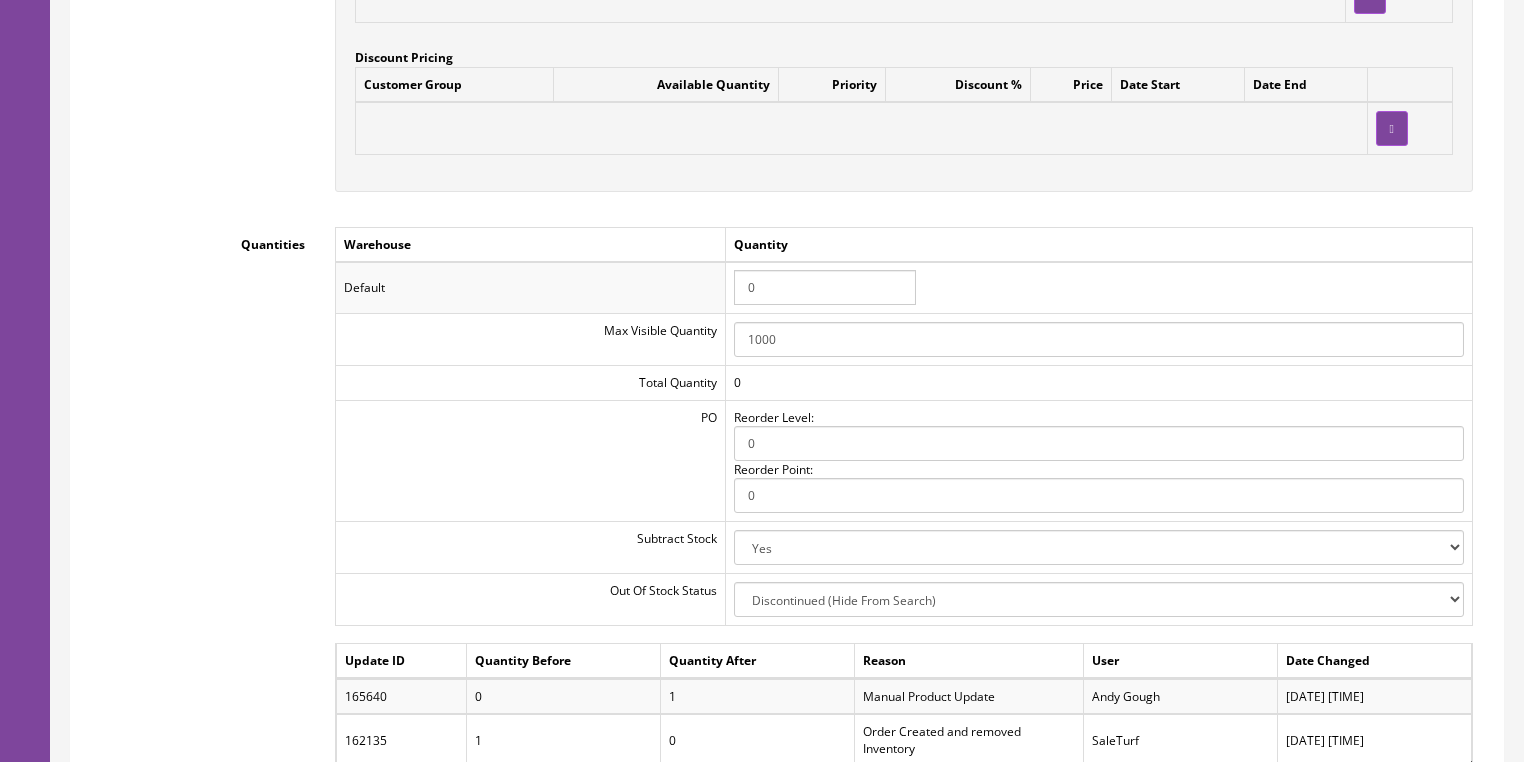 click on "Customer Group
Available Quantity
Priority
Discount %
Price
Date Start
Date End" at bounding box center (904, 119) 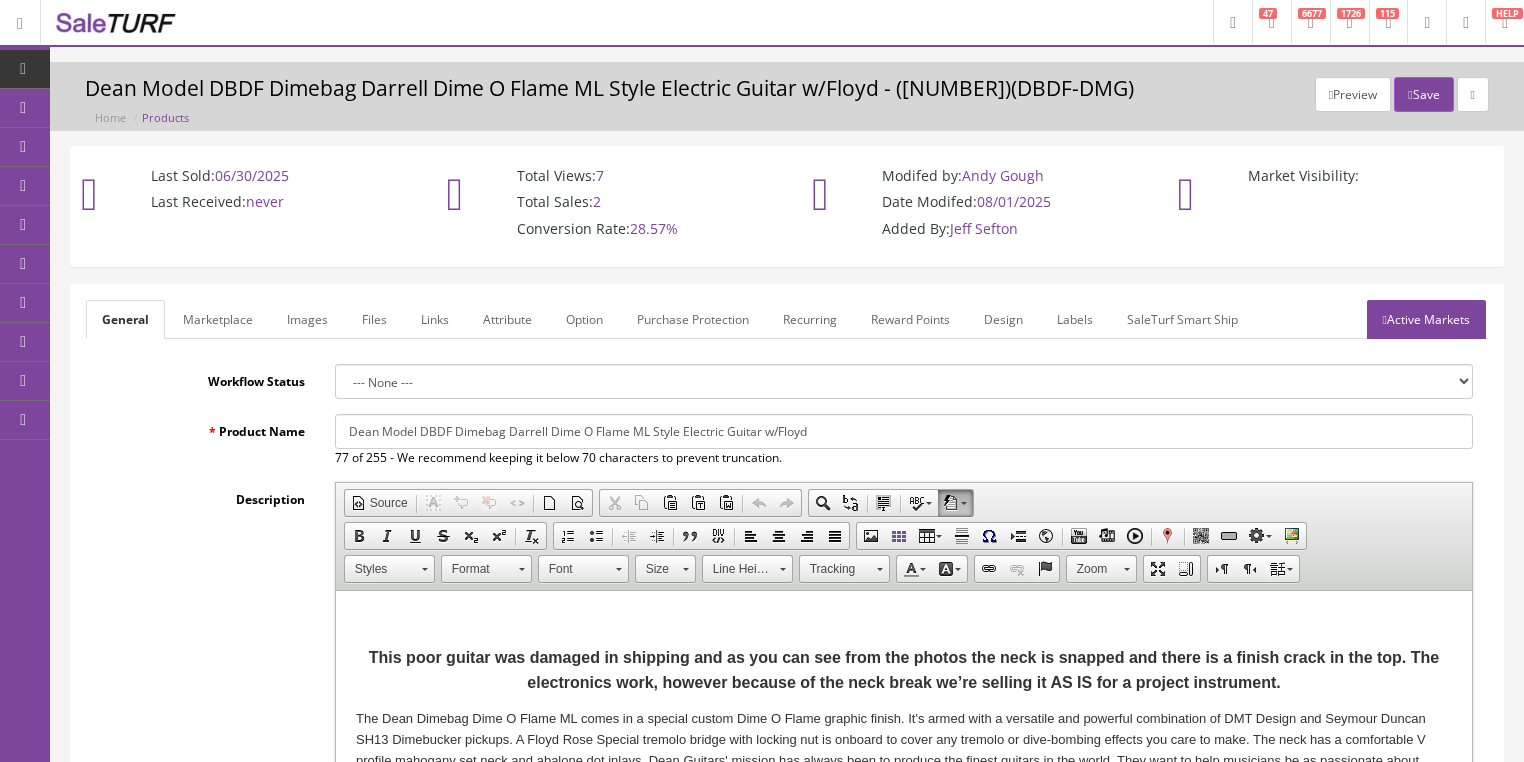scroll, scrollTop: 0, scrollLeft: 0, axis: both 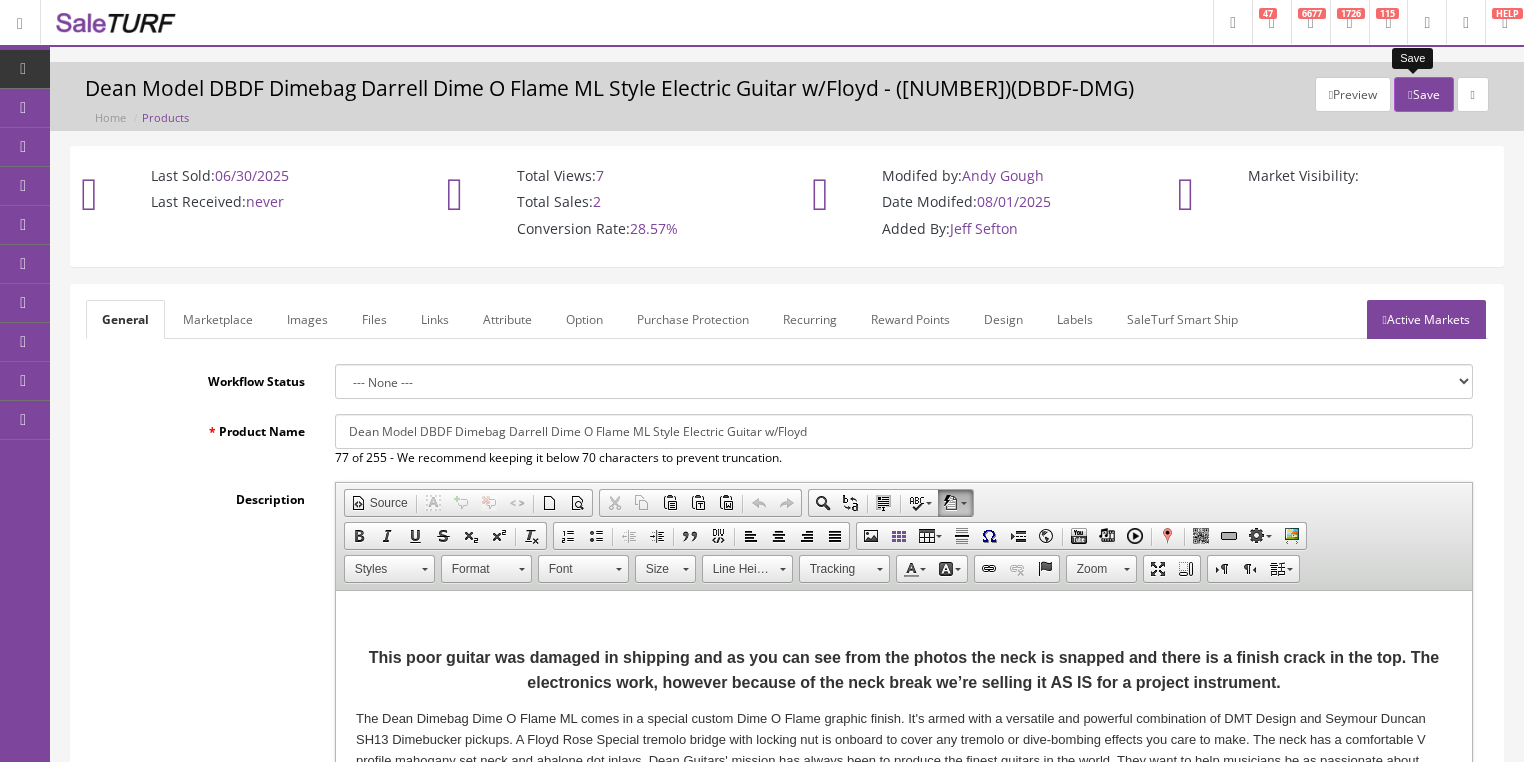 click at bounding box center [1410, 95] 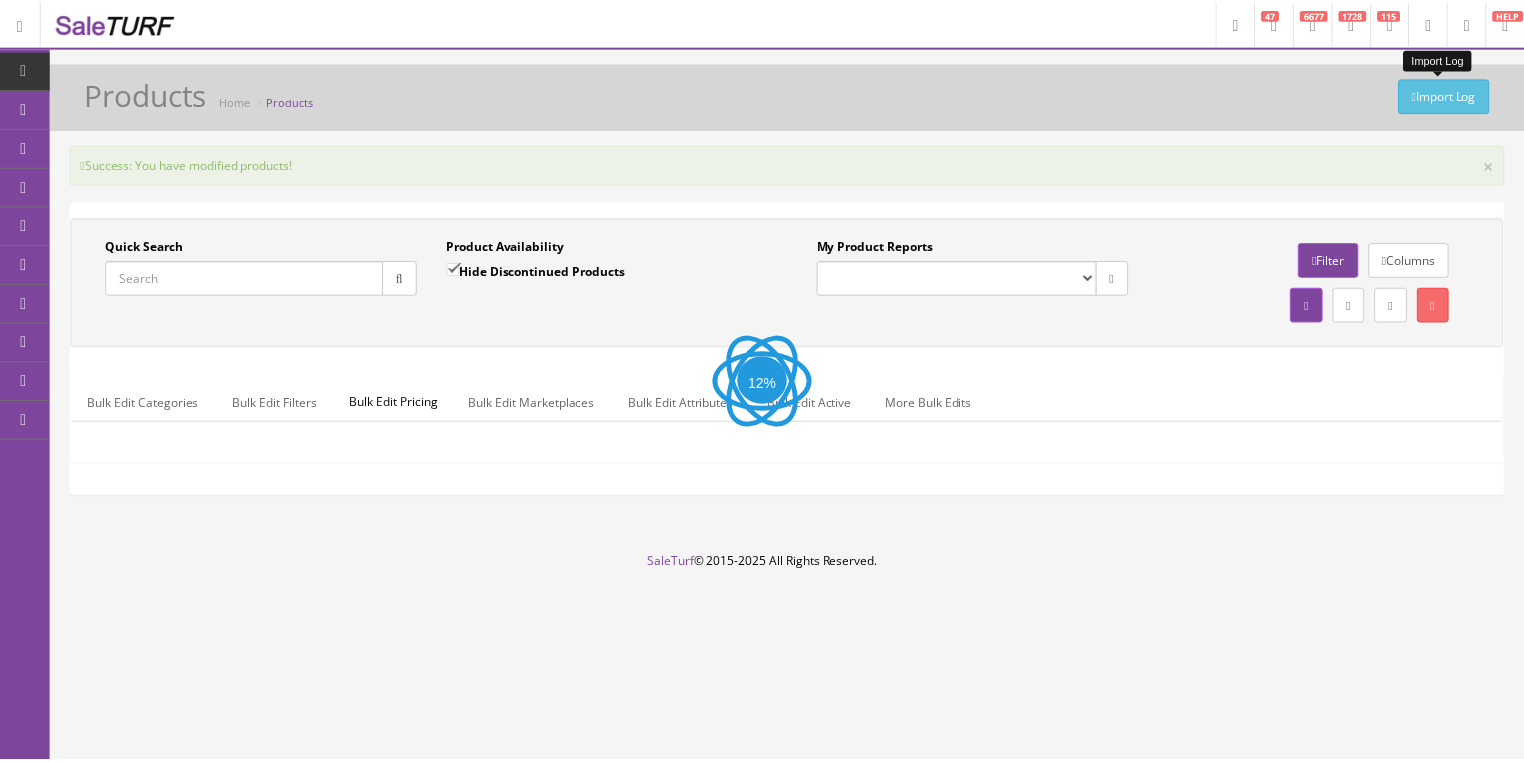 scroll, scrollTop: 0, scrollLeft: 0, axis: both 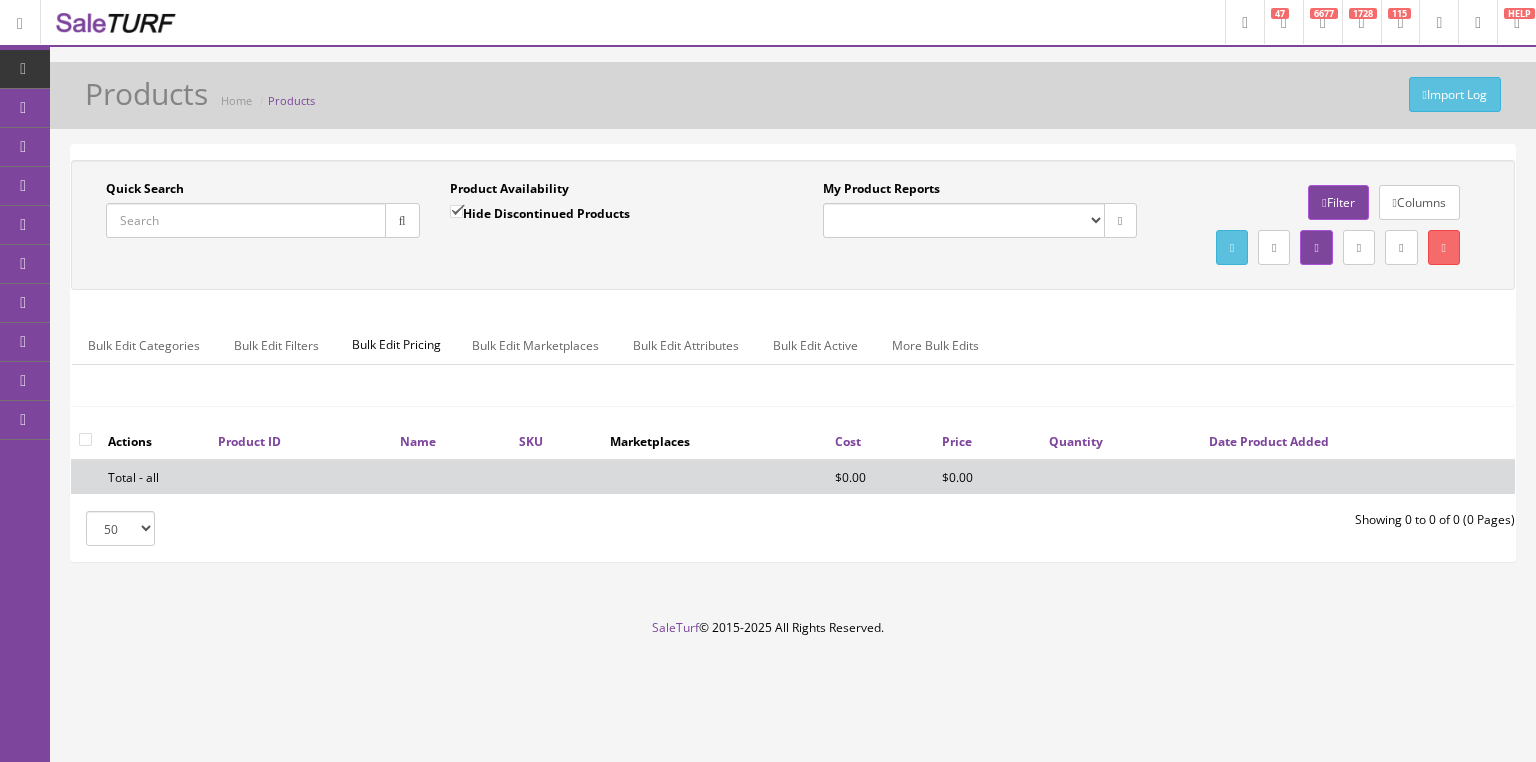 click on "Quick Search" at bounding box center (246, 220) 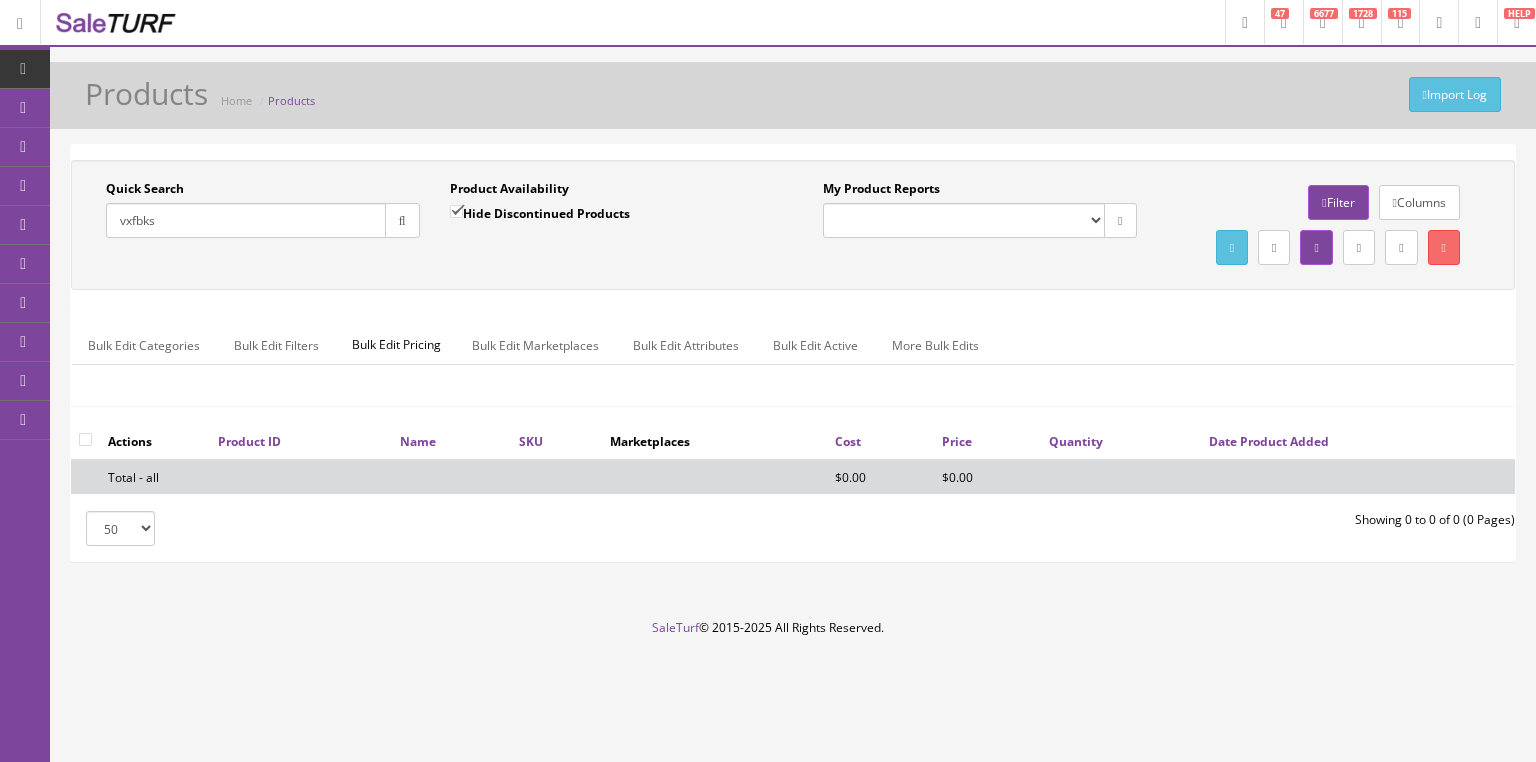 type on "vxfbks" 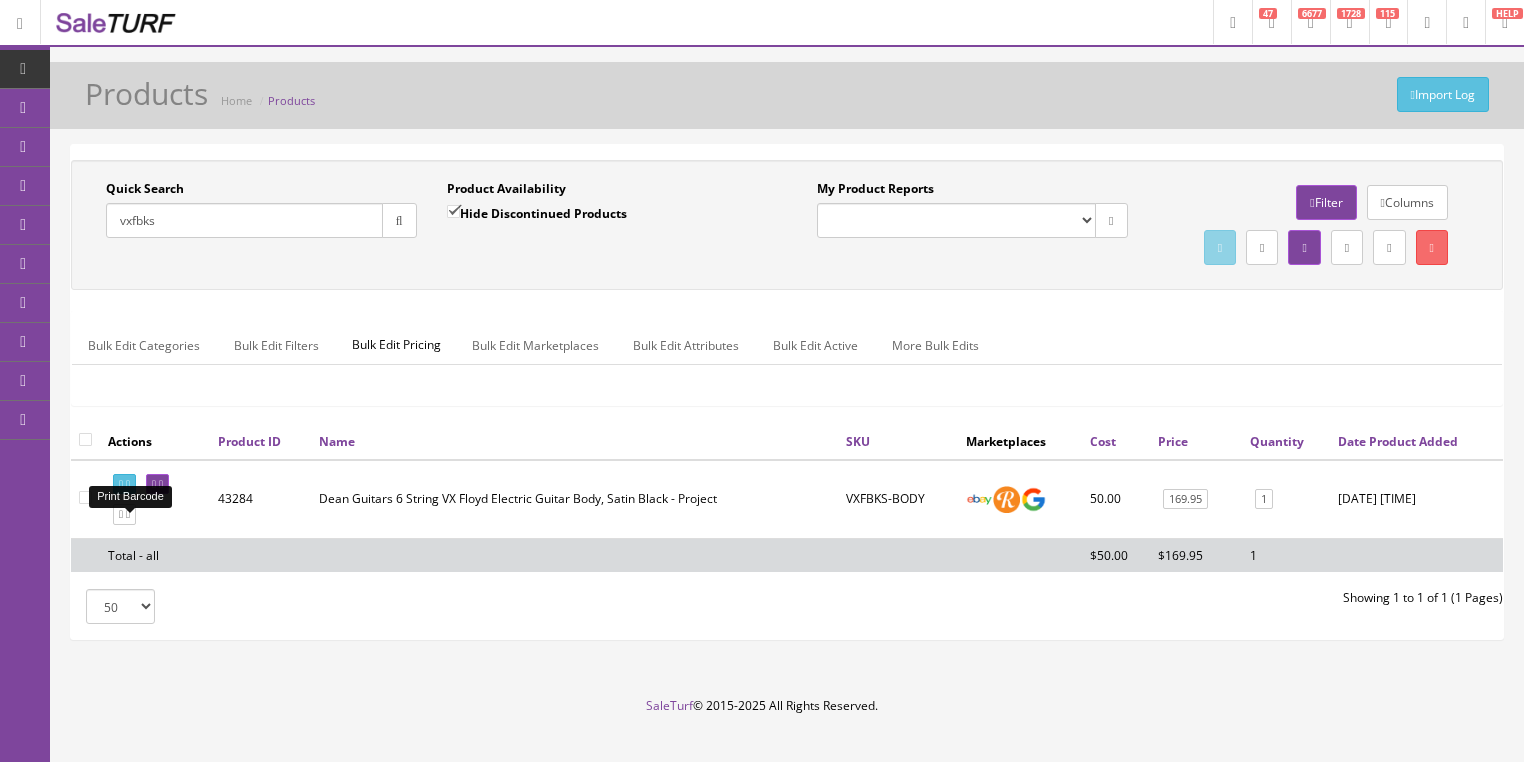 click at bounding box center [128, 484] 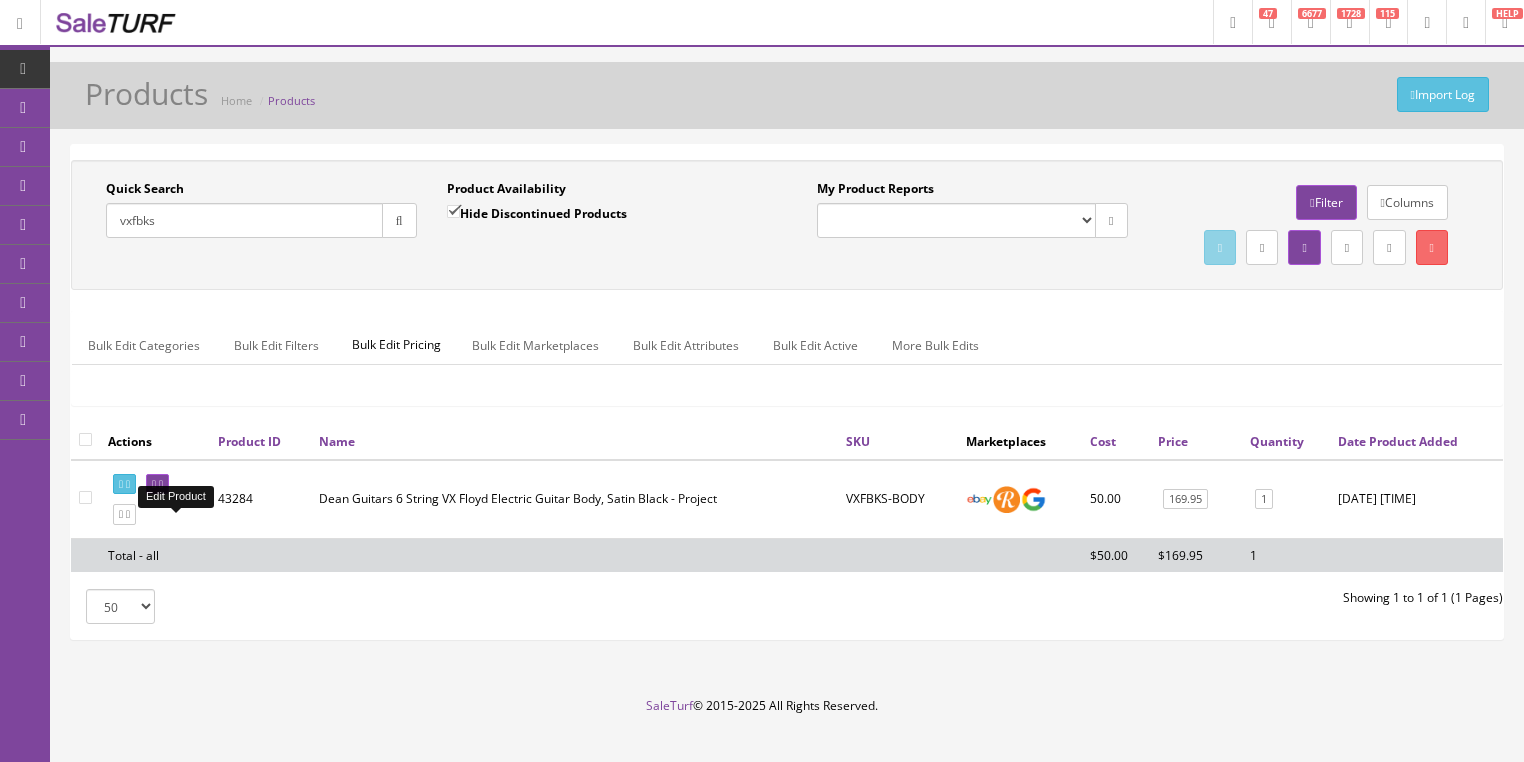 click at bounding box center [157, 484] 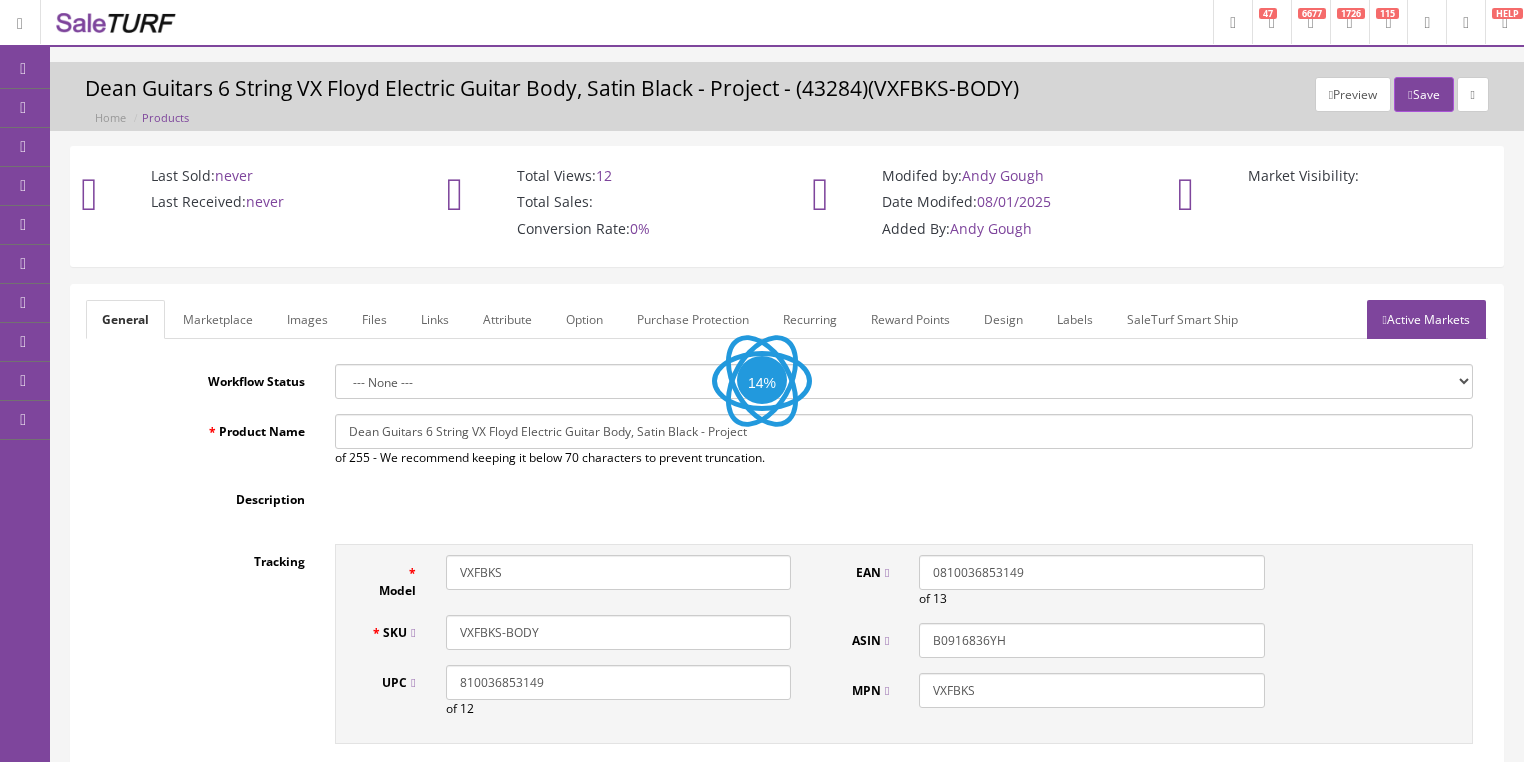 scroll, scrollTop: 0, scrollLeft: 0, axis: both 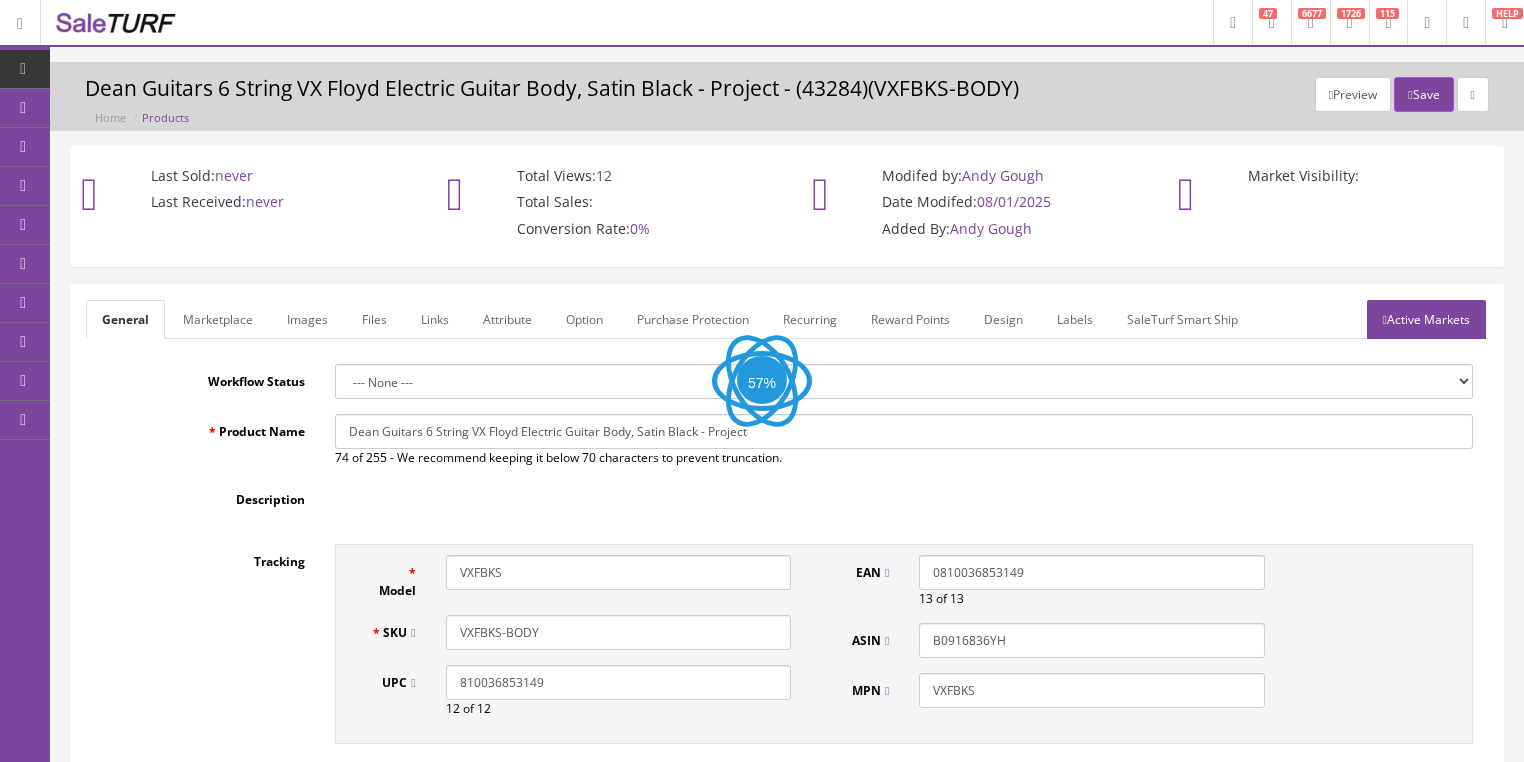 click on "Active Markets" at bounding box center (1426, 319) 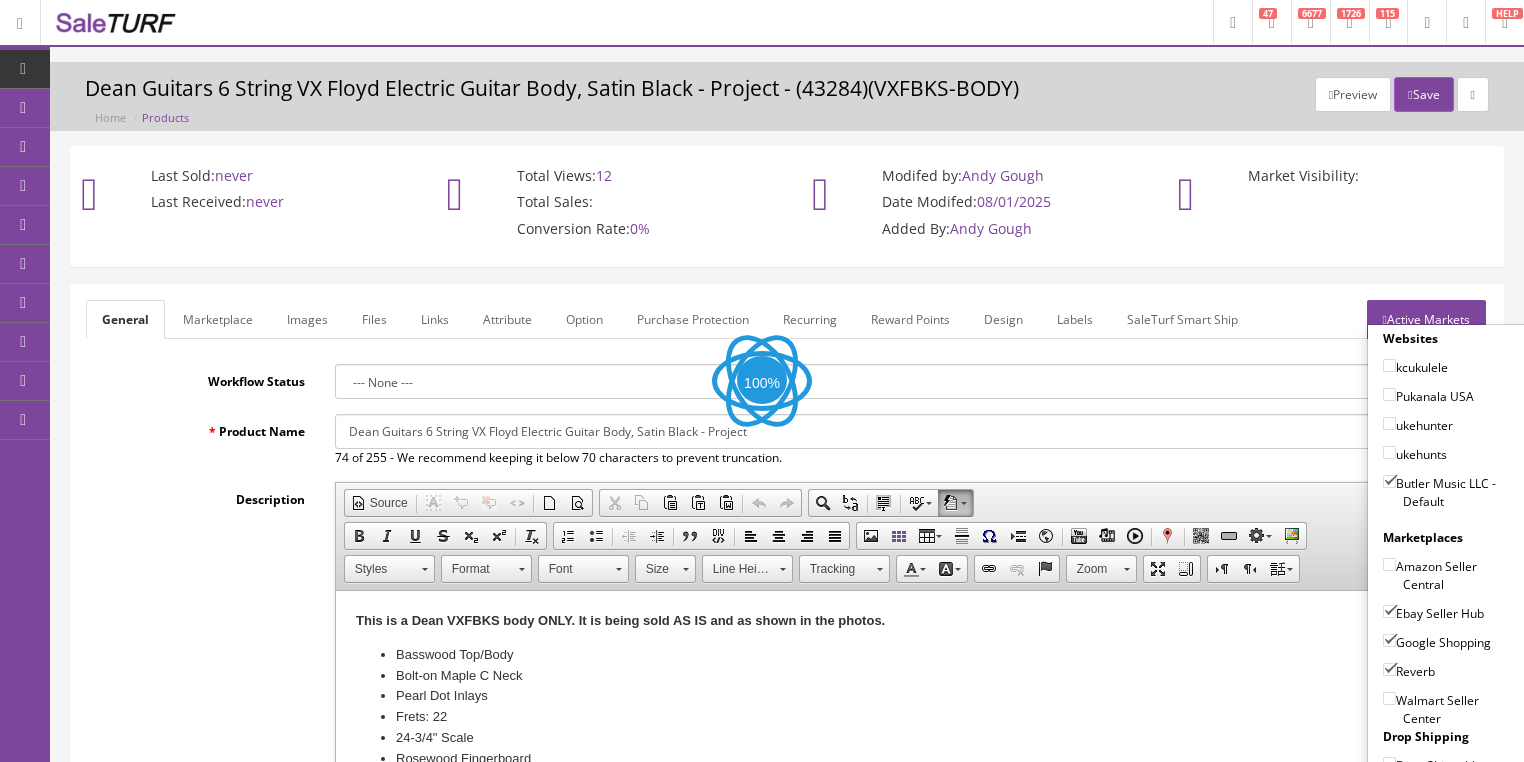 scroll, scrollTop: 0, scrollLeft: 0, axis: both 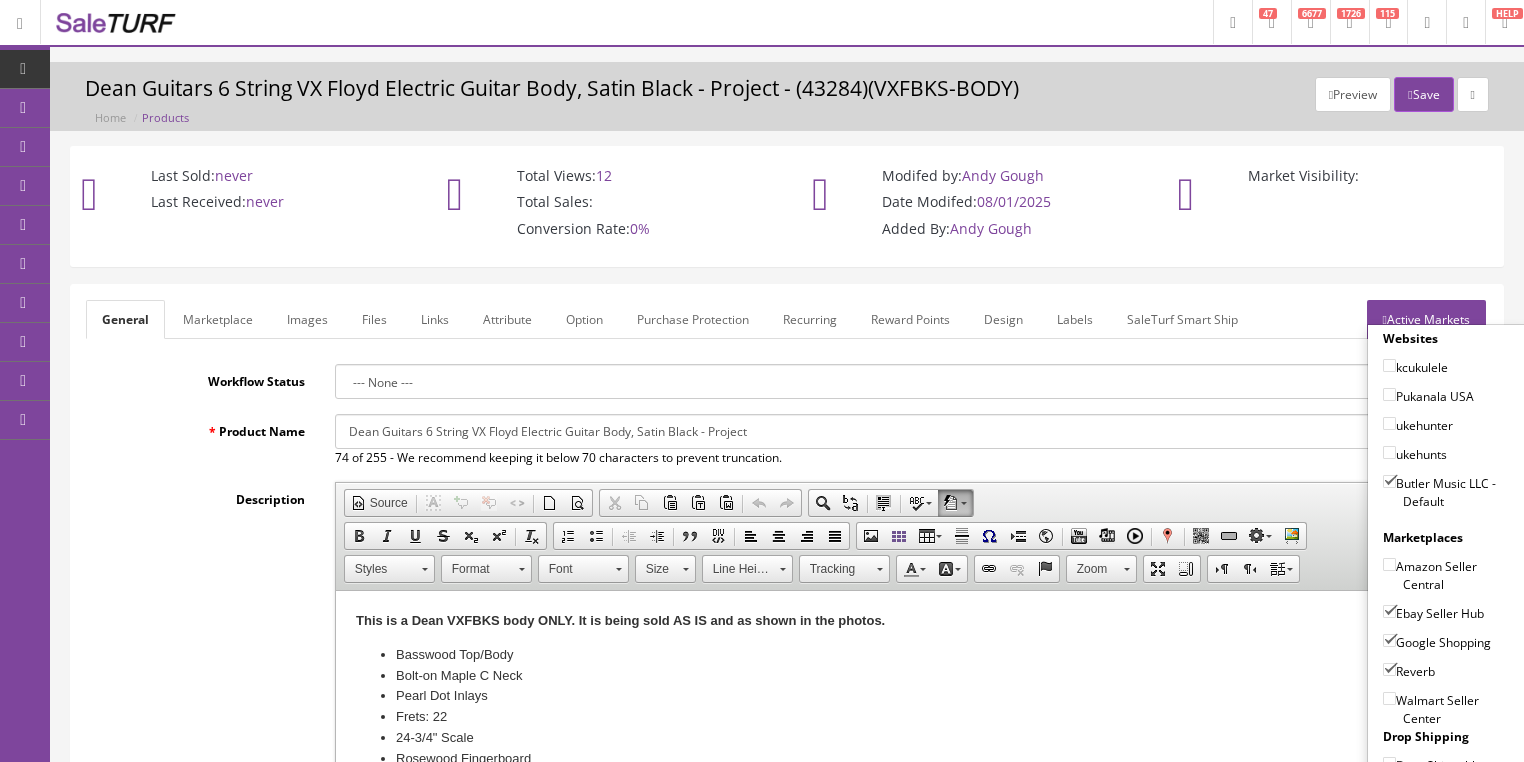 click on "Butler Music LLC - Default" at bounding box center [1389, 481] 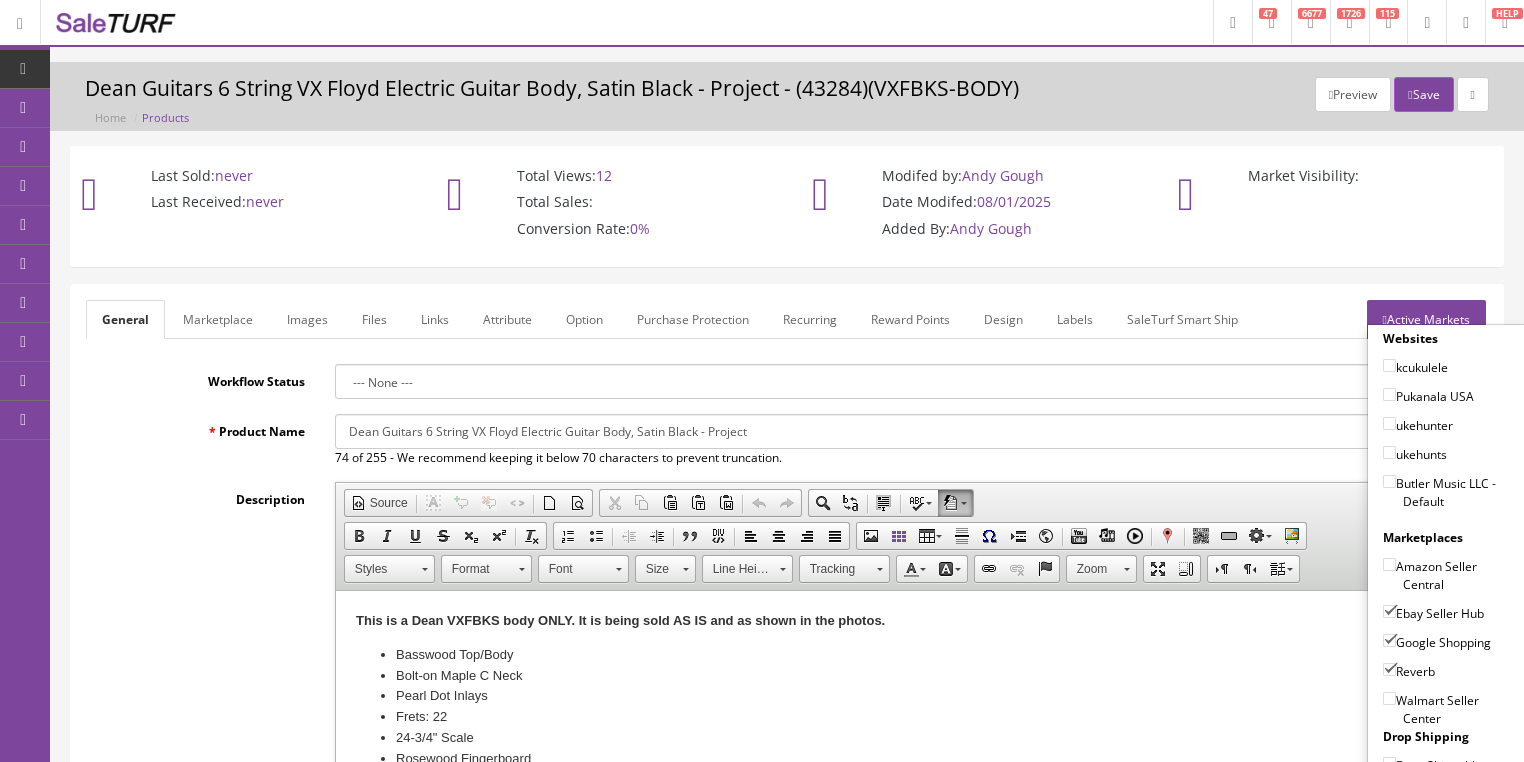 drag, startPoint x: 1377, startPoint y: 607, endPoint x: 1377, endPoint y: 620, distance: 13 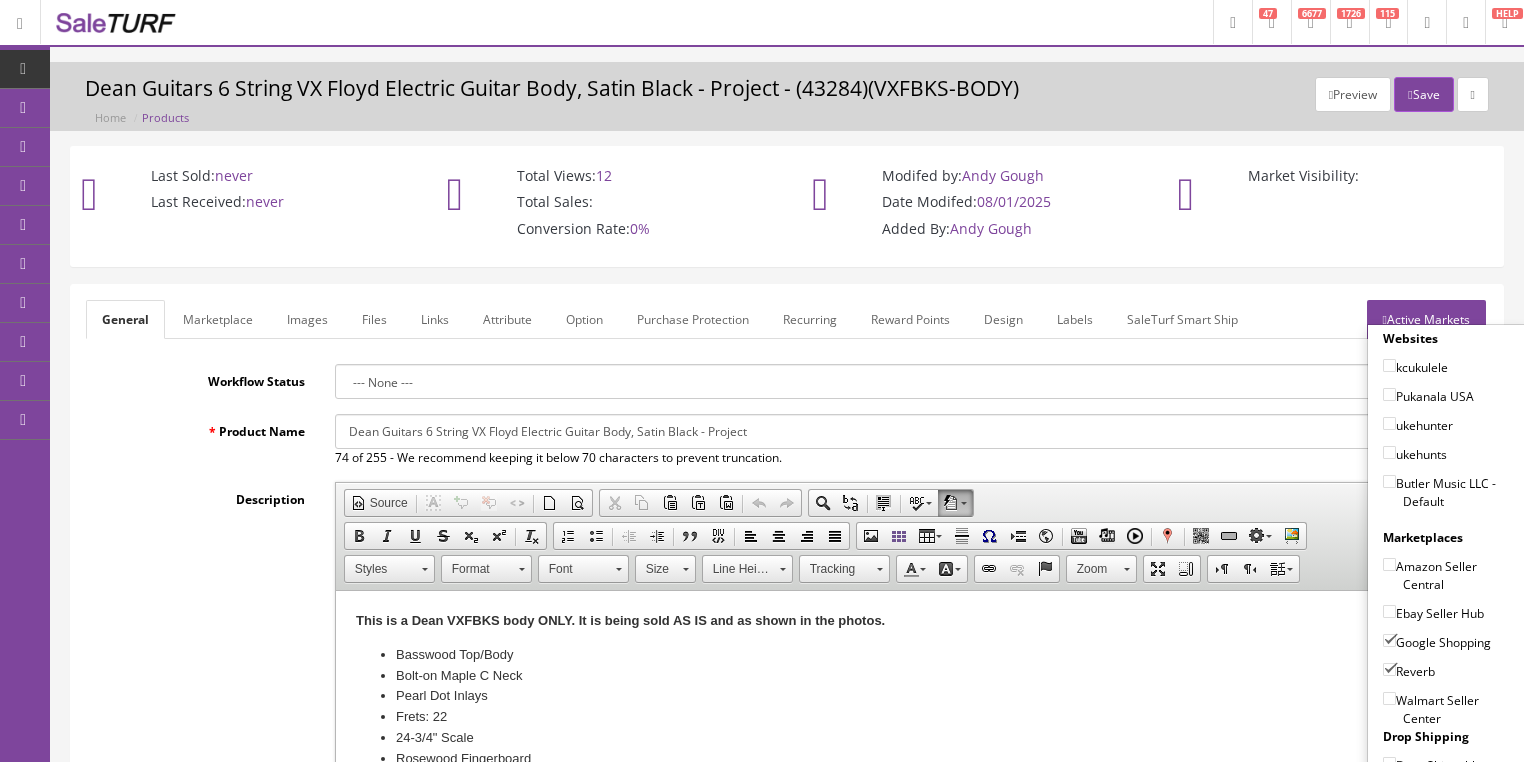 drag, startPoint x: 1381, startPoint y: 636, endPoint x: 1383, endPoint y: 650, distance: 14.142136 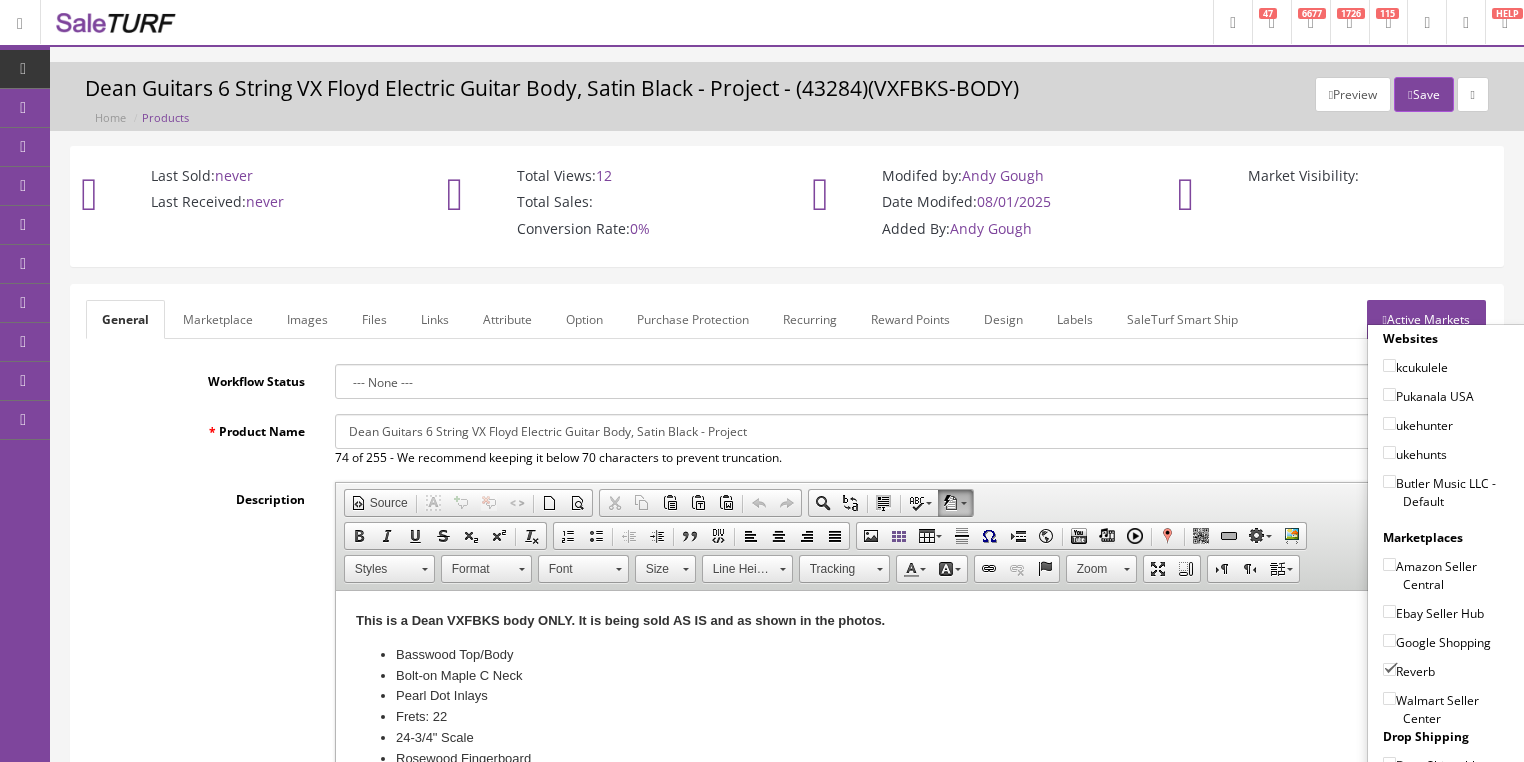 click on "Reverb" at bounding box center (1389, 669) 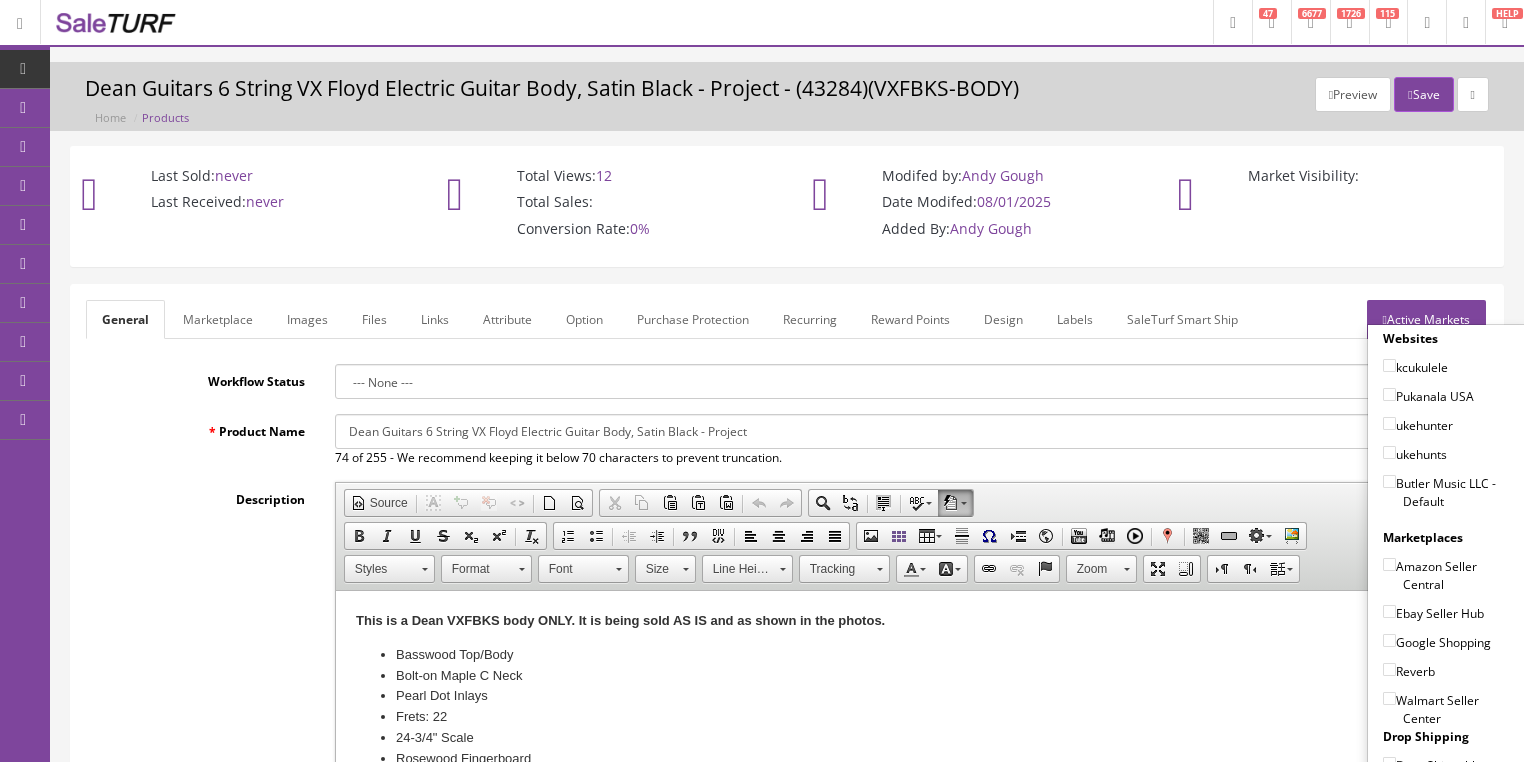 click on "Active Markets" at bounding box center [1426, 319] 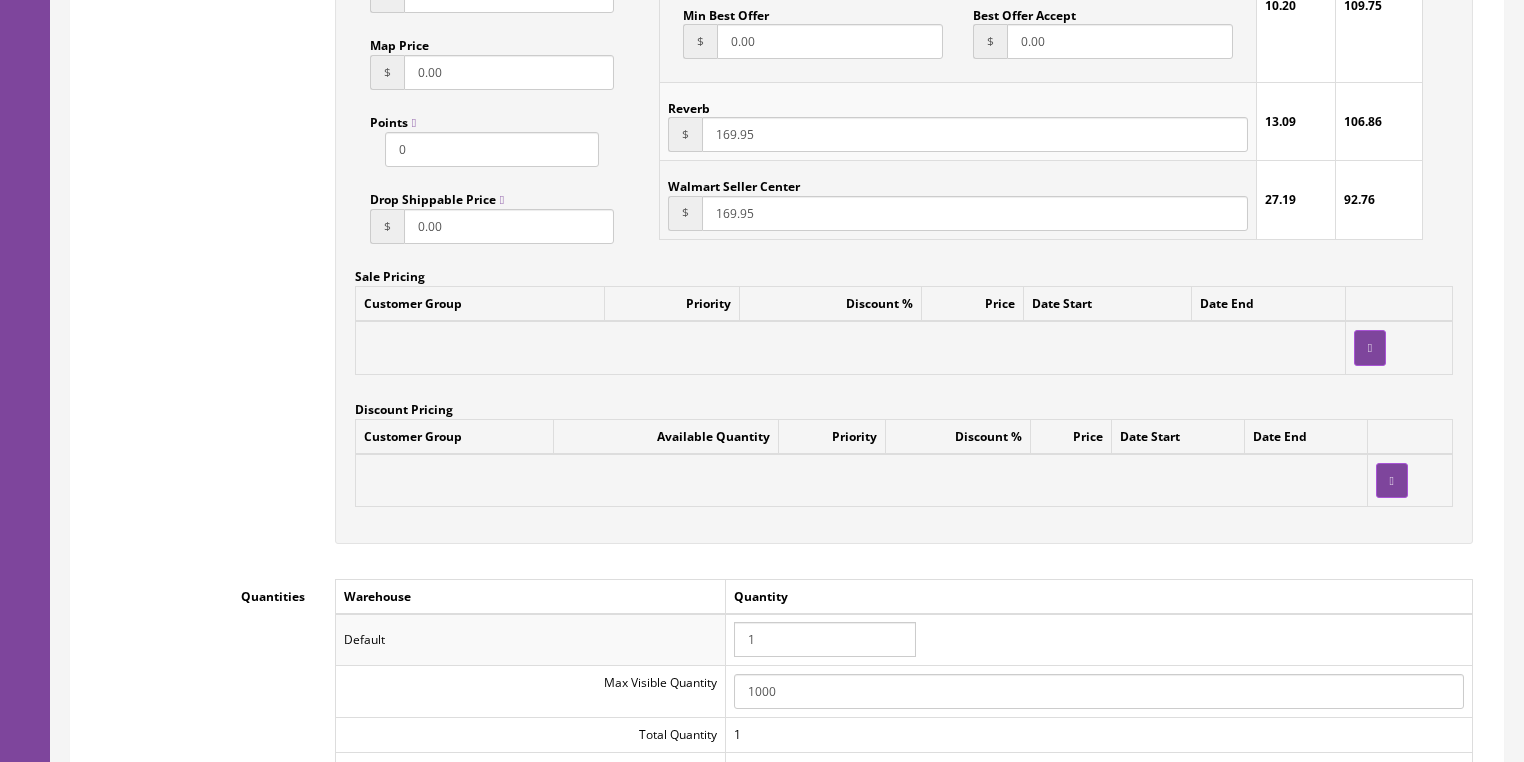 scroll, scrollTop: 1840, scrollLeft: 0, axis: vertical 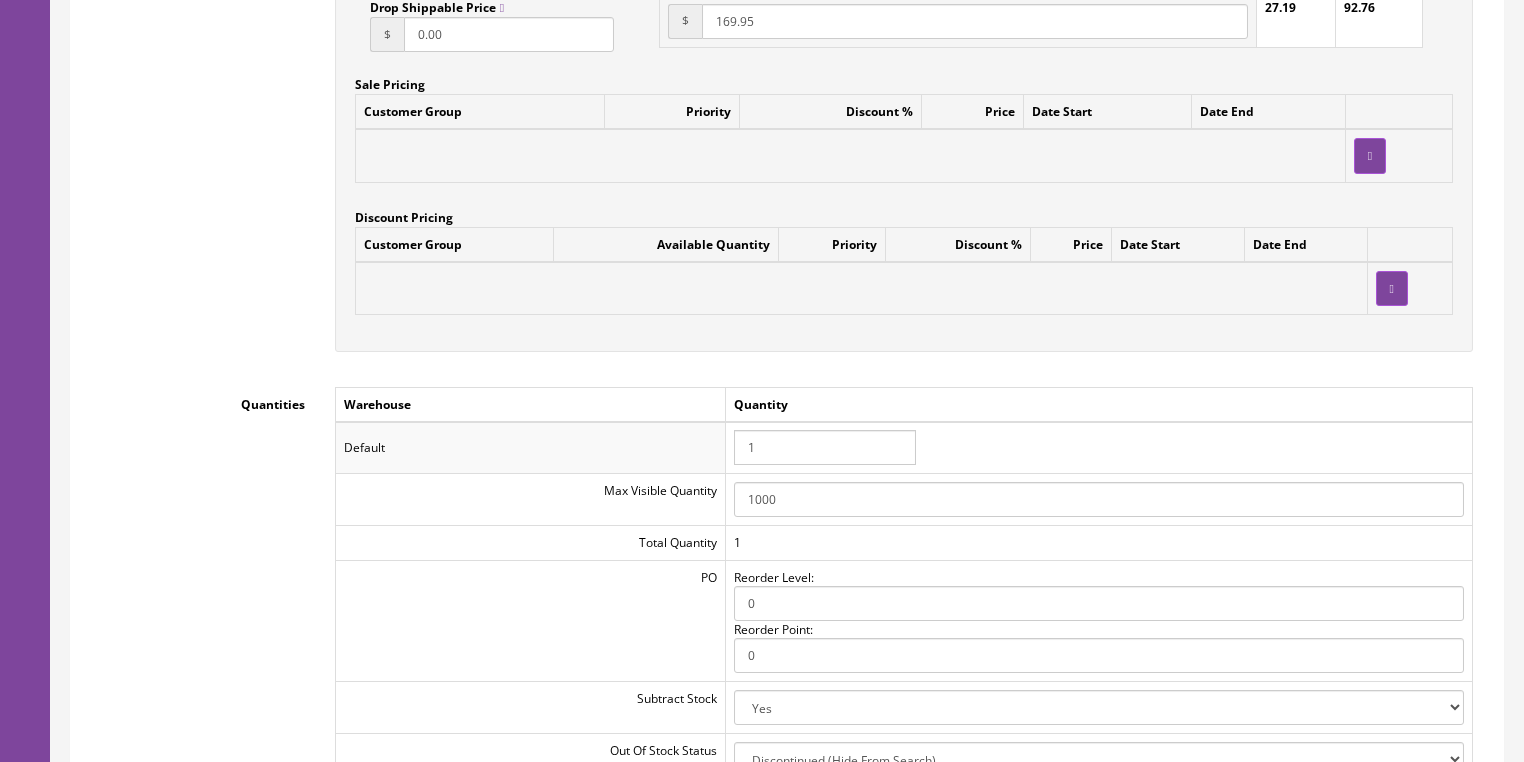 drag, startPoint x: 758, startPoint y: 457, endPoint x: 705, endPoint y: 457, distance: 53 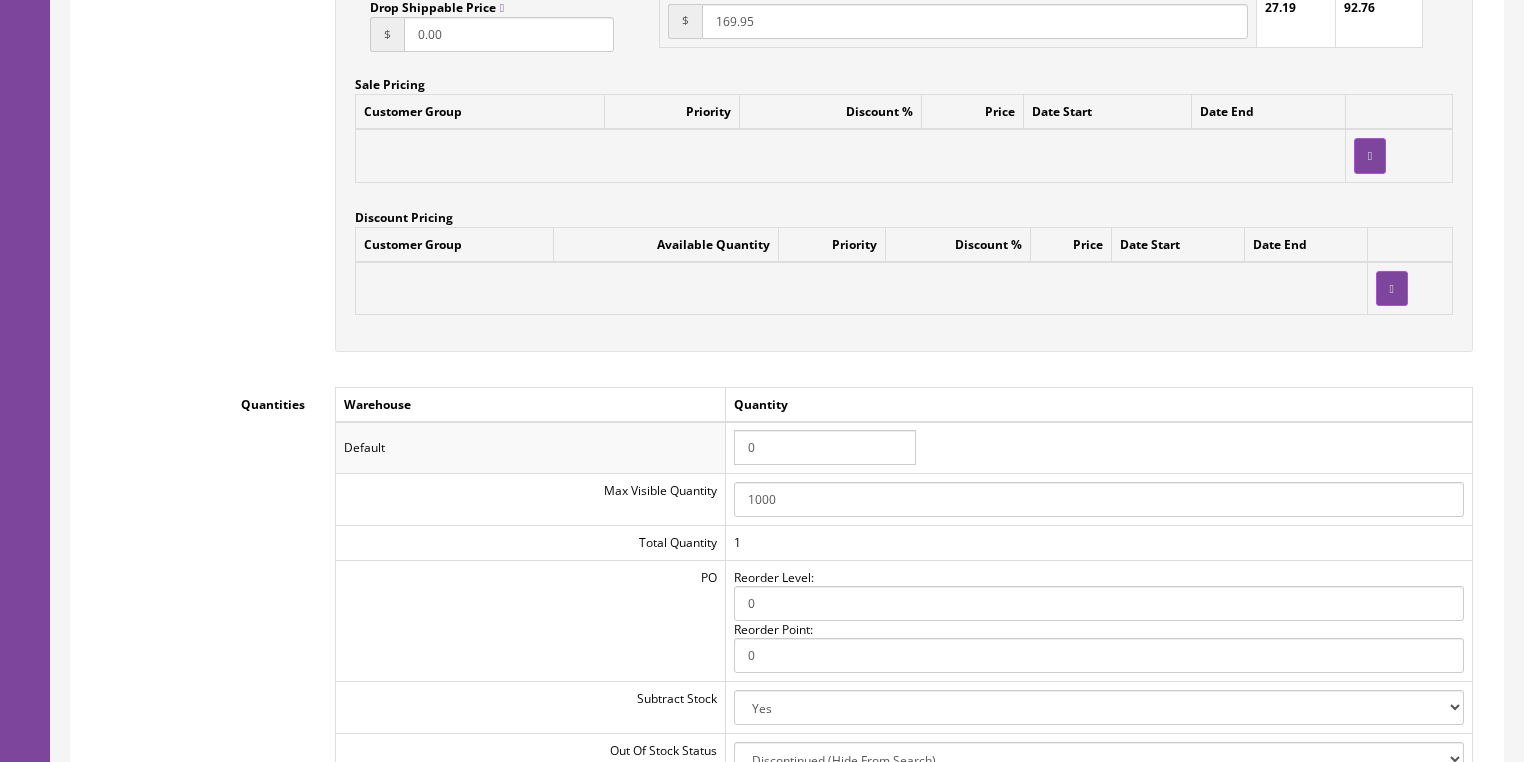 type on "0" 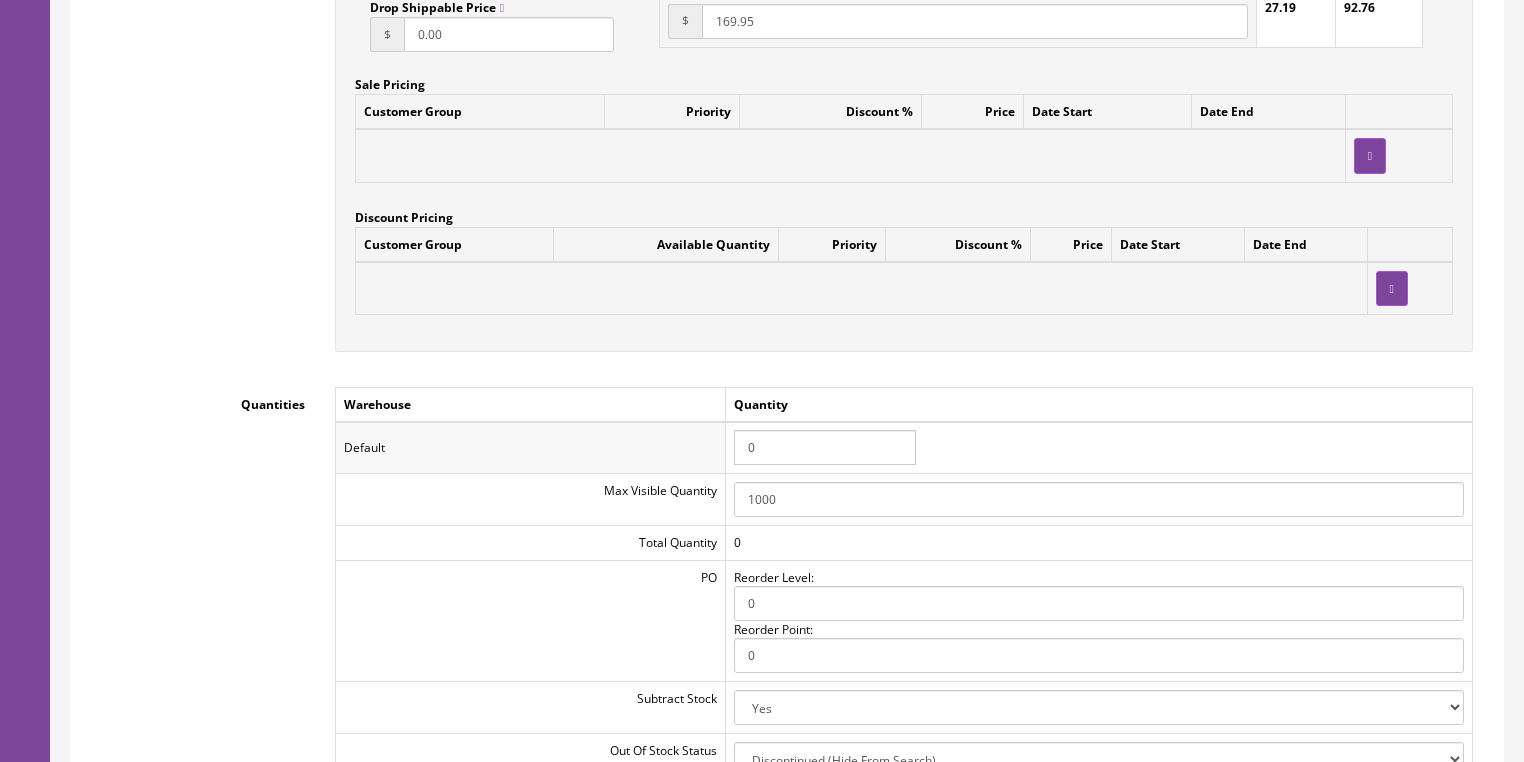 click on "Workflow Status
--- None ---
Product Name
Dean Guitars 6 String VX Floyd Electric Guitar Body, Satin Black - Project
74    of 255 - We recommend keeping it below 70 characters to prevent truncation.
Description
<div data-cl-template-tag="description" data-exclude-css-removal="true">
<div>
<p><strong>This is a Dean VXFBKS body ONLY. It is being sold AS IS and as shown in the photos.</strong></p>
<ul>
<li>Basswood Top/Body</li>
<li>Bolt-on Maple C Neck</li>
<li>Pearl Dot Inlays</li>
<li>Frets: 22</li>
<li>24-3/4" Scale</li>
<li>Rosewood Fingerboard</li>
</ul>
</div>
</div>
Rich Text Editor, input-description1 Editor toolbars Document   Source   Format Selection   Comment Selection   Uncomment Selection   Enable/Disable HTML Tag Autocomplete   New Page   Preview Clipboard/Undo   Cut   Copy   Paste   Paste as plain text   Paste from Word   Undo" at bounding box center [787, 75] 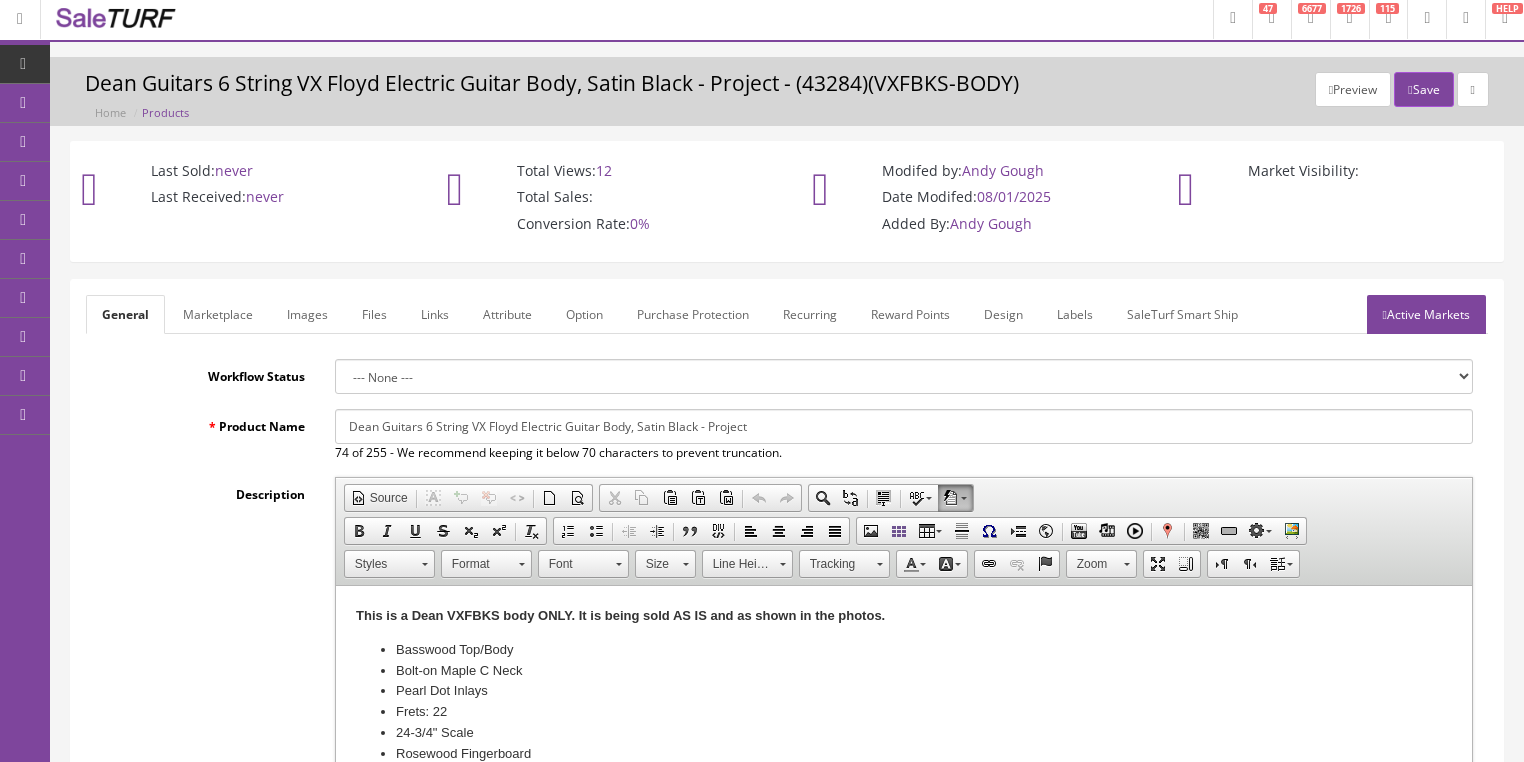 scroll, scrollTop: 0, scrollLeft: 0, axis: both 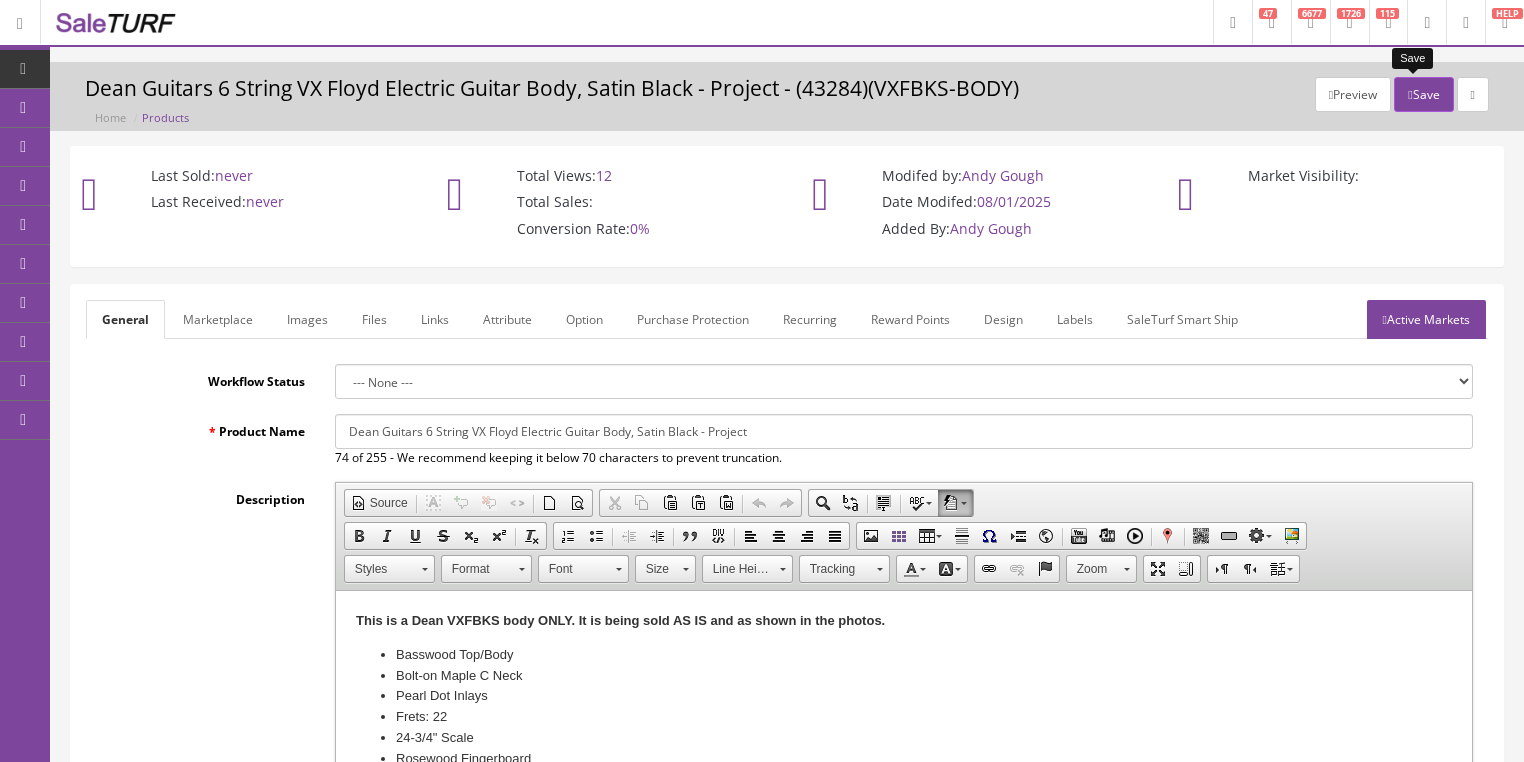 click on "Save" at bounding box center (1423, 94) 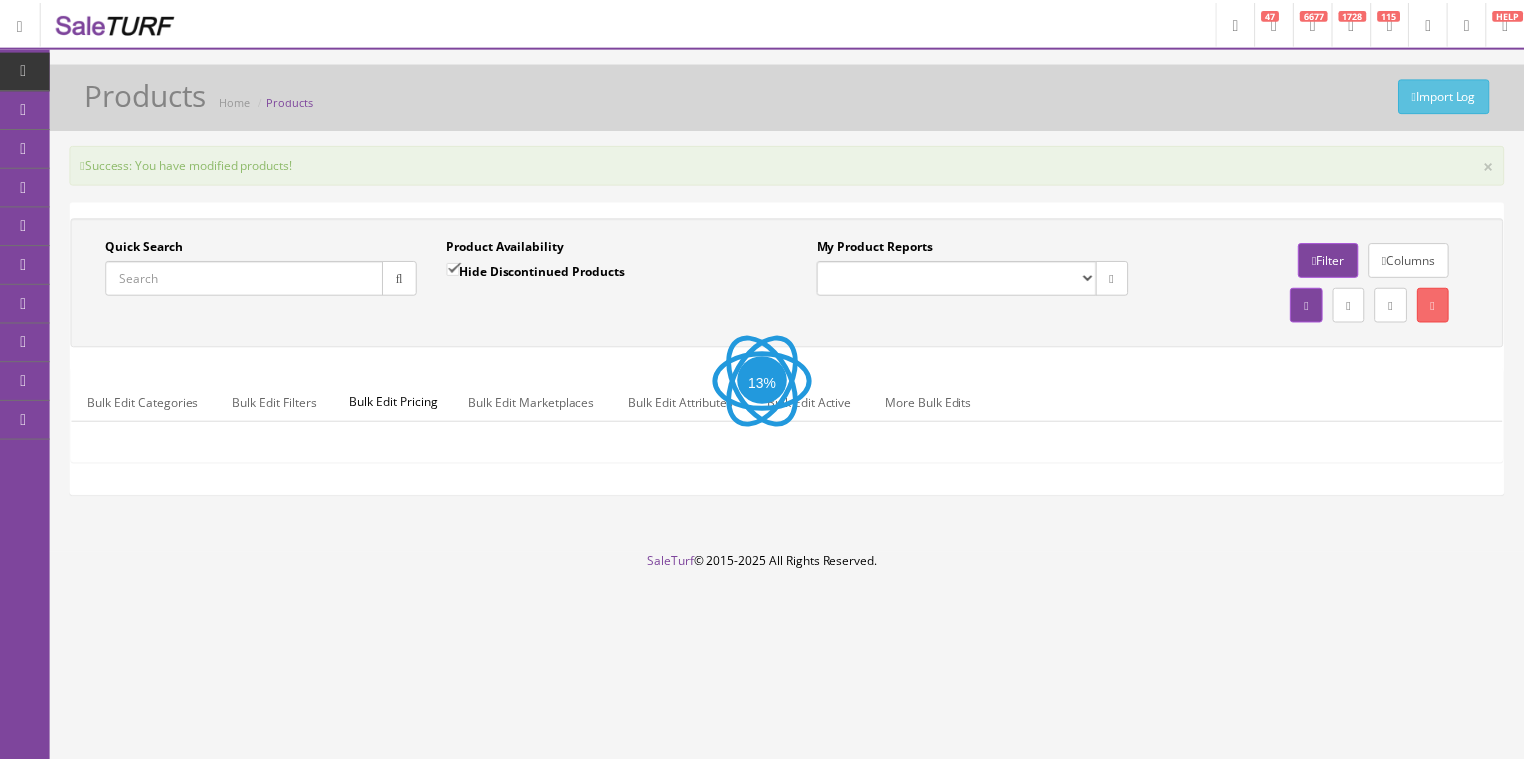 scroll, scrollTop: 0, scrollLeft: 0, axis: both 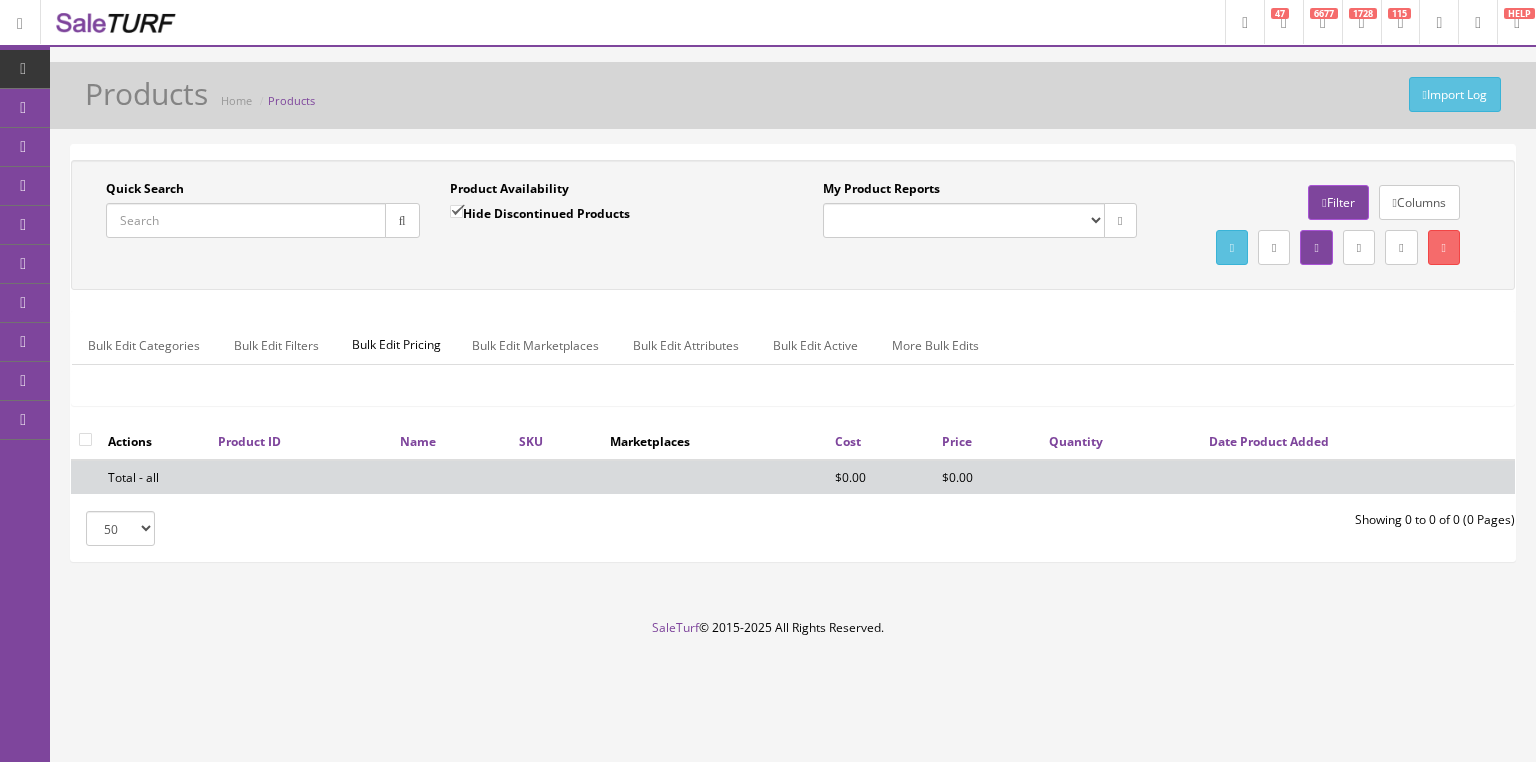 click on "Quick Search" at bounding box center (246, 220) 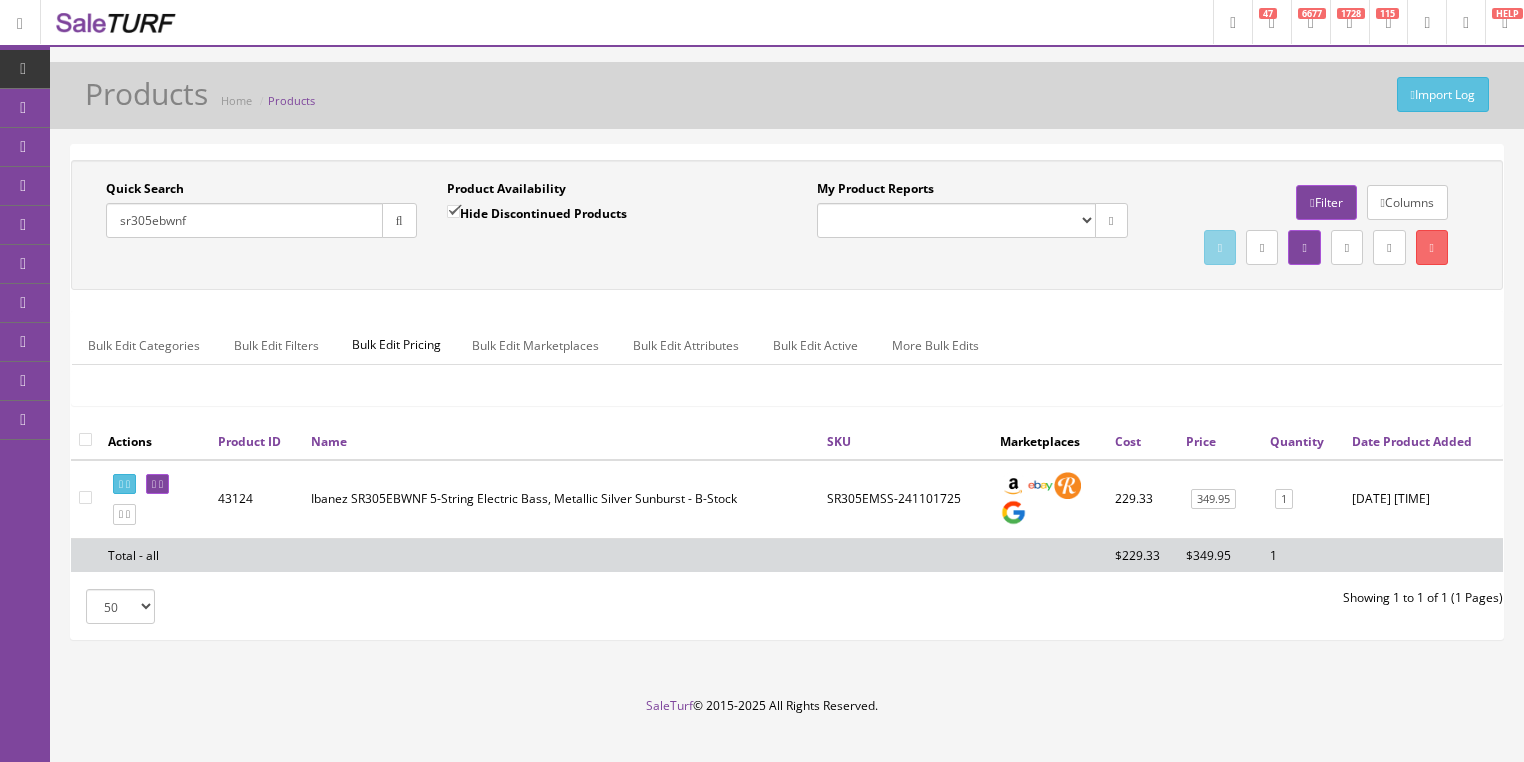 drag, startPoint x: 272, startPoint y: 222, endPoint x: 100, endPoint y: 258, distance: 175.72707 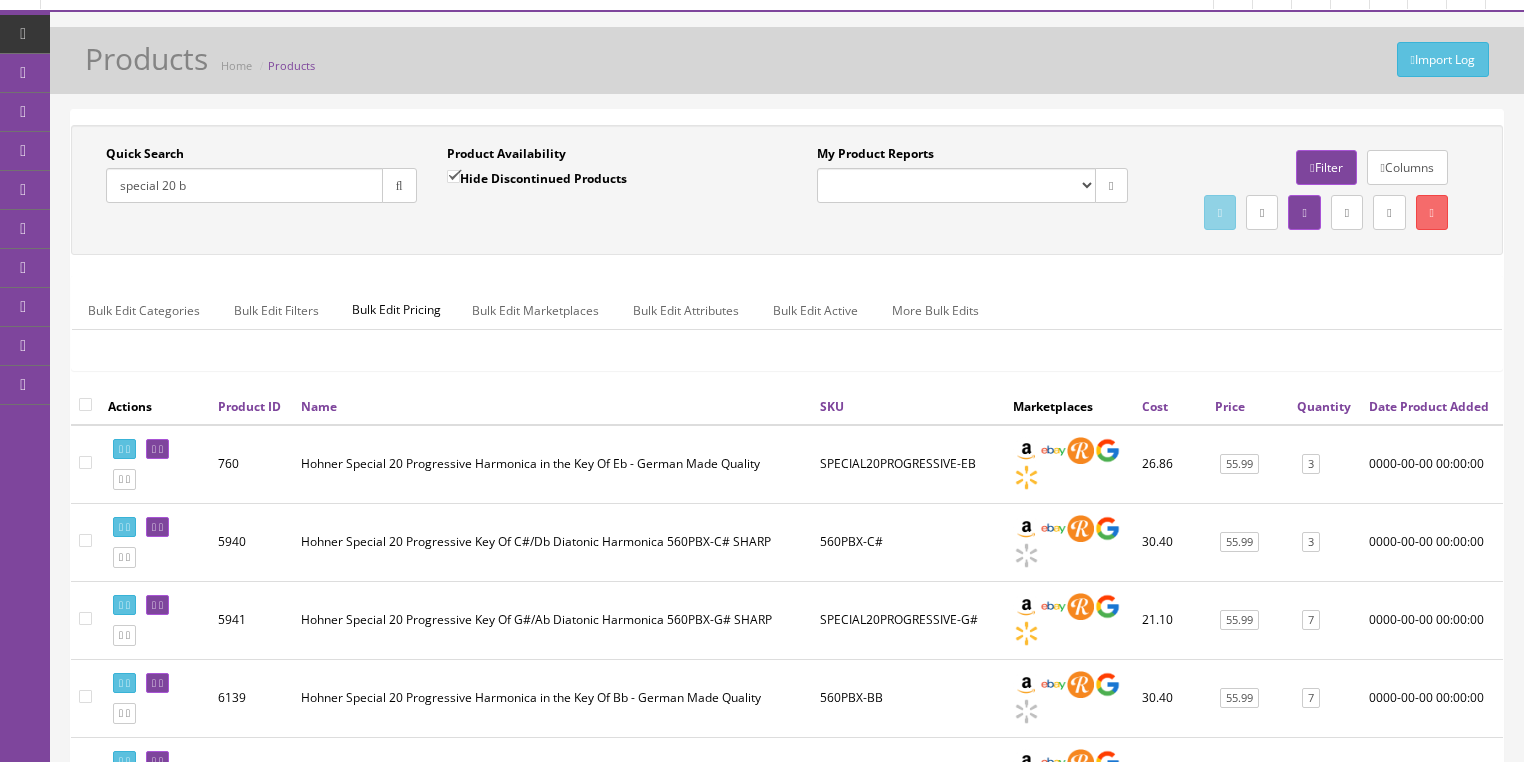 scroll, scrollTop: 0, scrollLeft: 0, axis: both 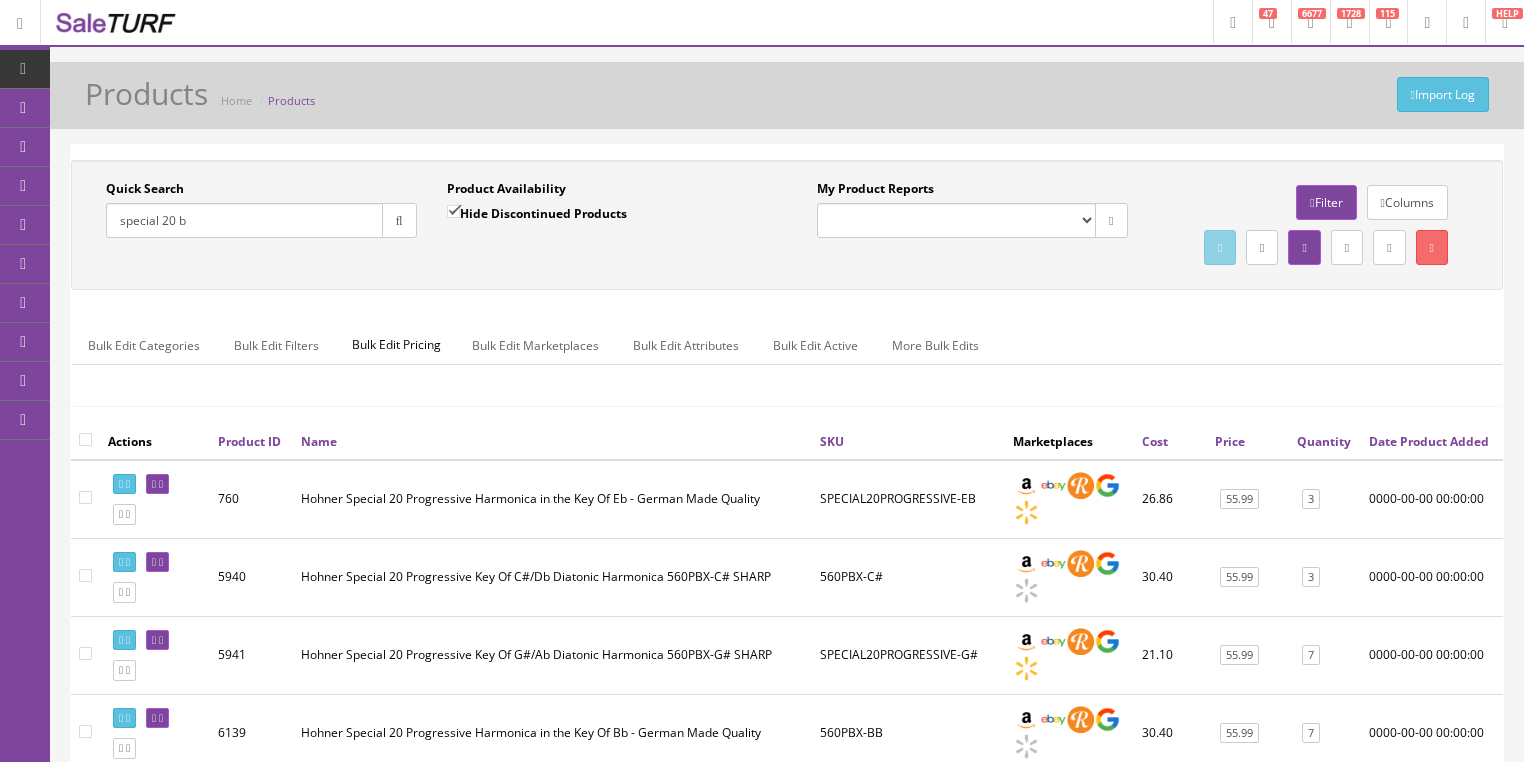 drag, startPoint x: 239, startPoint y: 219, endPoint x: 116, endPoint y: 264, distance: 130.97328 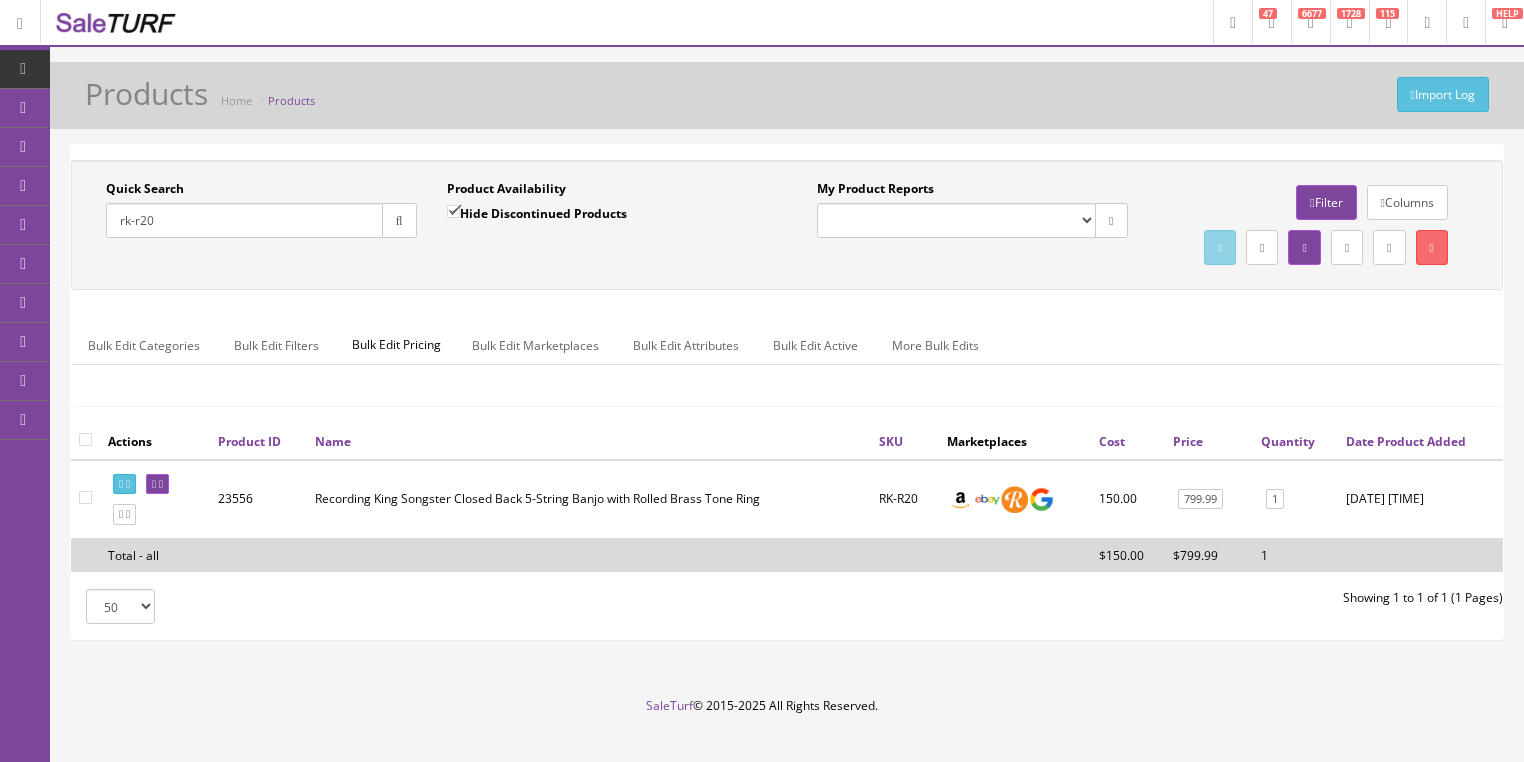 drag, startPoint x: 284, startPoint y: 215, endPoint x: 188, endPoint y: 224, distance: 96.42095 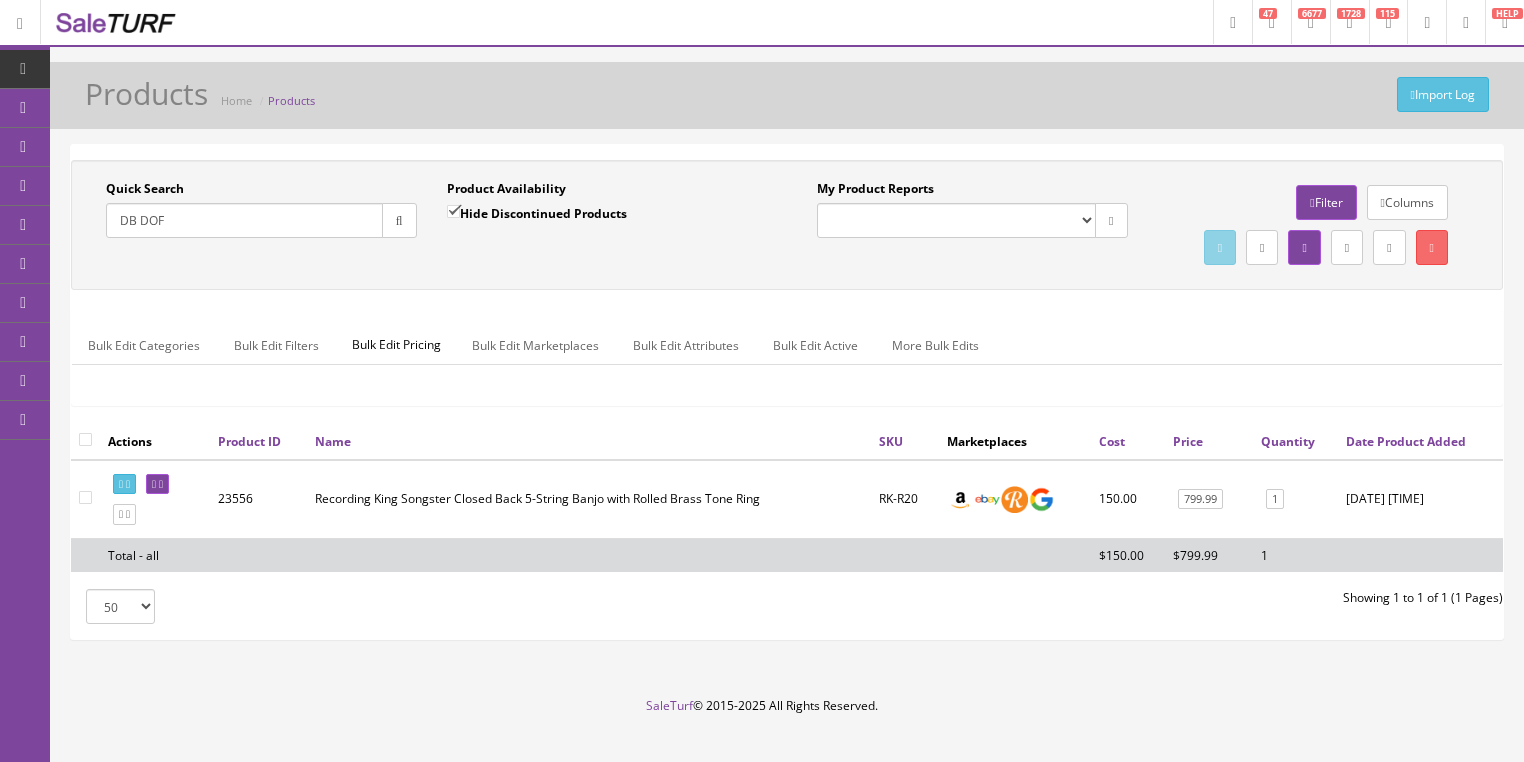 type on "DB DOF" 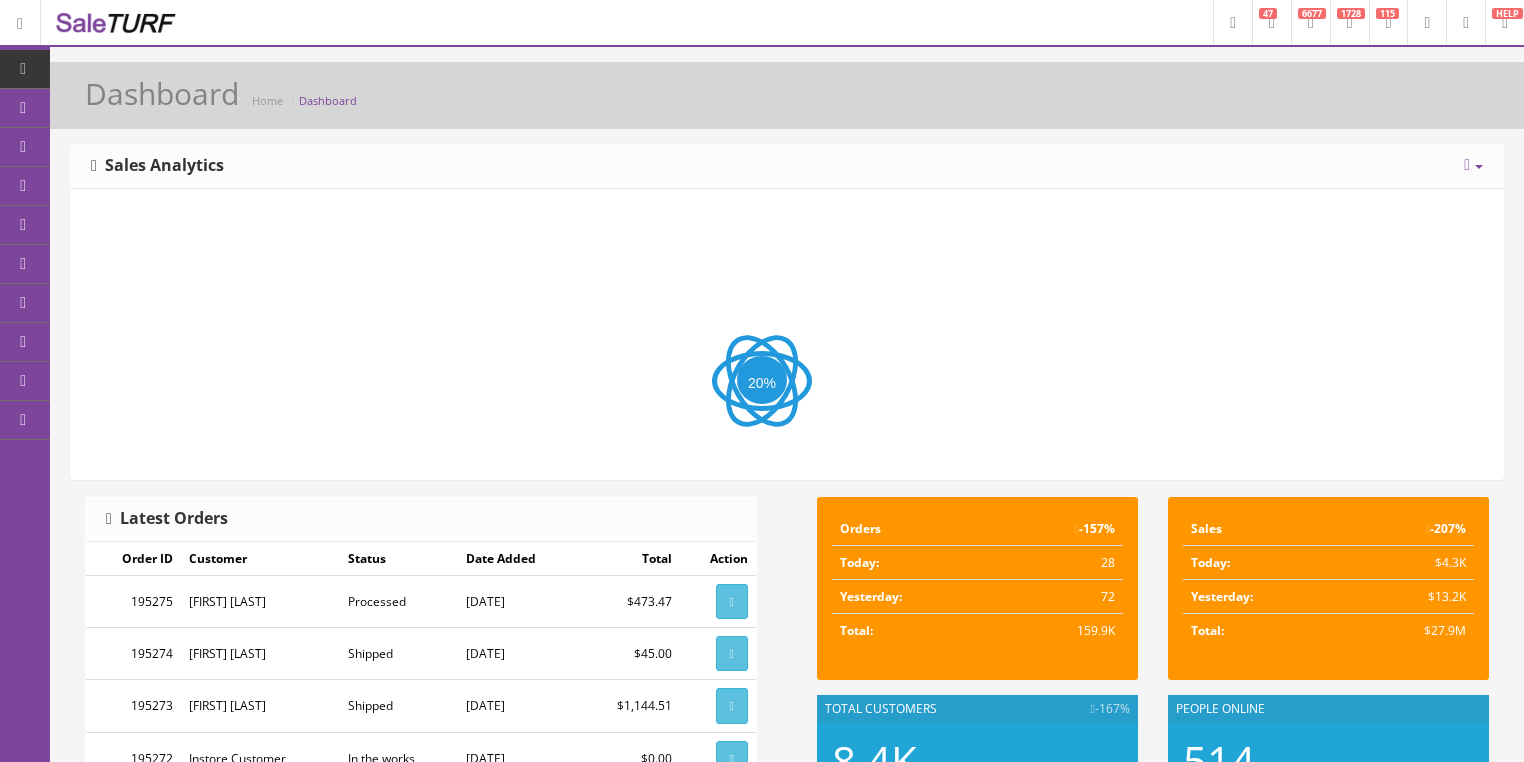 scroll, scrollTop: 0, scrollLeft: 0, axis: both 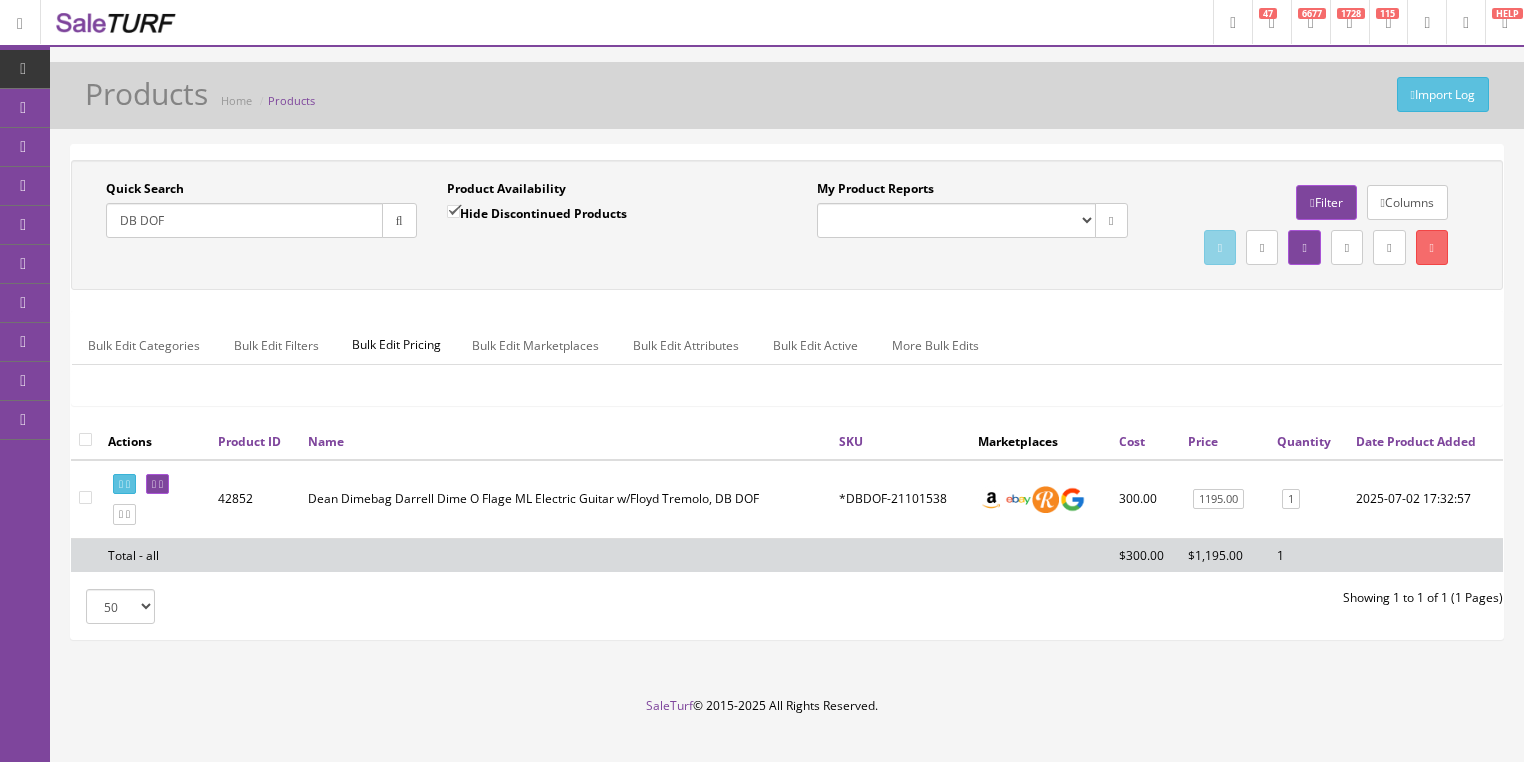 drag, startPoint x: 0, startPoint y: 0, endPoint x: 97, endPoint y: 248, distance: 266.29495 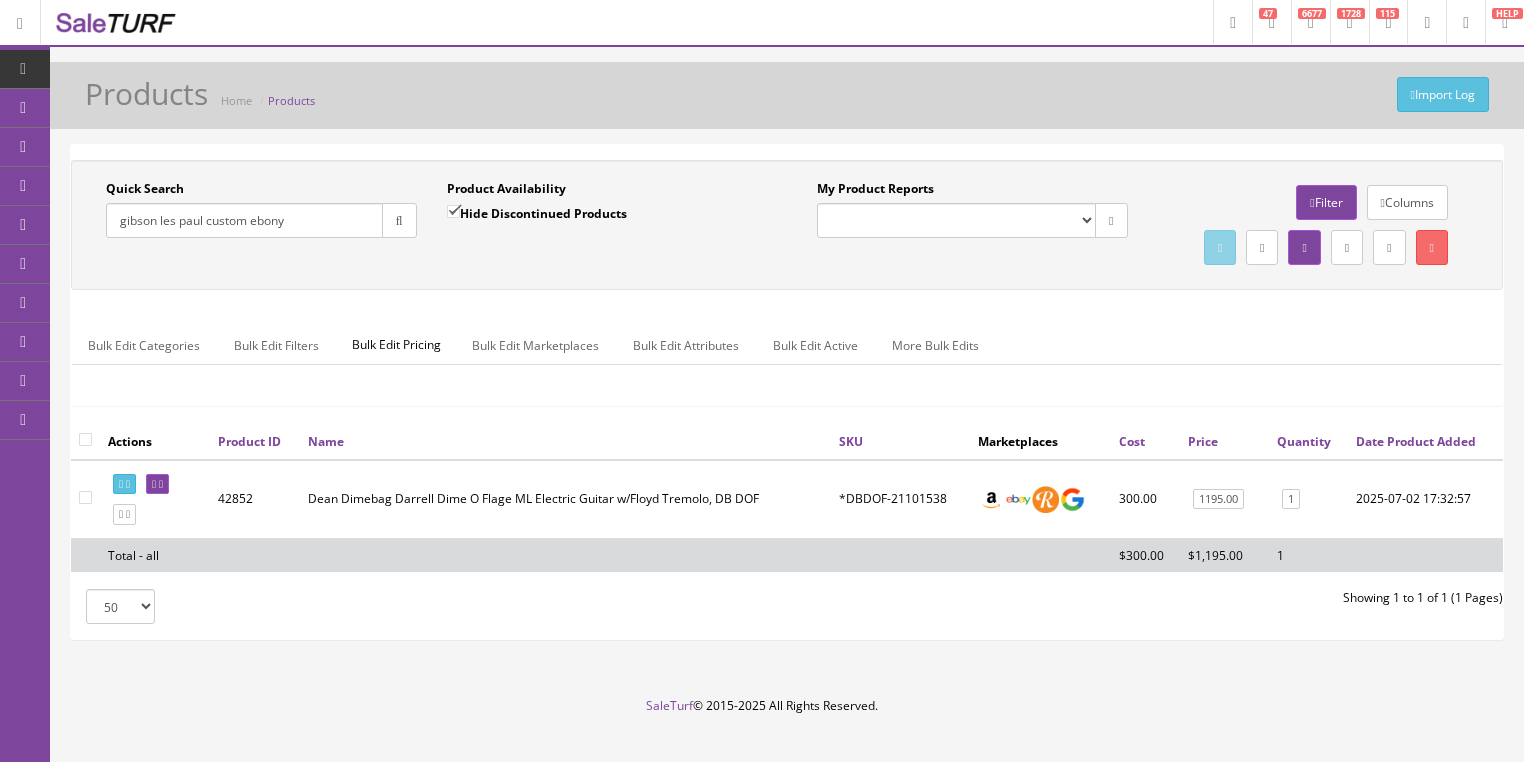type on "gibson les paul custom ebony" 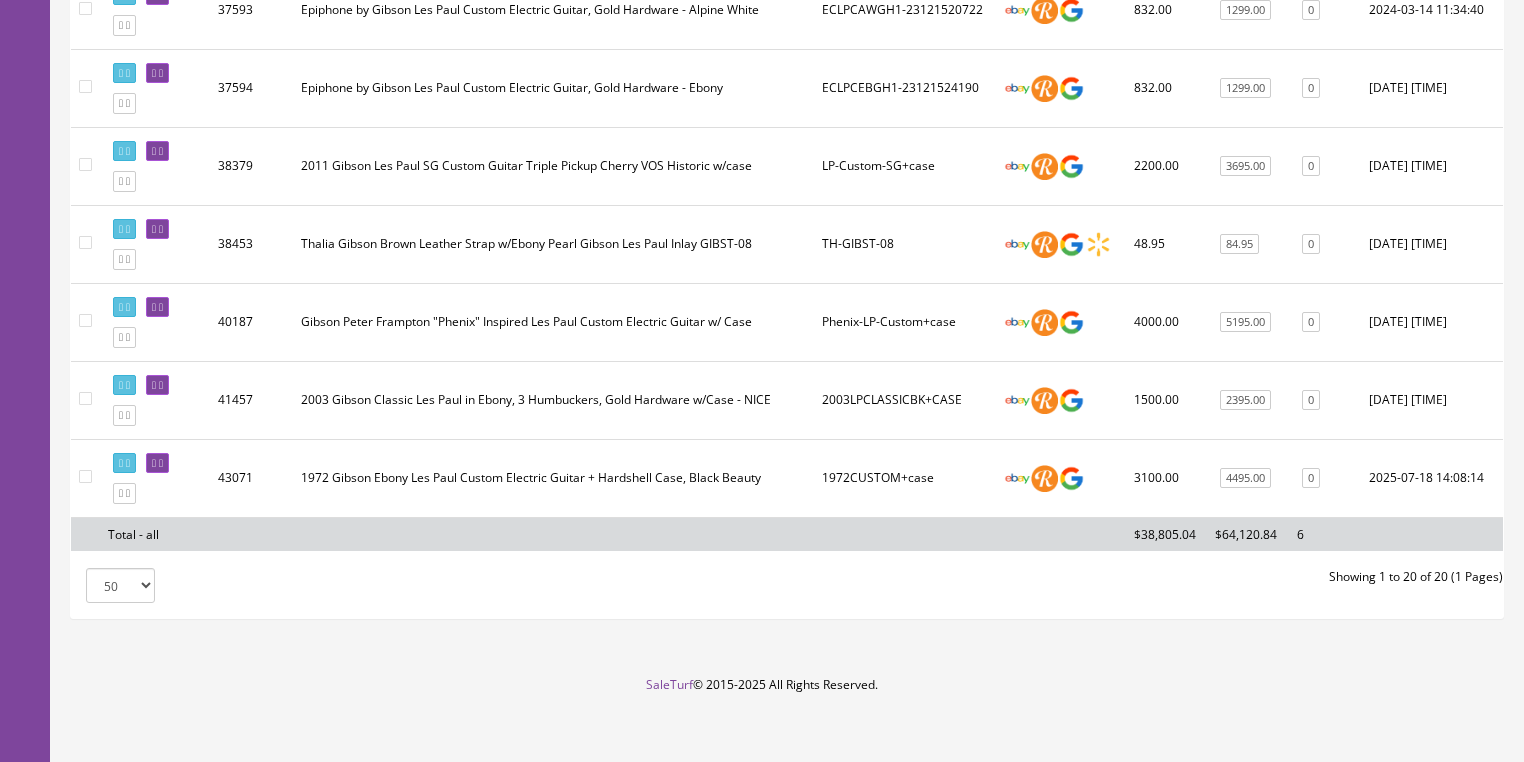 scroll, scrollTop: 1537, scrollLeft: 0, axis: vertical 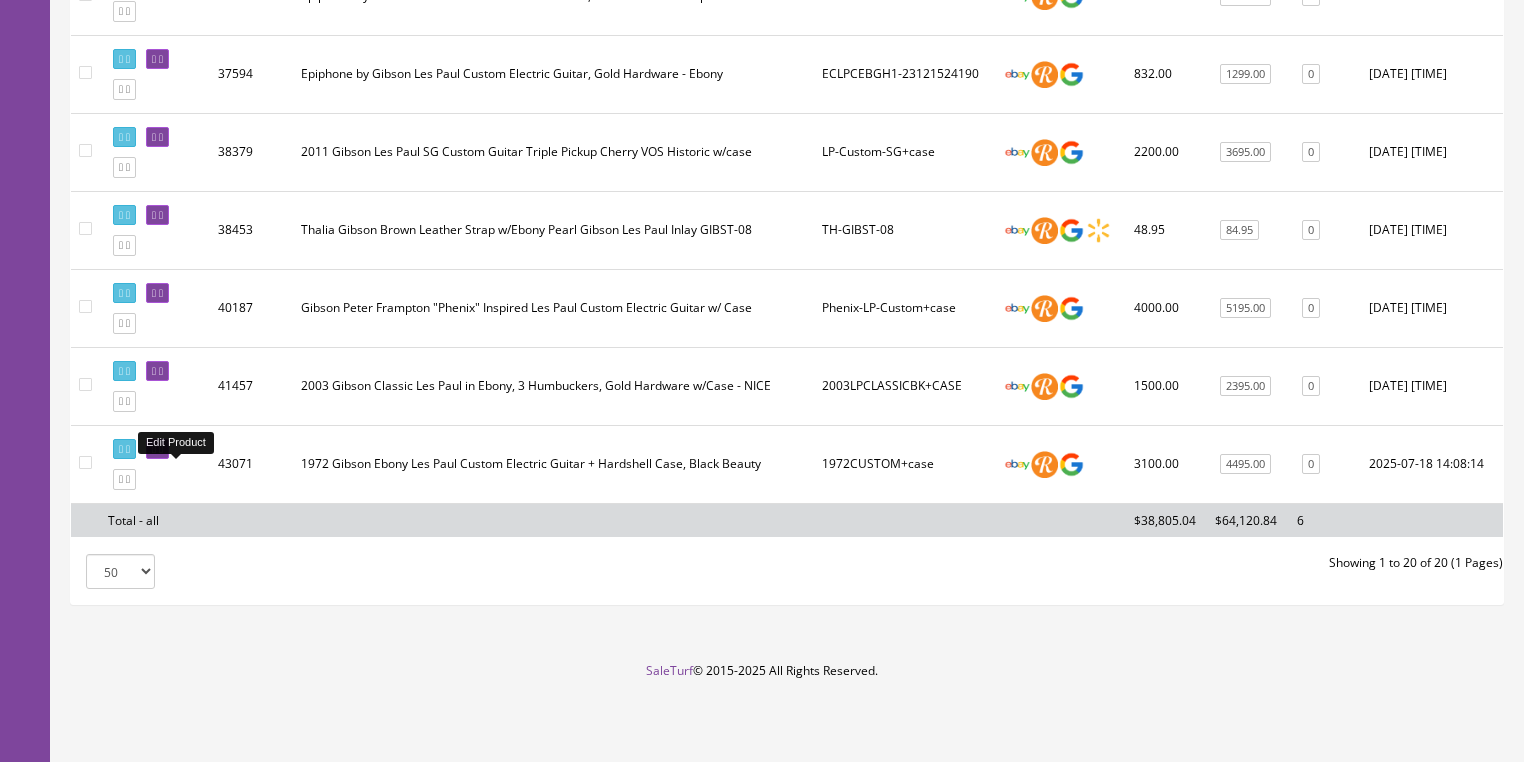 click at bounding box center [161, 449] 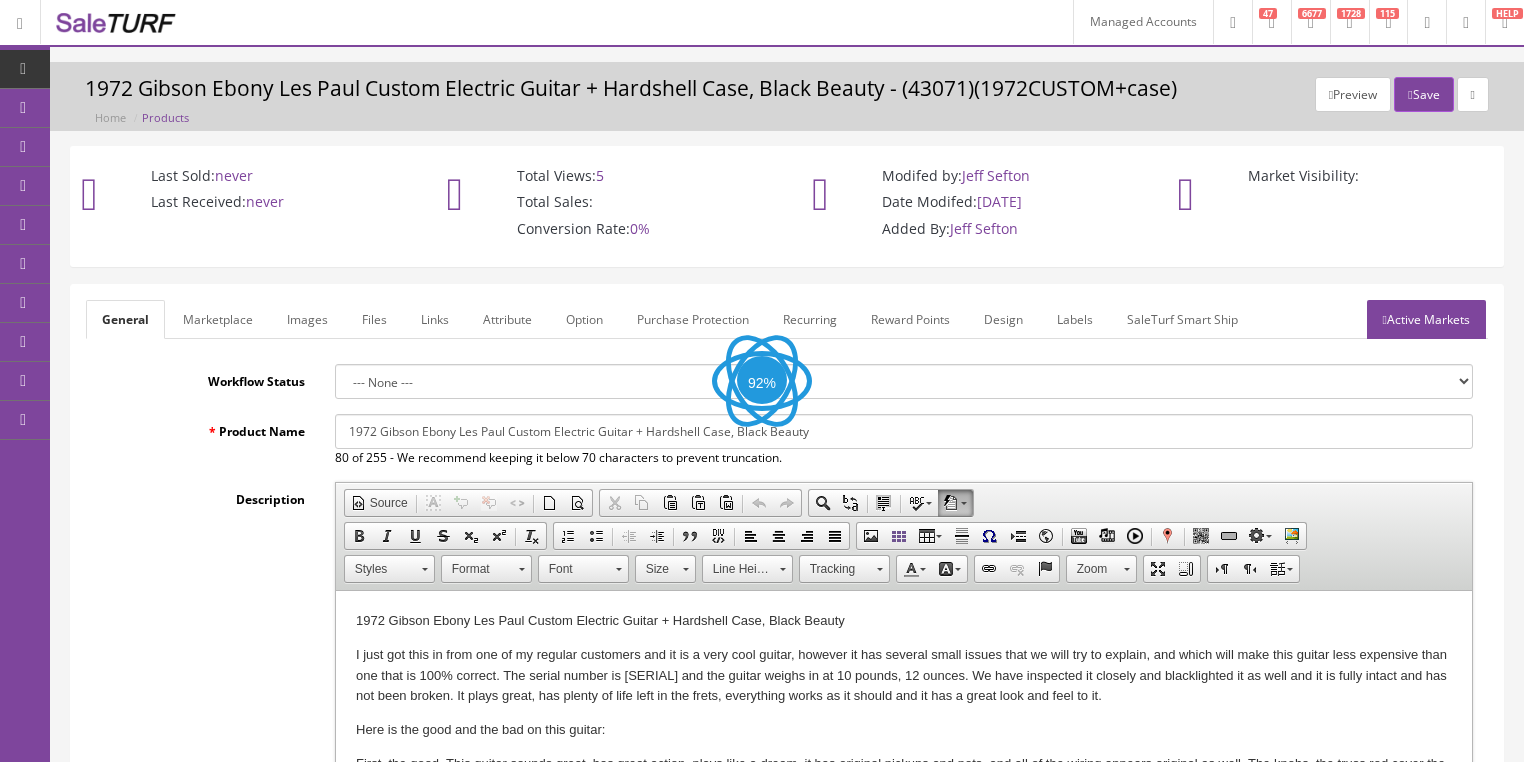 scroll, scrollTop: 0, scrollLeft: 0, axis: both 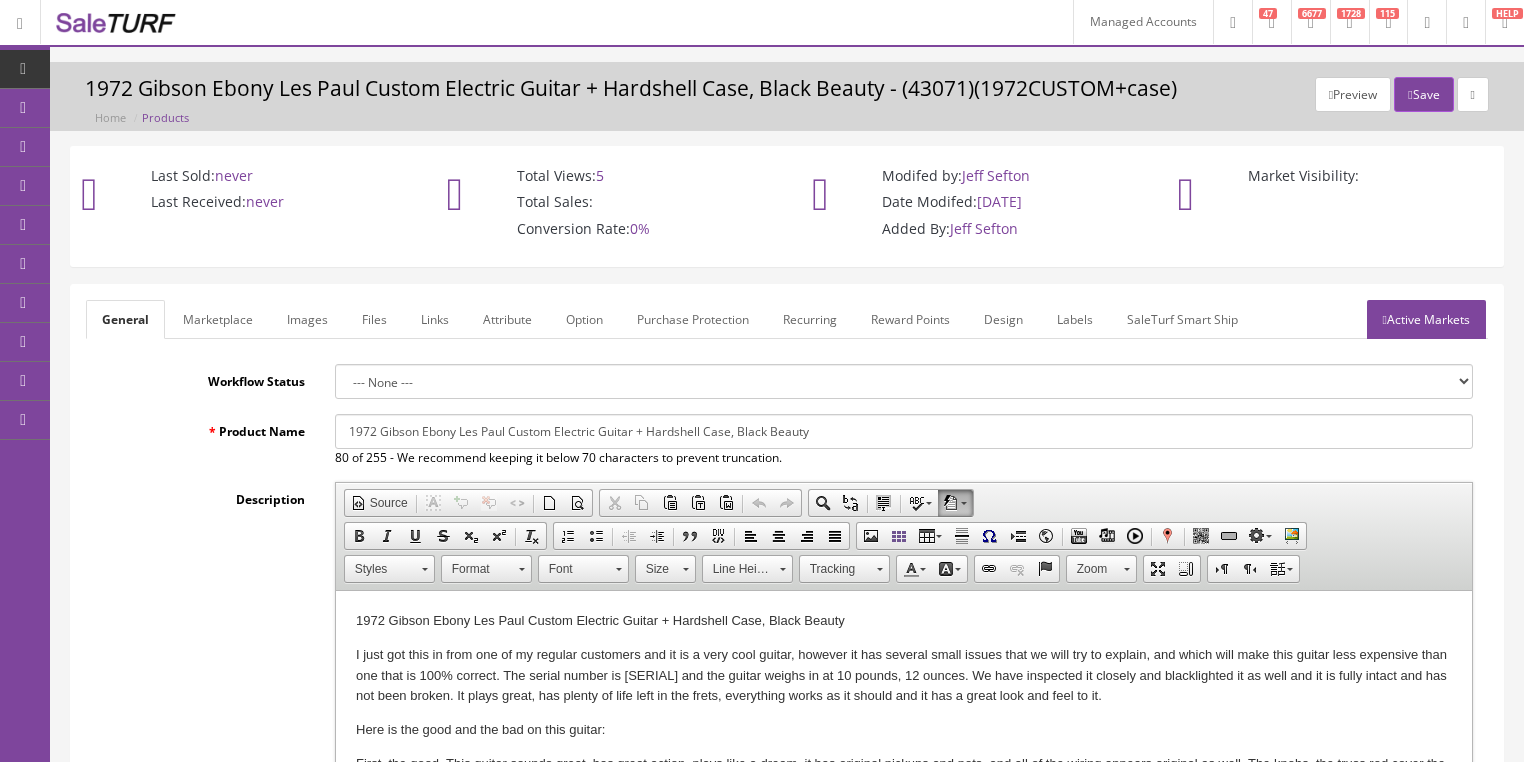 click on "Images" at bounding box center (307, 319) 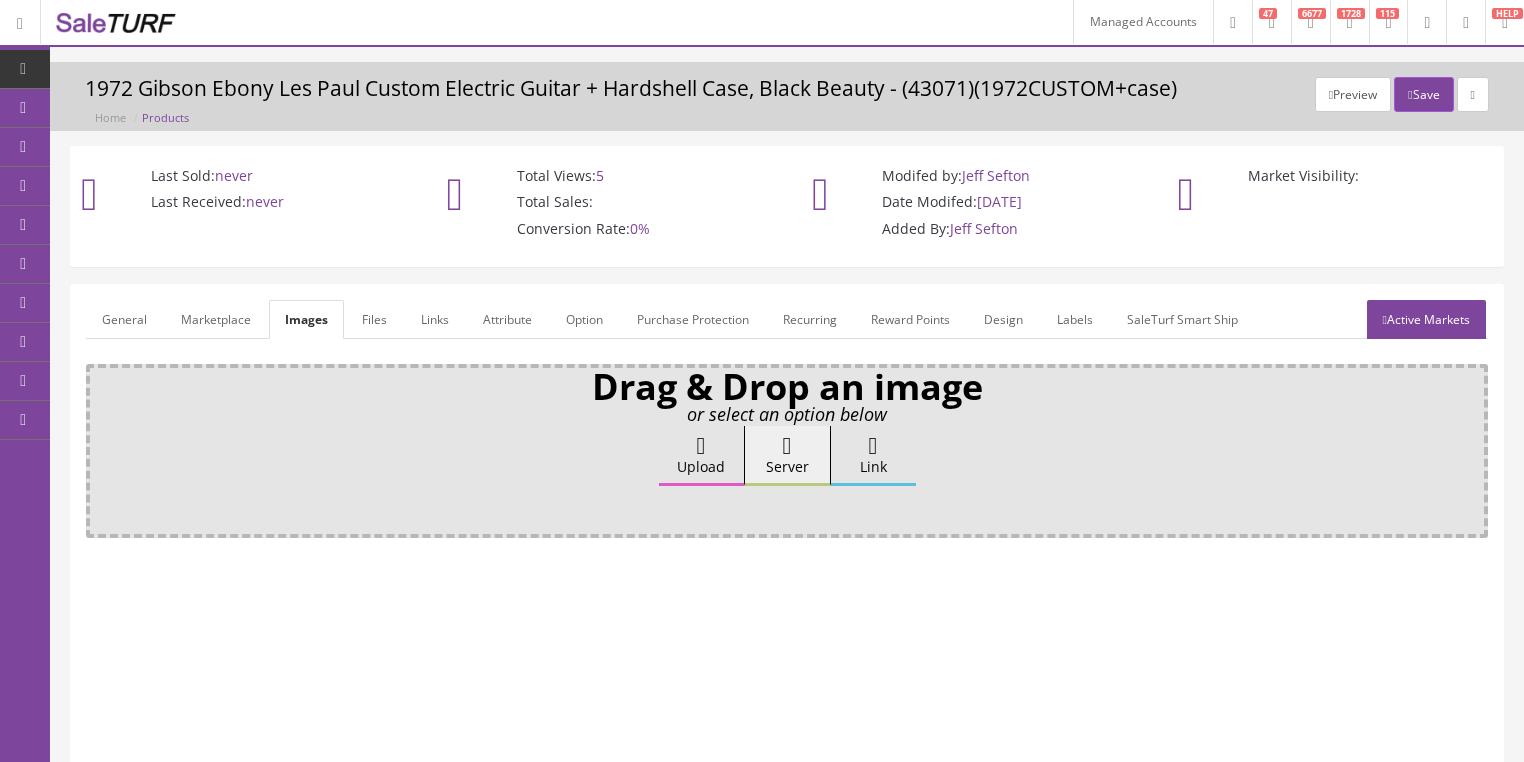 click on "Upload" at bounding box center [701, 456] 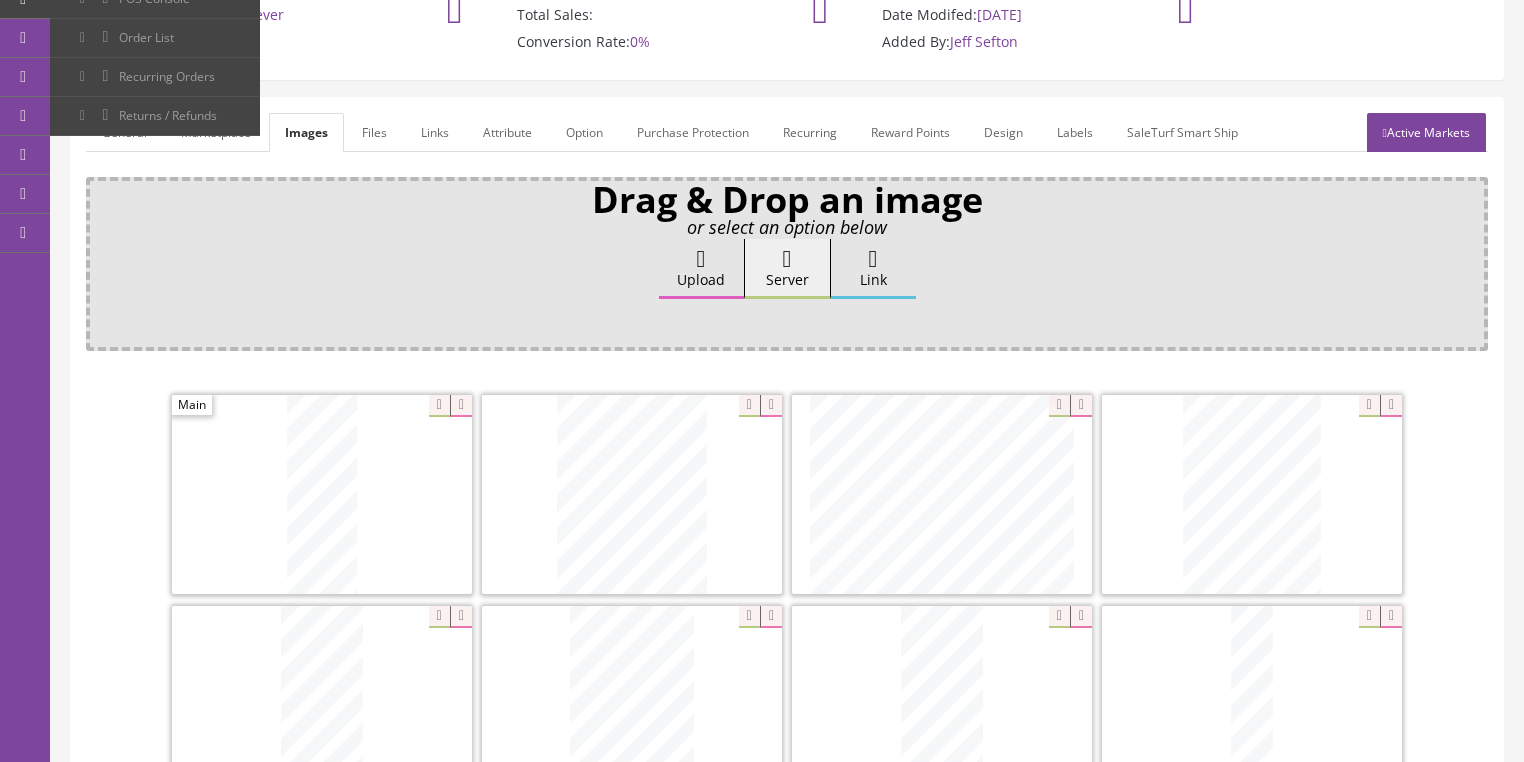scroll, scrollTop: 480, scrollLeft: 0, axis: vertical 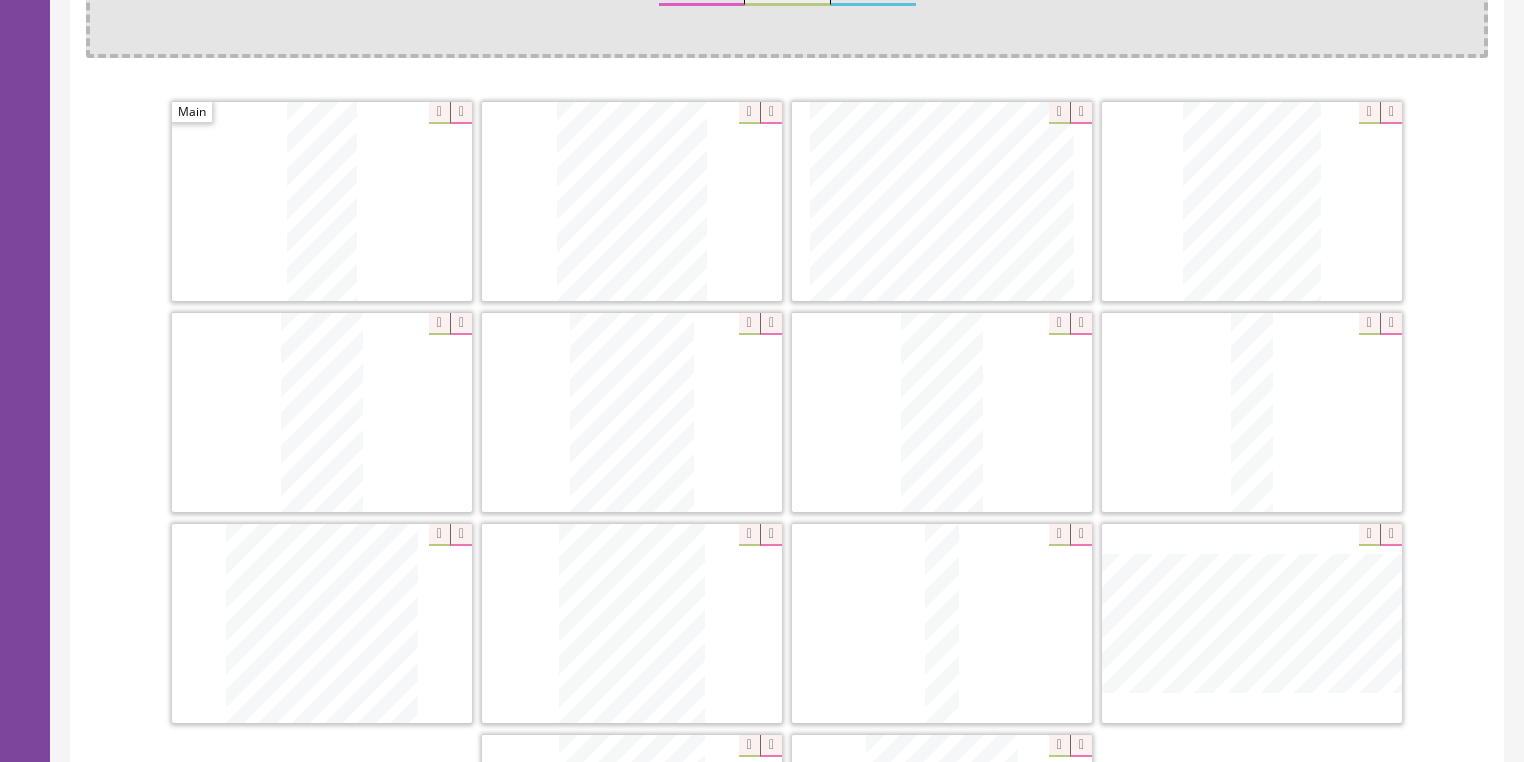 click at bounding box center [1081, 113] 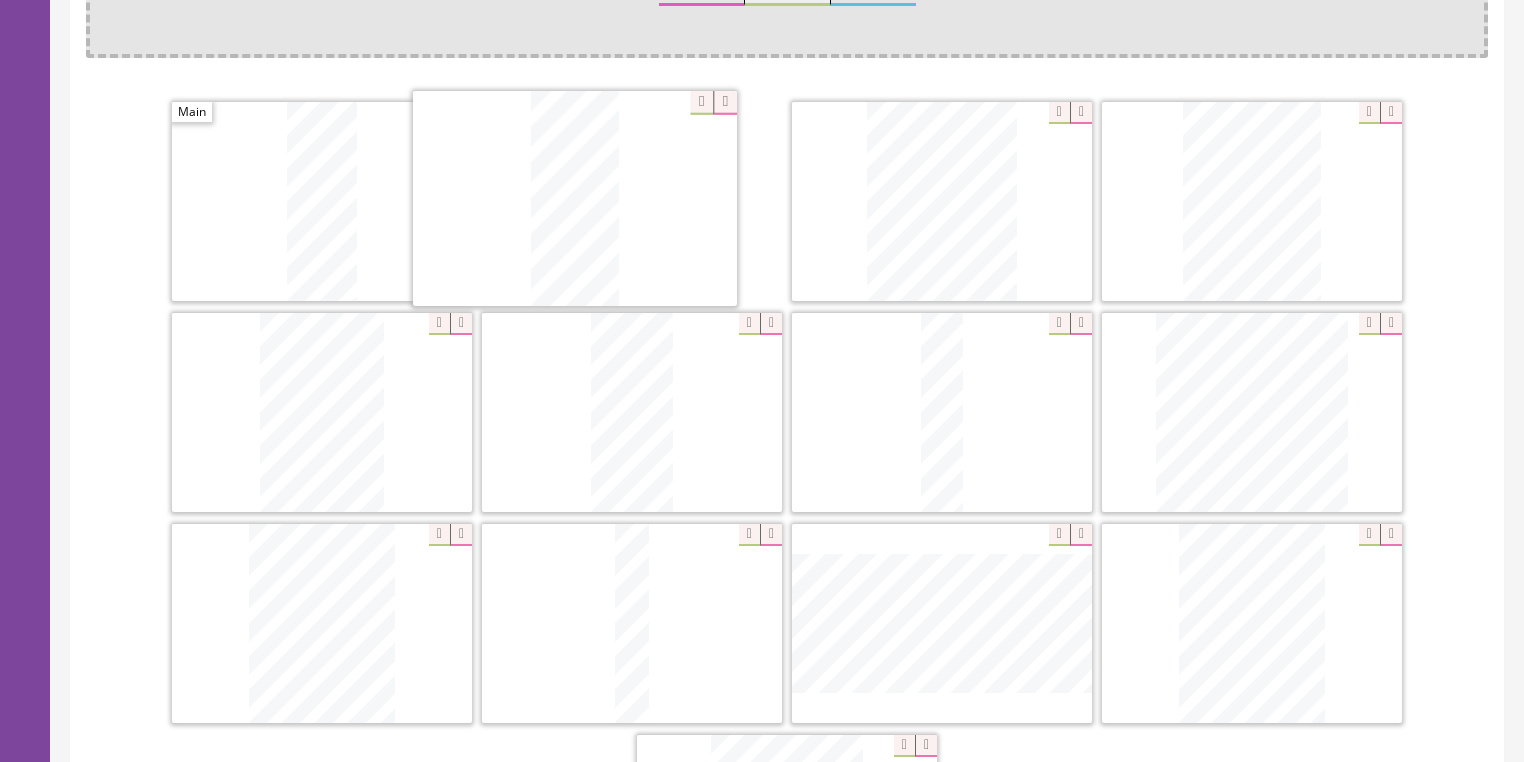 drag, startPoint x: 1250, startPoint y: 268, endPoint x: 589, endPoint y: 263, distance: 661.0189 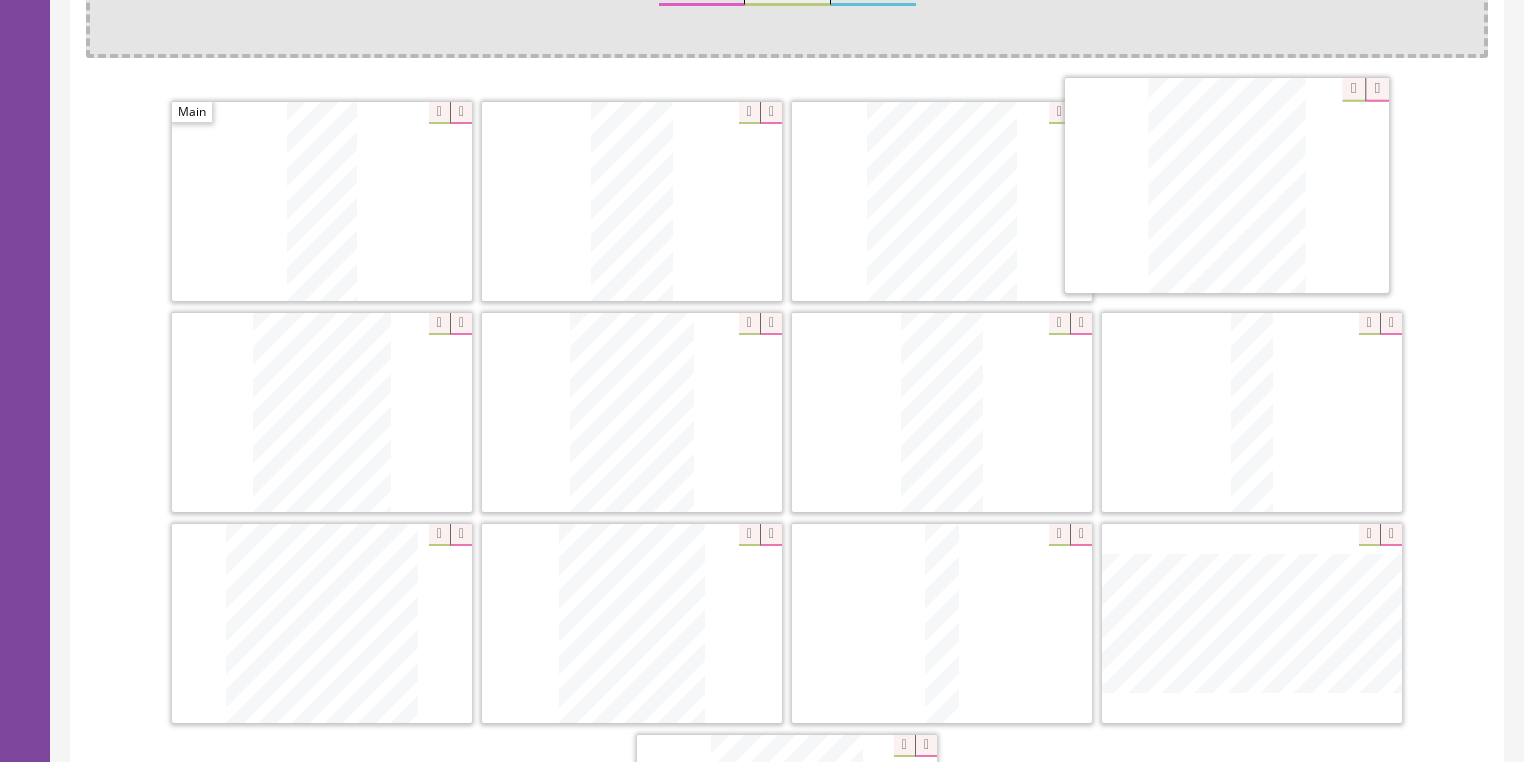 drag, startPoint x: 1240, startPoint y: 616, endPoint x: 1215, endPoint y: 181, distance: 435.7178 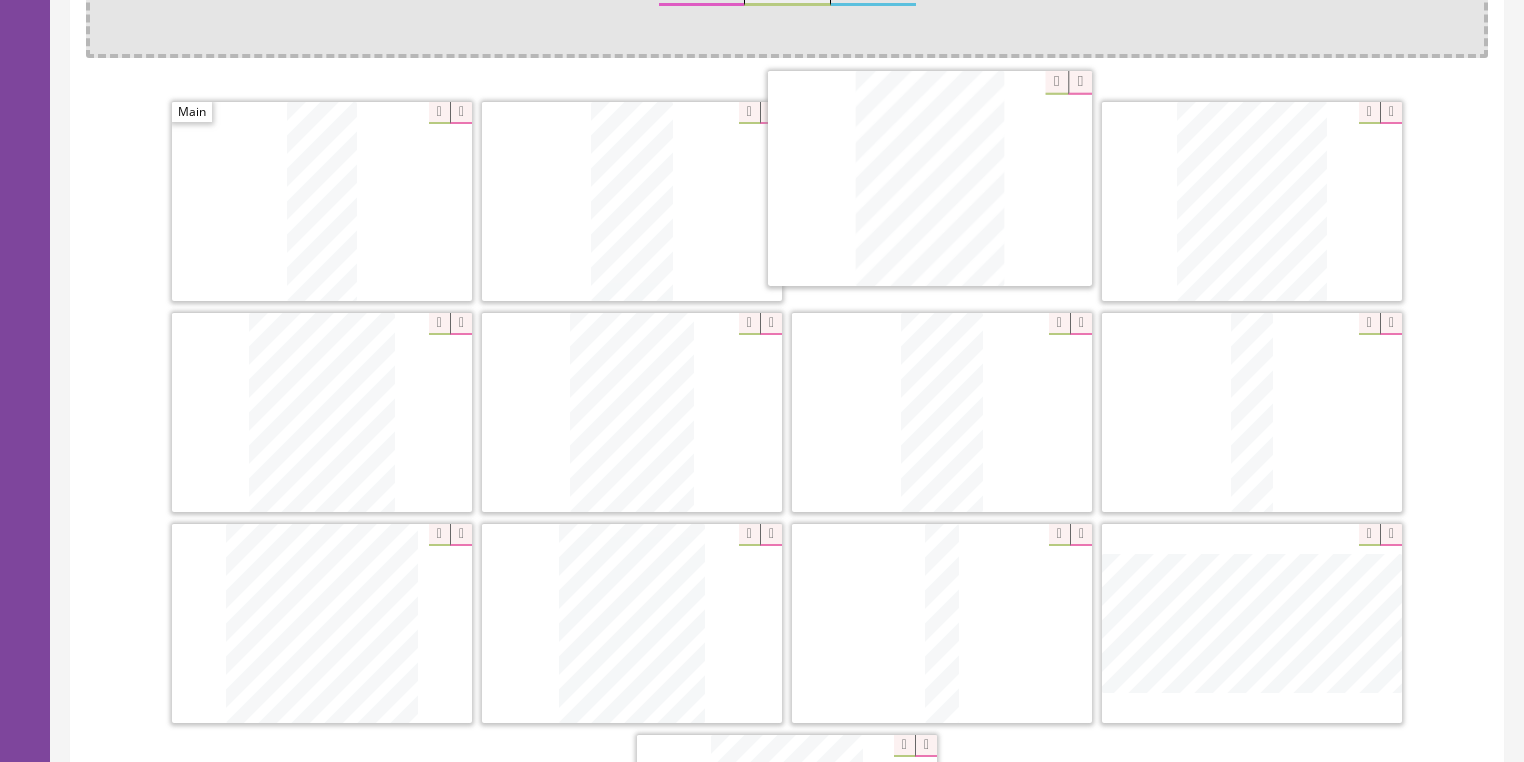drag, startPoint x: 319, startPoint y: 388, endPoint x: 930, endPoint y: 176, distance: 646.73413 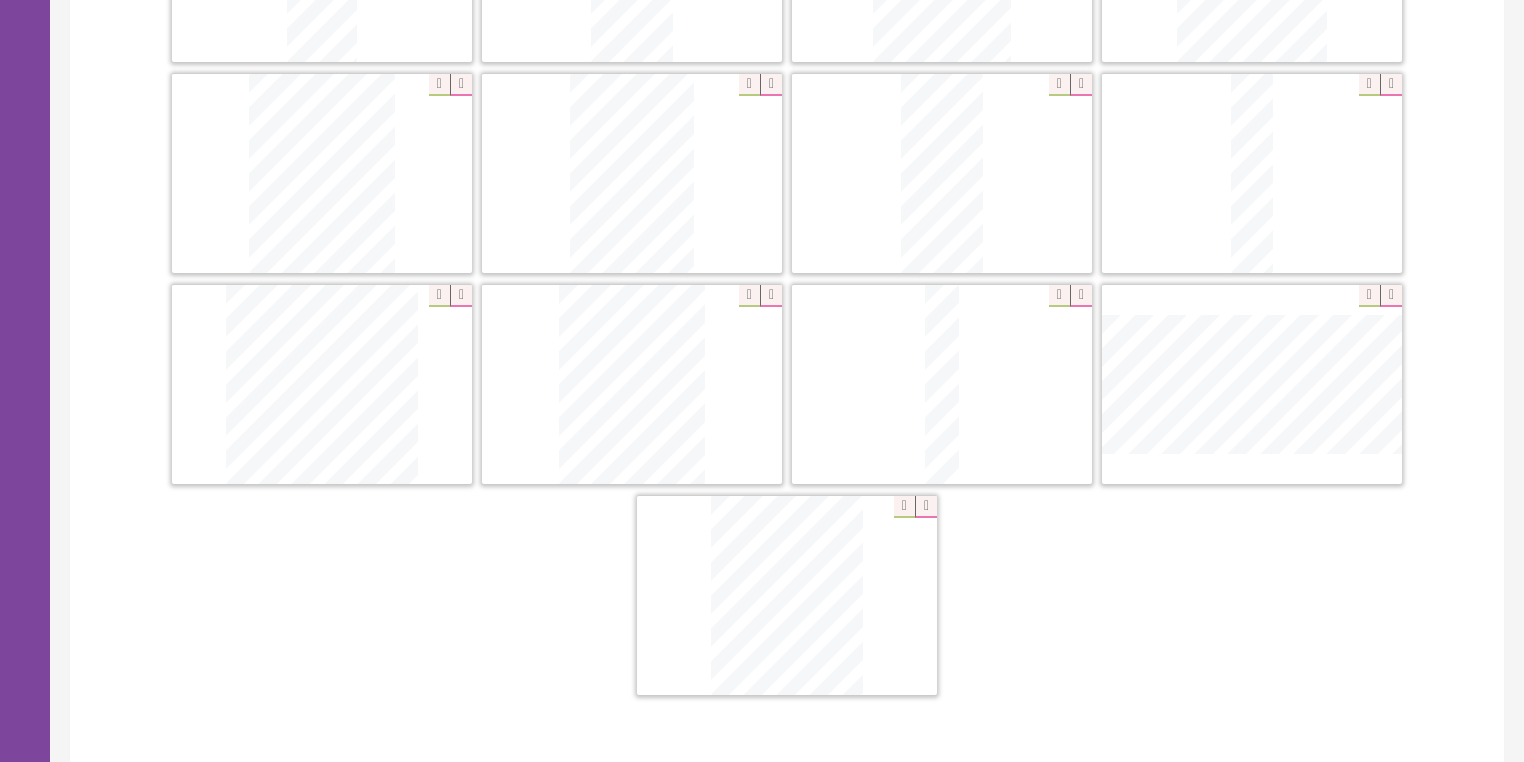 scroll, scrollTop: 720, scrollLeft: 0, axis: vertical 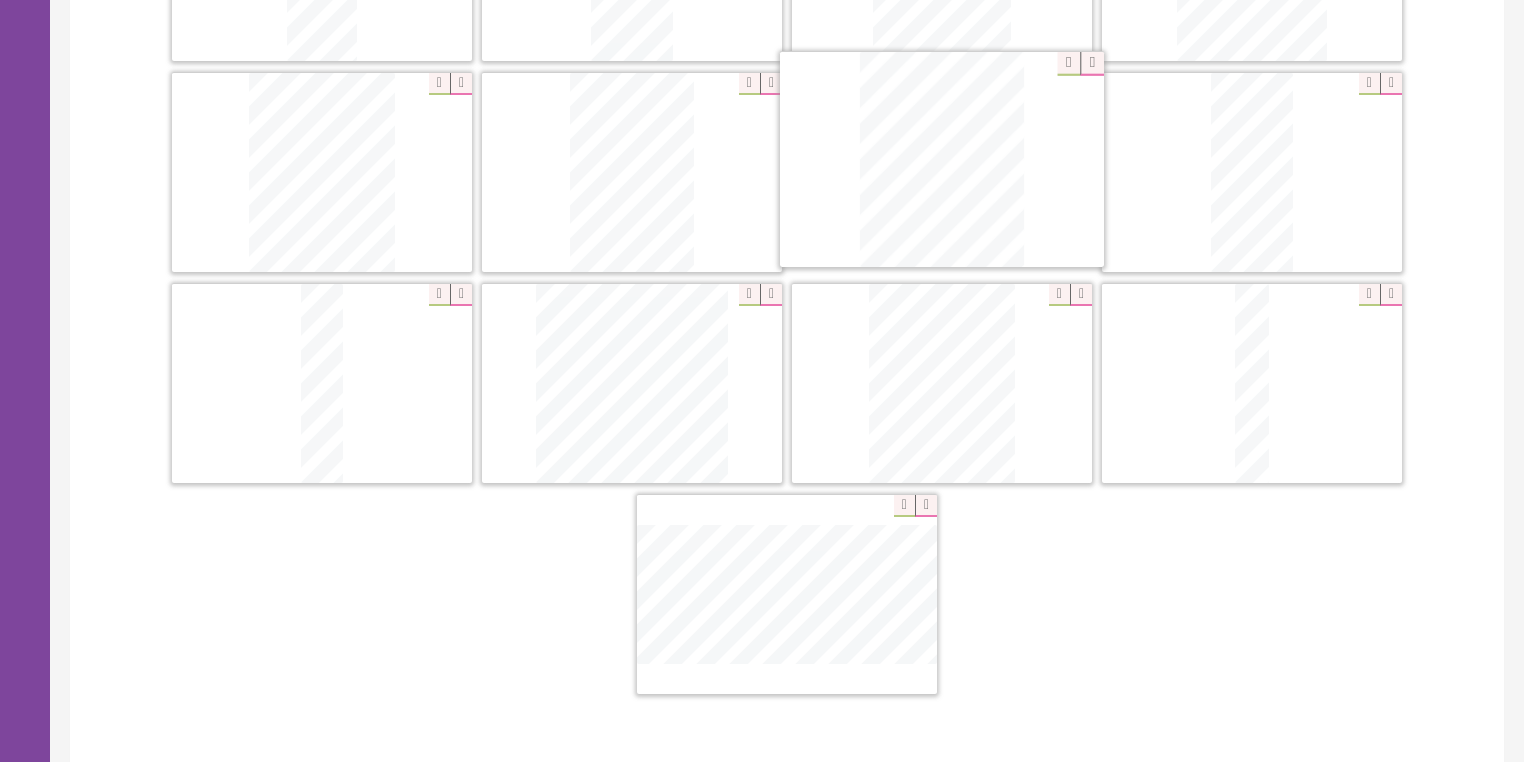 drag, startPoint x: 784, startPoint y: 545, endPoint x: 945, endPoint y: 116, distance: 458.2161 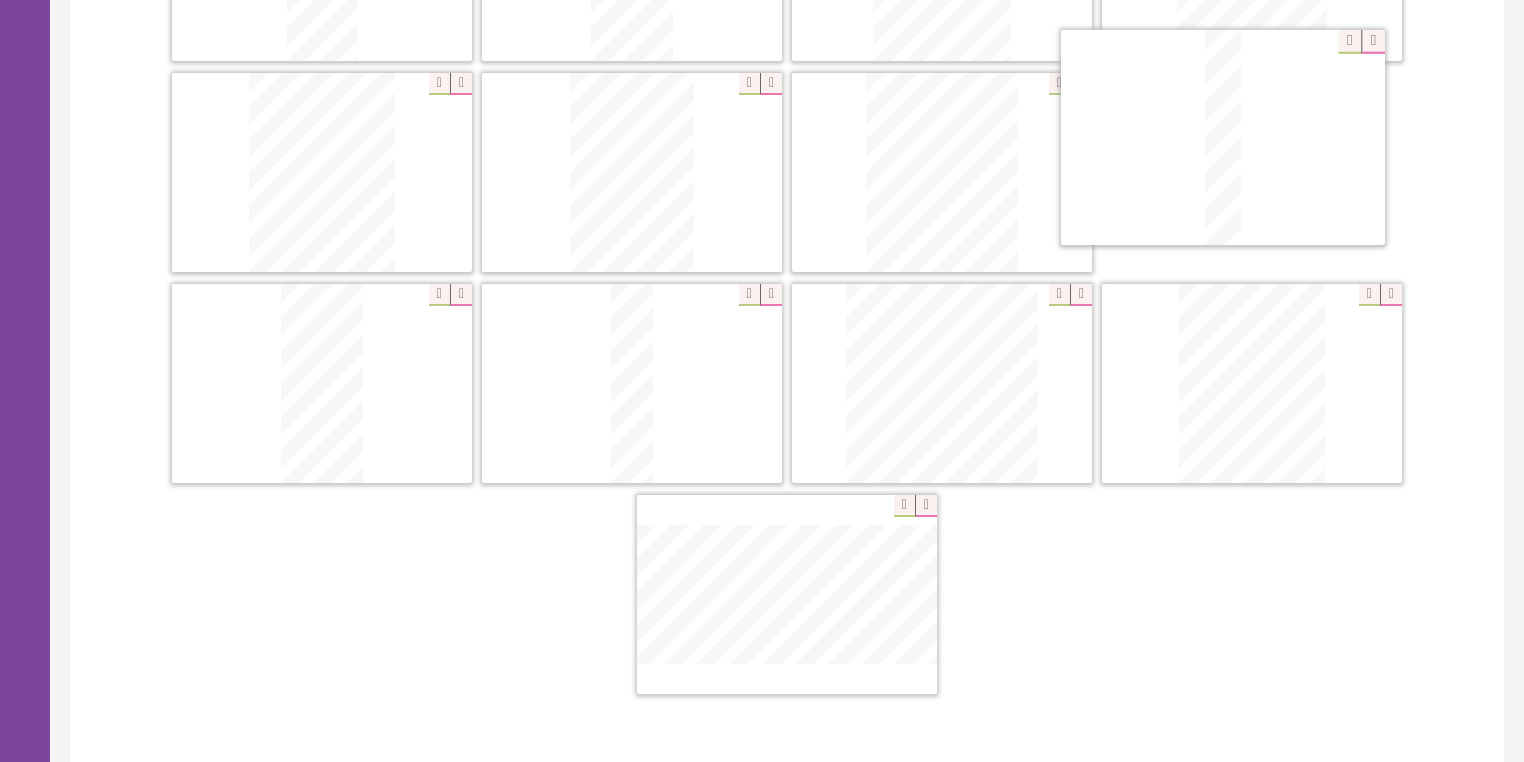 drag, startPoint x: 1217, startPoint y: 343, endPoint x: 1150, endPoint y: 148, distance: 206.18924 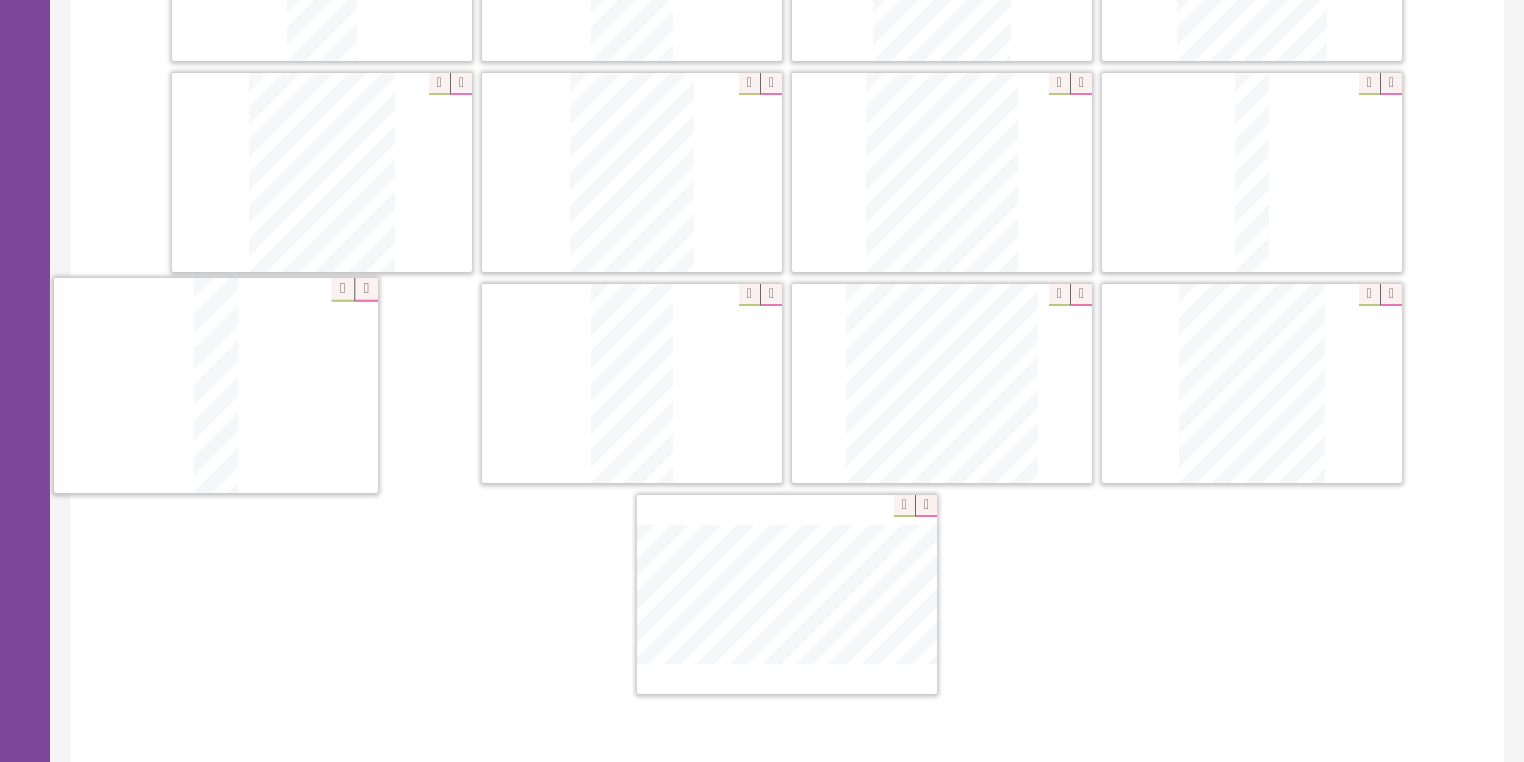 drag, startPoint x: 632, startPoint y: 364, endPoint x: 216, endPoint y: 369, distance: 416.03006 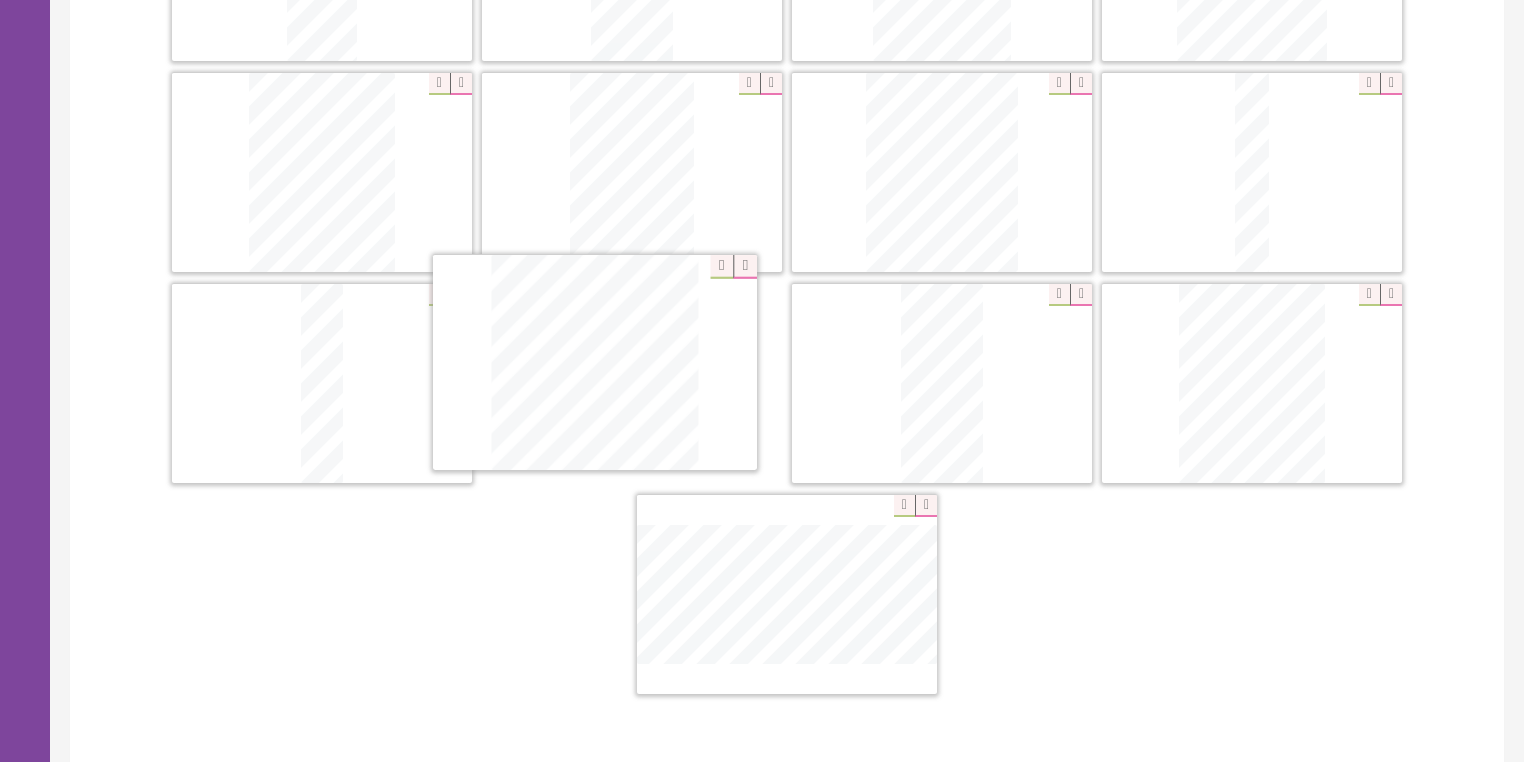 drag, startPoint x: 951, startPoint y: 425, endPoint x: 604, endPoint y: 407, distance: 347.46655 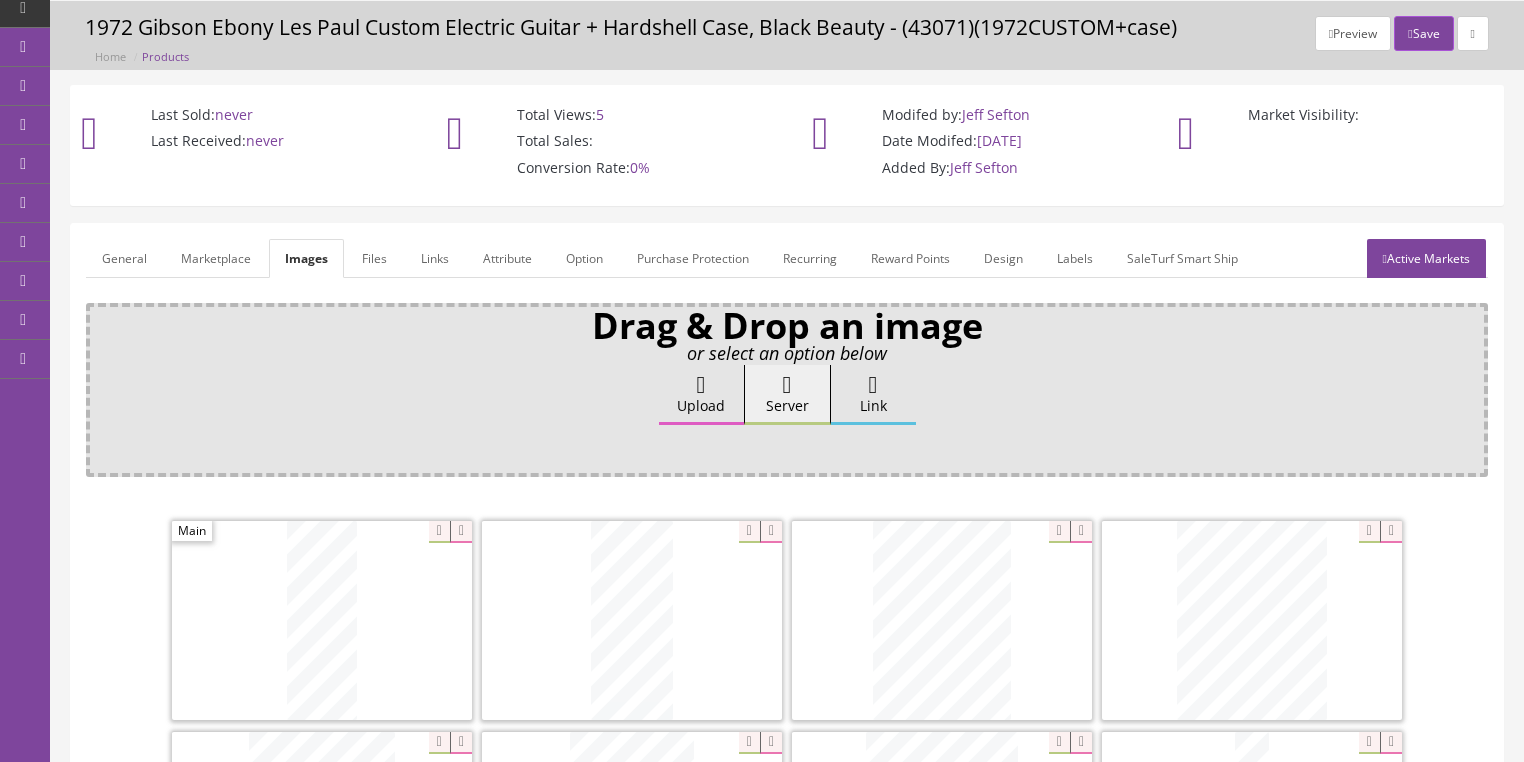 scroll, scrollTop: 0, scrollLeft: 0, axis: both 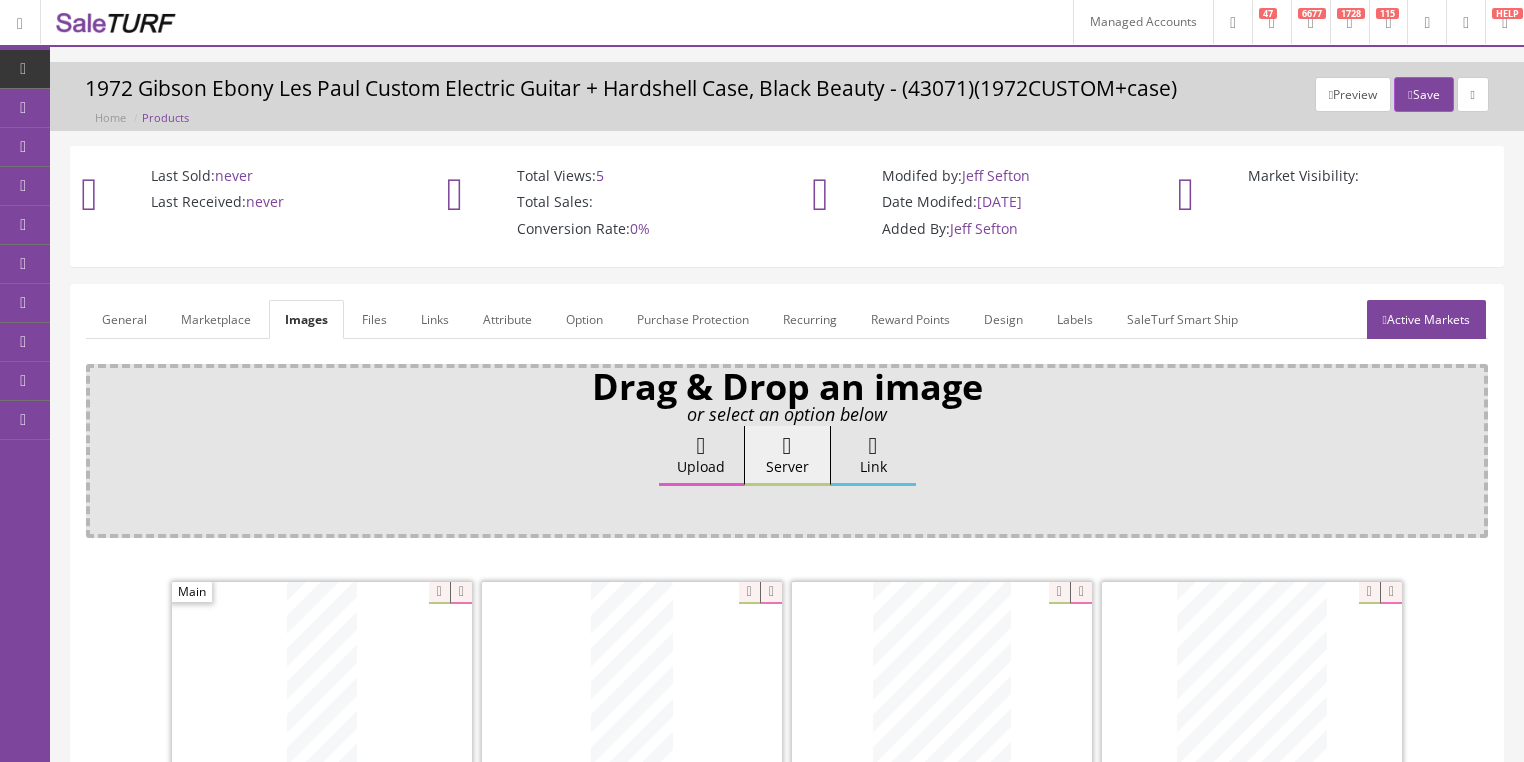 click on "General" at bounding box center (124, 319) 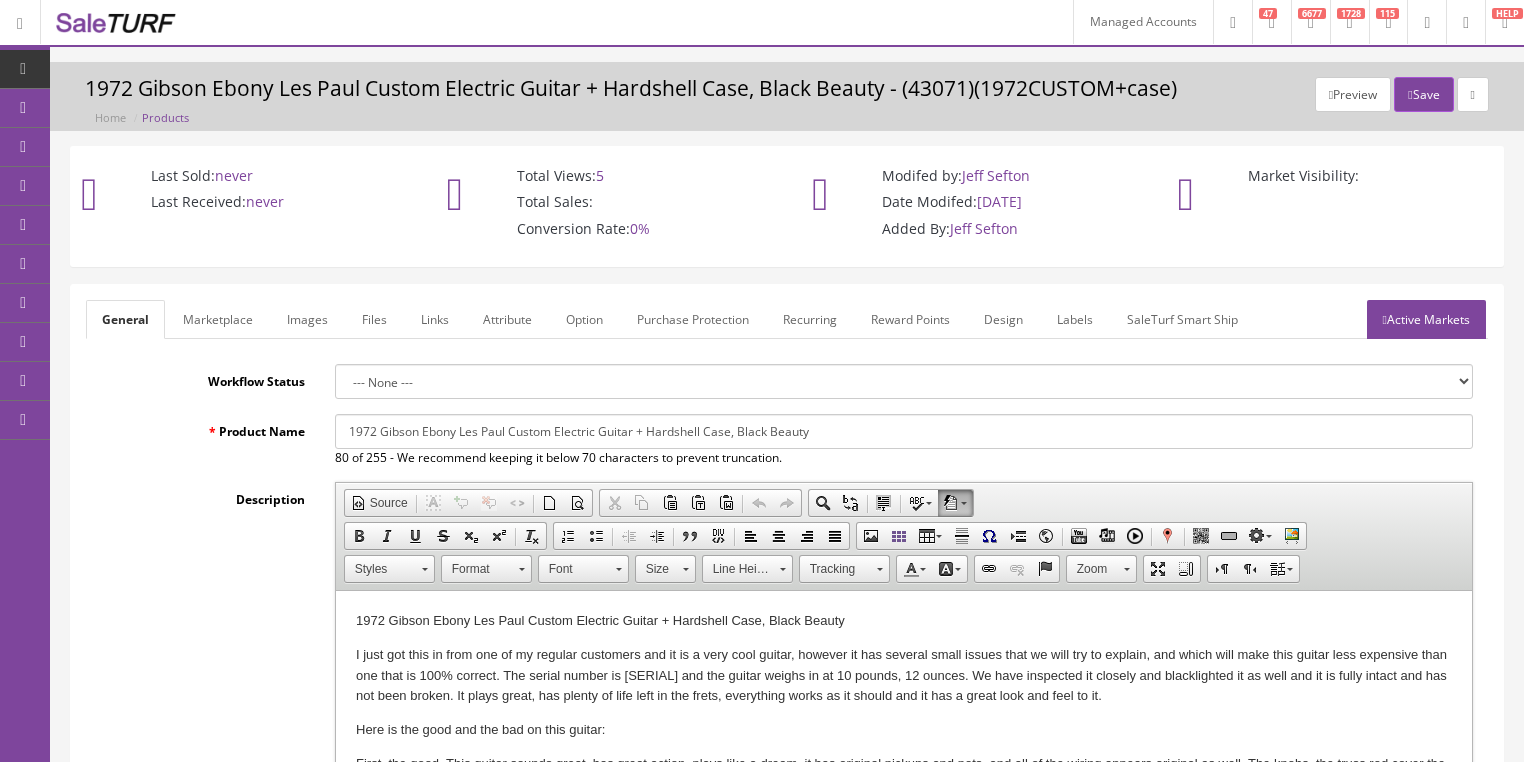 click on "I just got this in from one of my regular customers and it is a very cool guitar, however it has several small issues that we will try to explain, and which will make this guitar less expensive than one that is 100% correct. The serial number is 71438353 and the guitar weighs in at 10 pounds, 12 ounces. We have inspected it closely and blacklighted it as well and it is fully intact and has not been broken. It plays great, has plenty of life left in the frets, everything works as it should and it has a great look and feel to it." at bounding box center (903, 676) 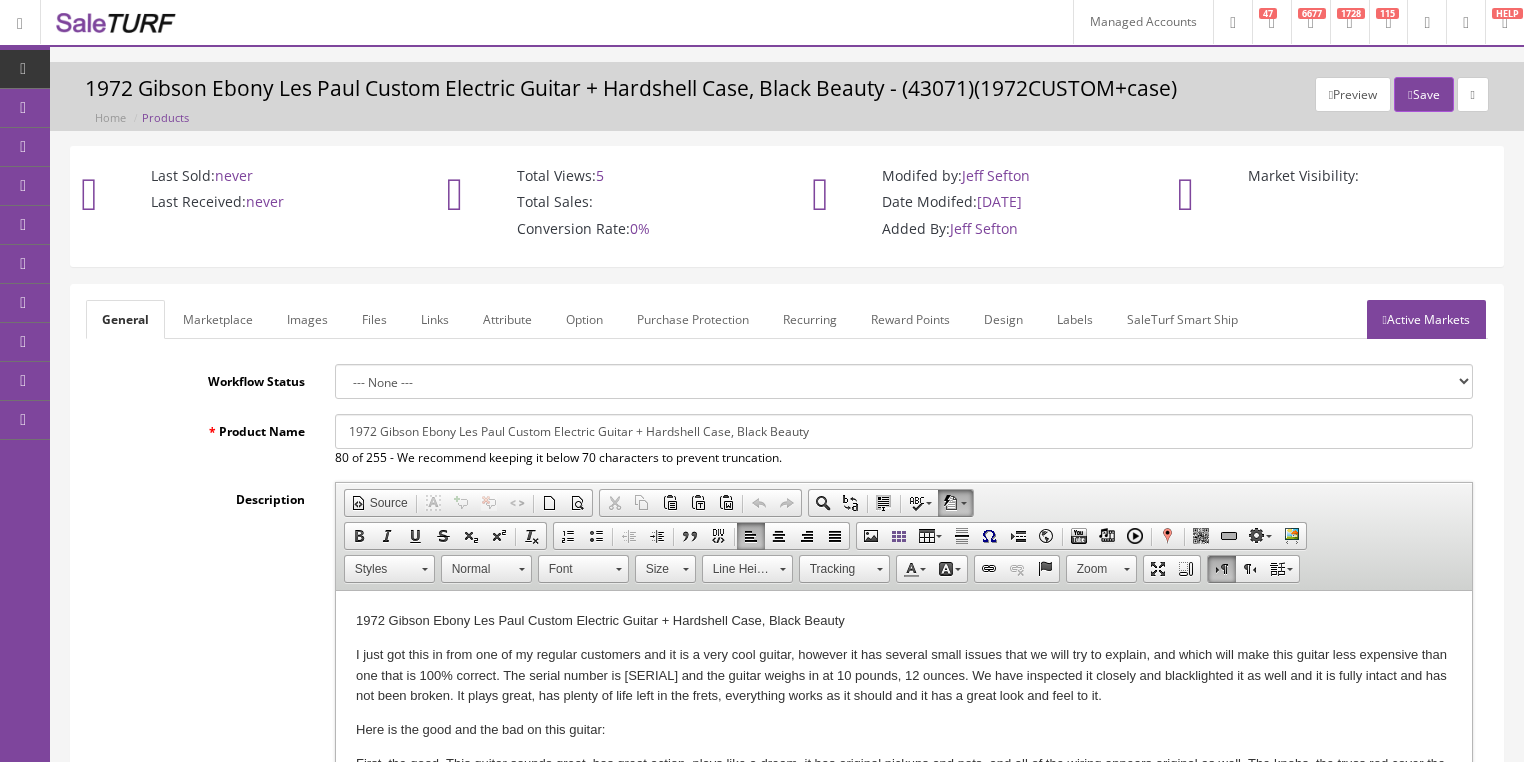 type 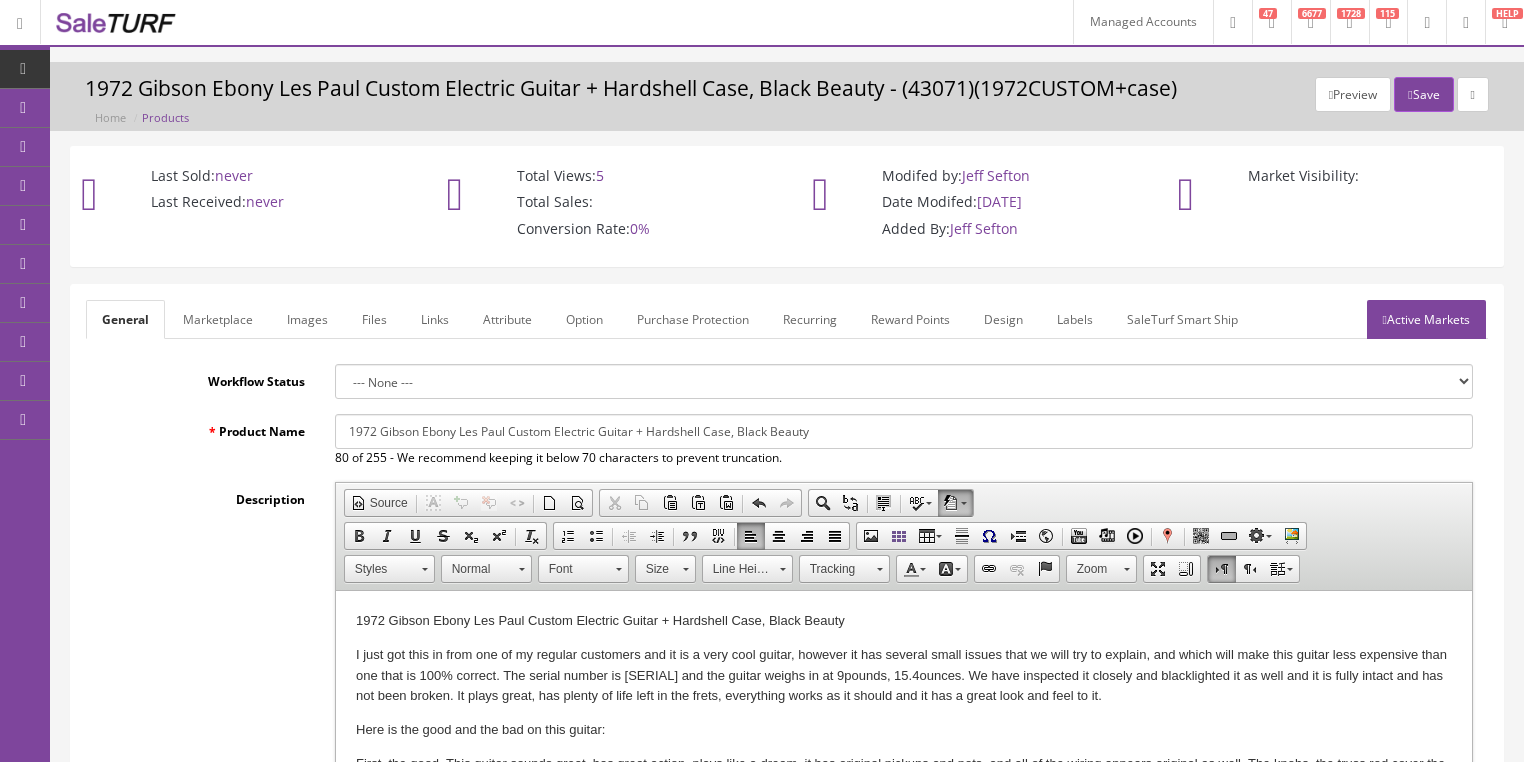 click on "I just got this in from one of my regular customers and it is a very cool guitar, however it has several small issues that we will try to explain, and which will make this guitar less expensive than one that is 100% correct. The serial number is 71438353 and the guitar weighs in at 9  pounds, 15.4  ounces. We have inspected it closely and blacklighted it as well and it is fully intact and has not been broken. It plays great, has plenty of life left in the frets, everything works as it should and it has a great look and feel to it." at bounding box center [903, 676] 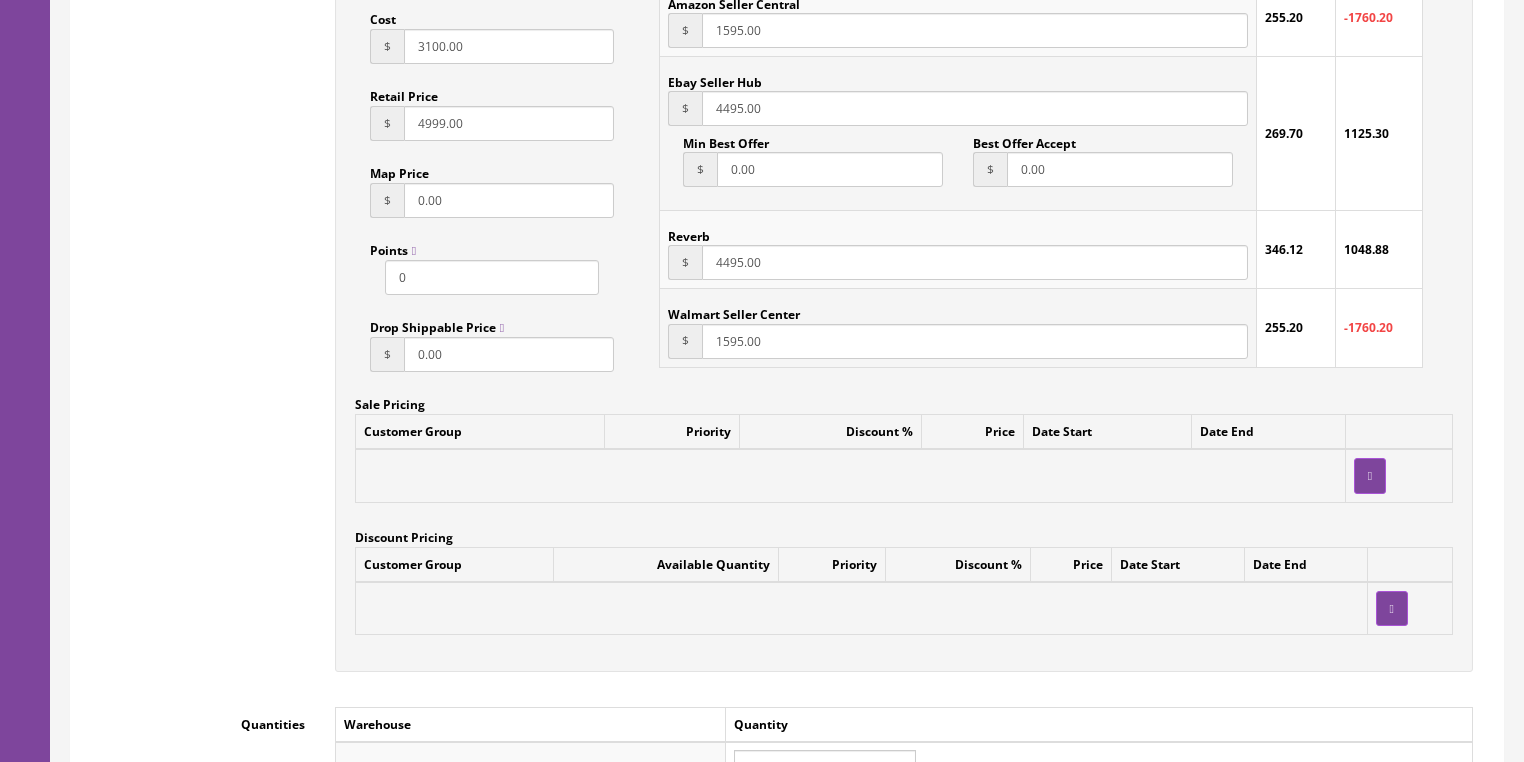 scroll, scrollTop: 1680, scrollLeft: 0, axis: vertical 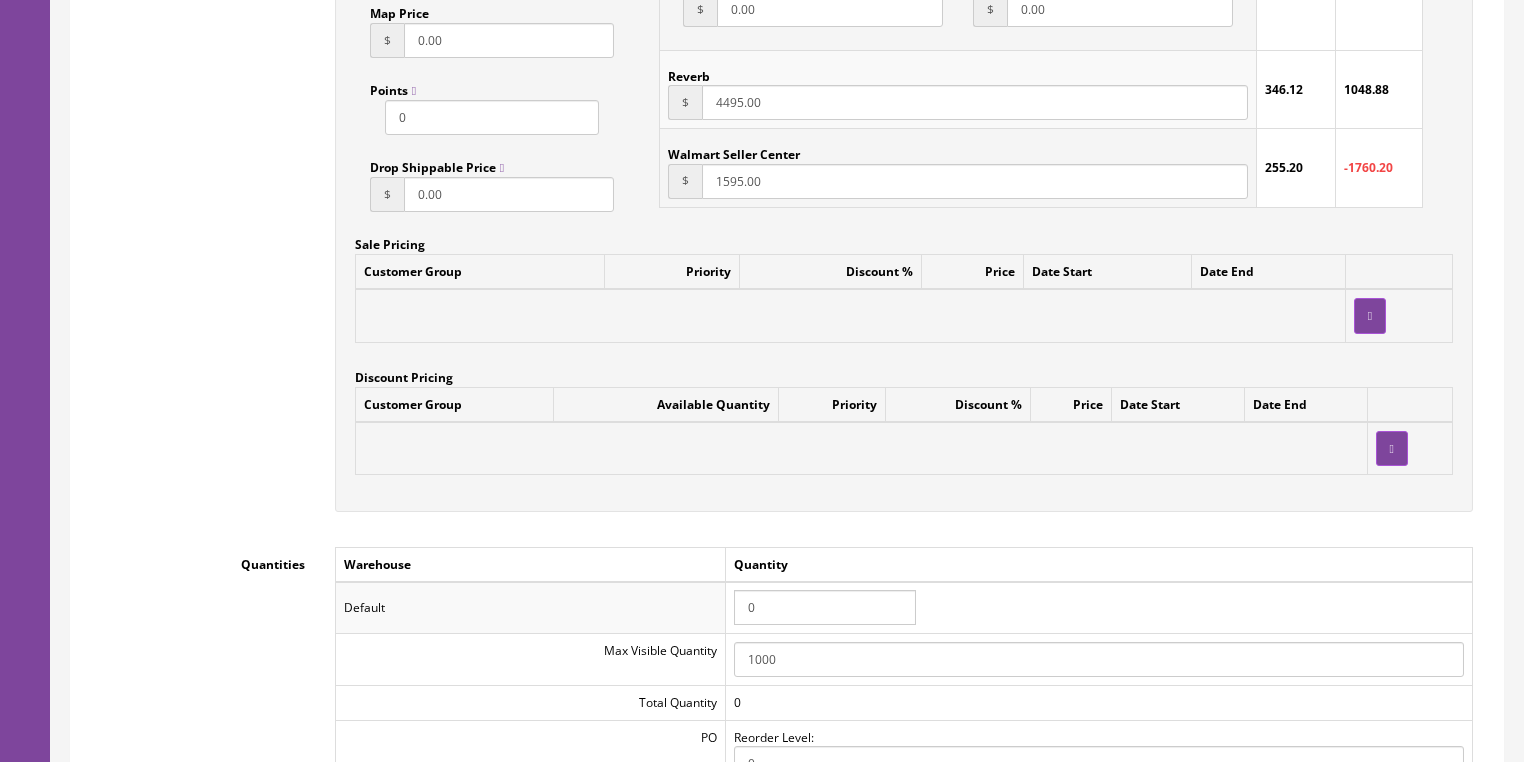 drag, startPoint x: 774, startPoint y: 614, endPoint x: 719, endPoint y: 616, distance: 55.03635 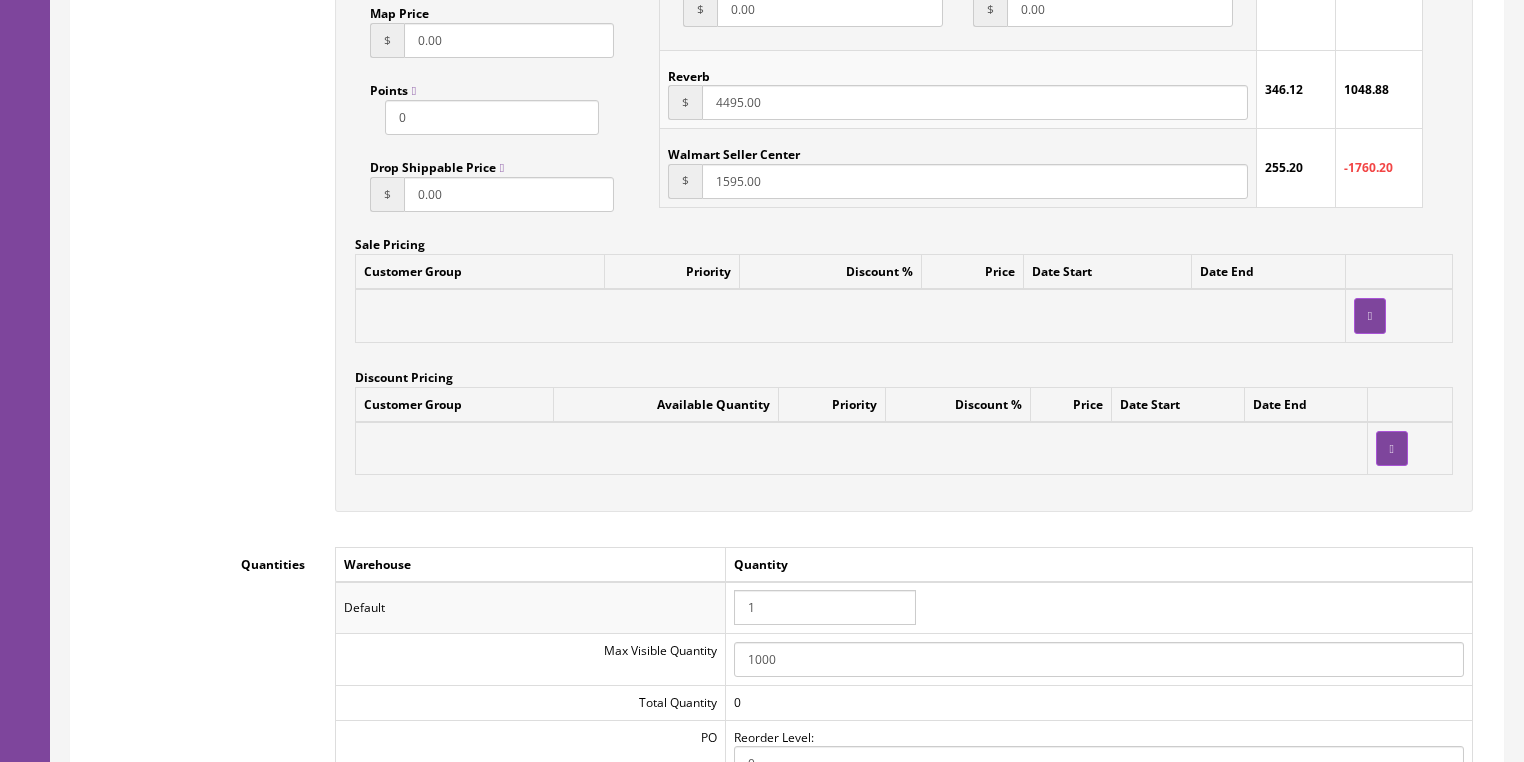type on "1" 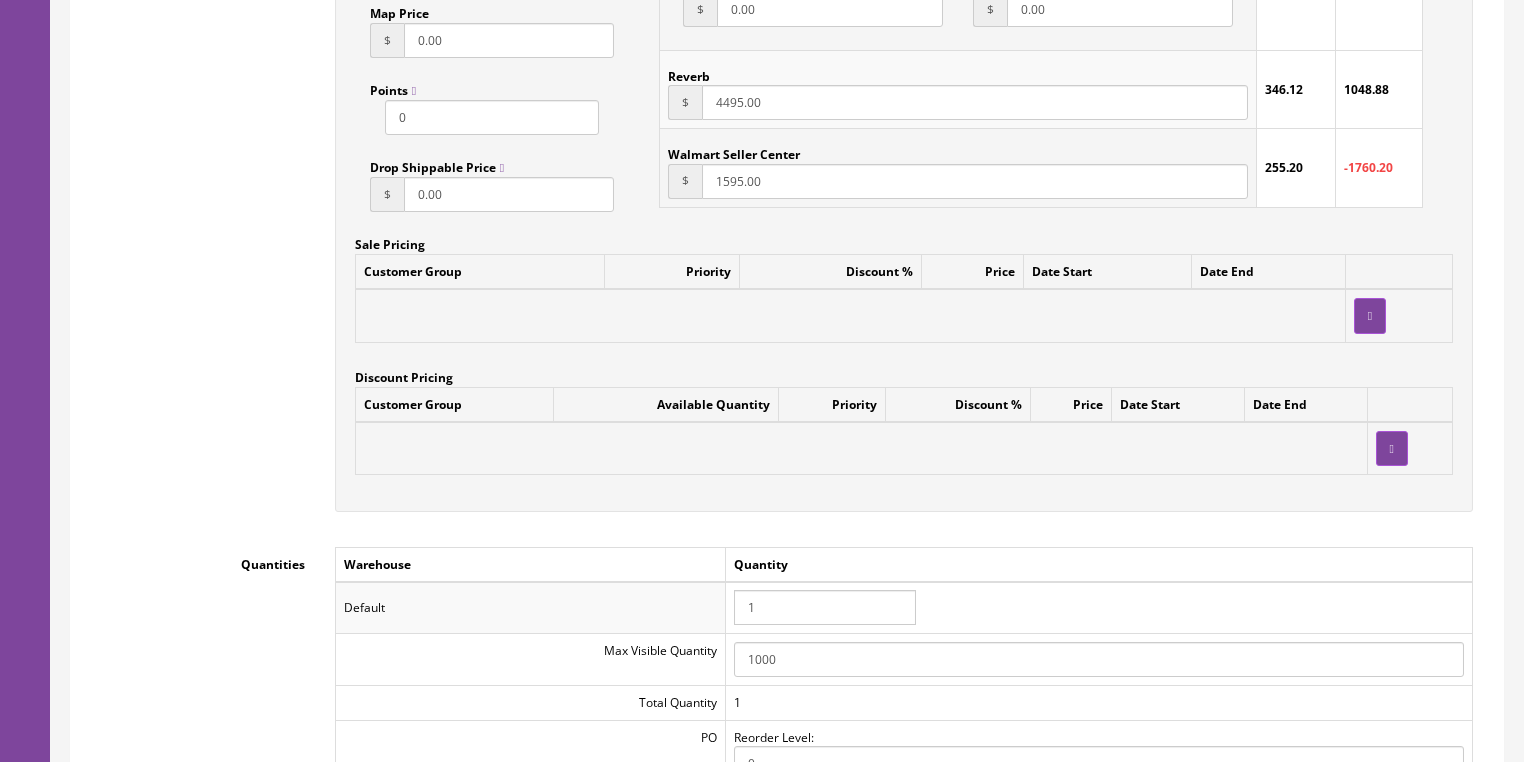 click on "Quantity" at bounding box center (1098, 564) 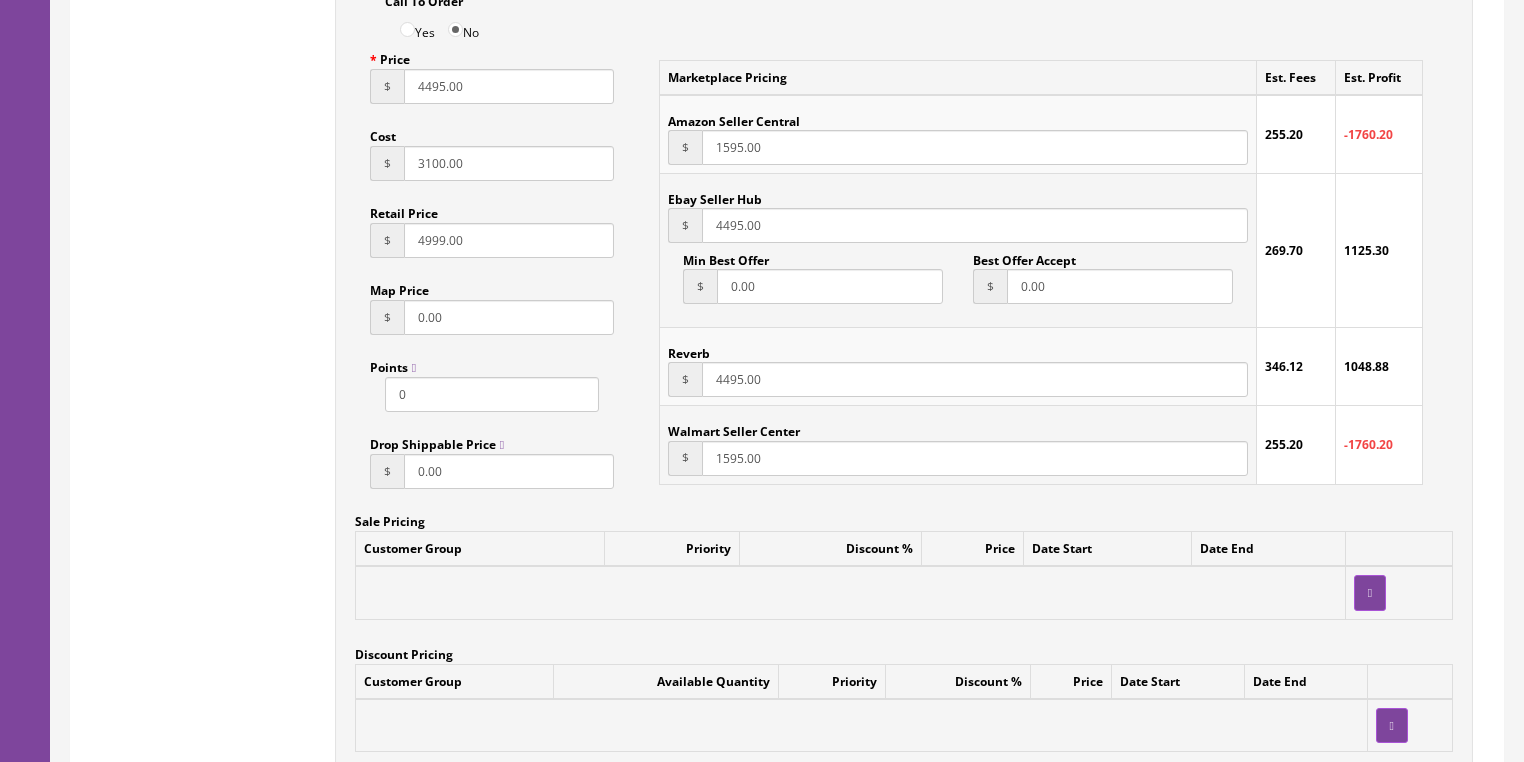 scroll, scrollTop: 1360, scrollLeft: 0, axis: vertical 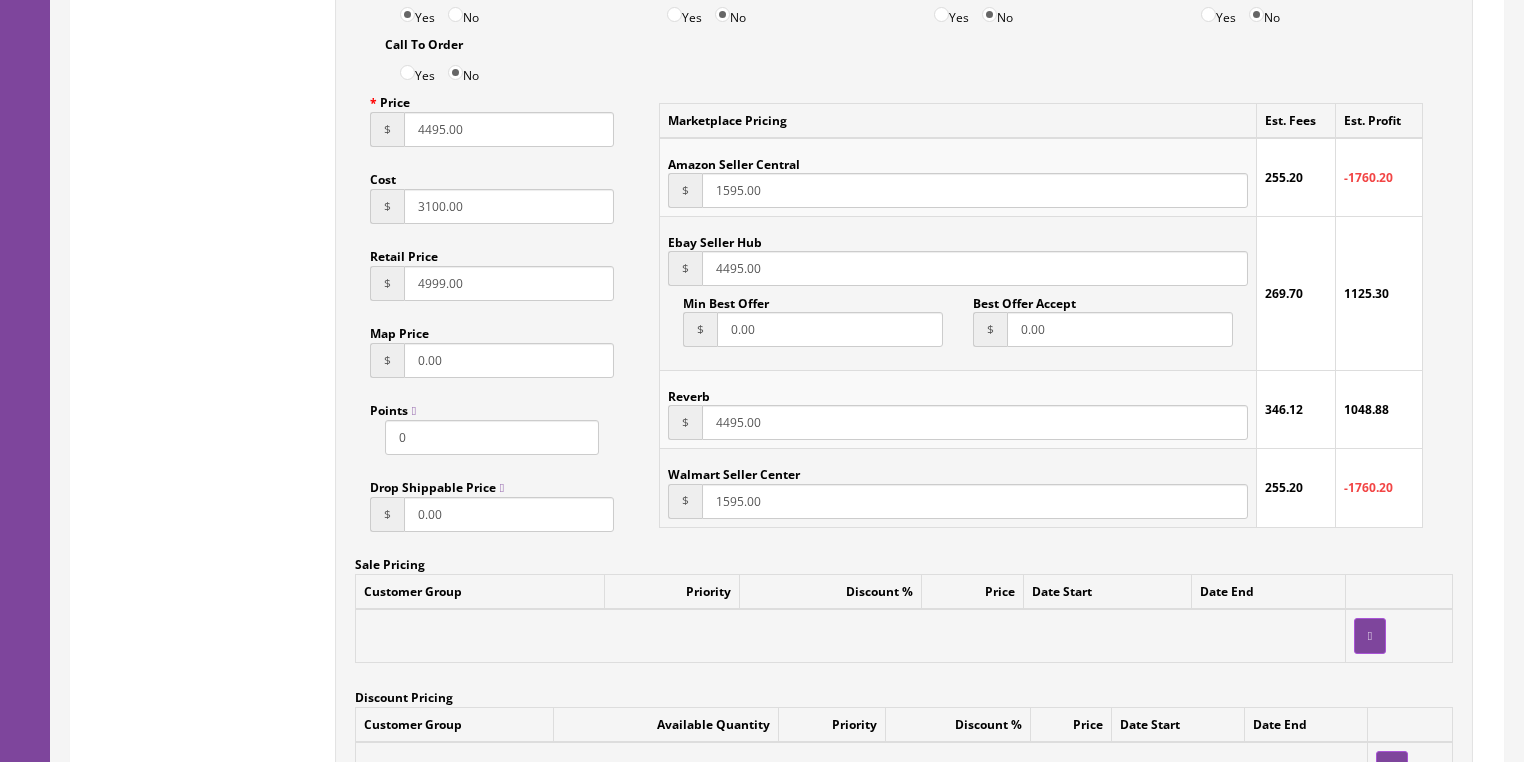 click on "1595.00" at bounding box center (974, 190) 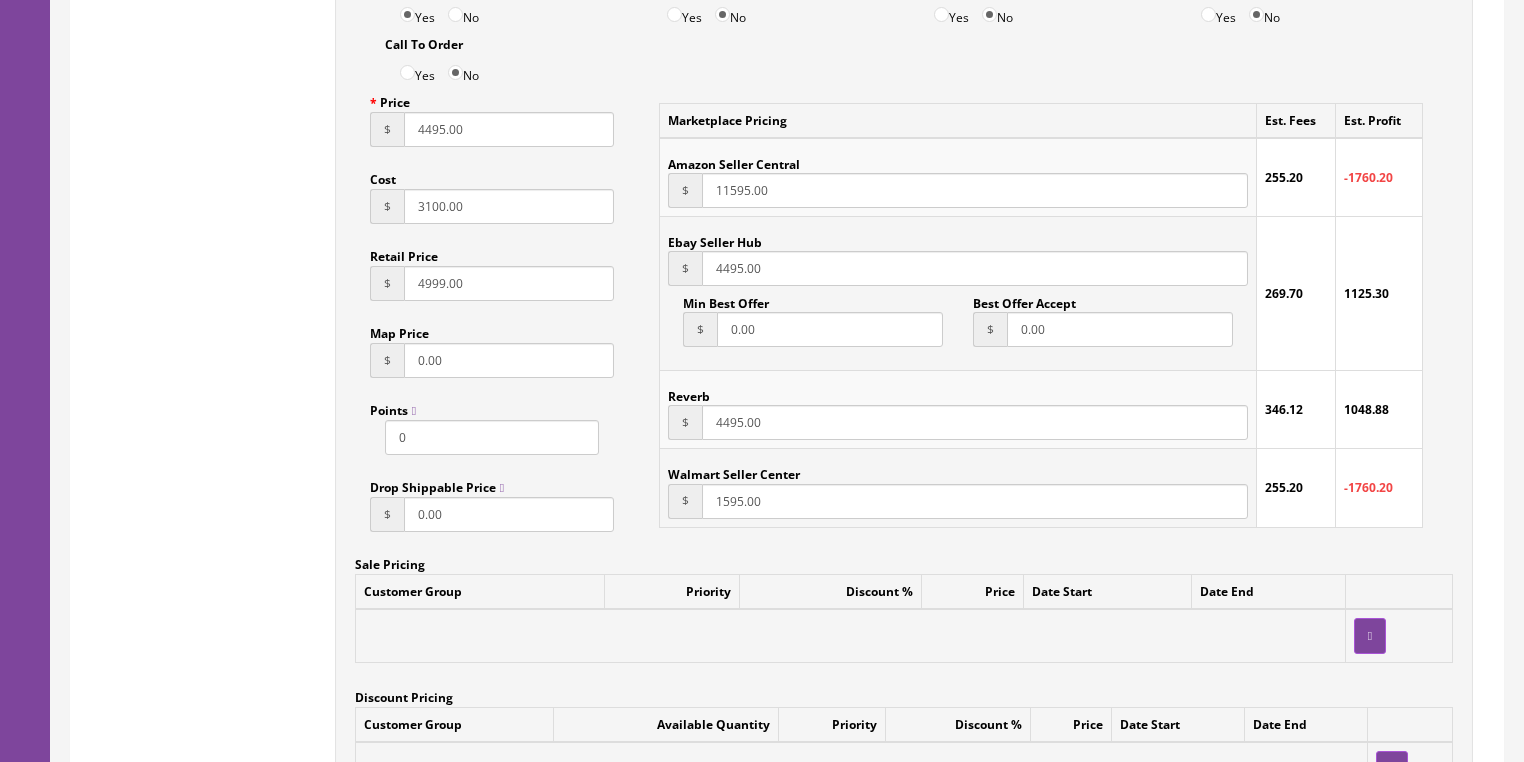 type on "11595.00" 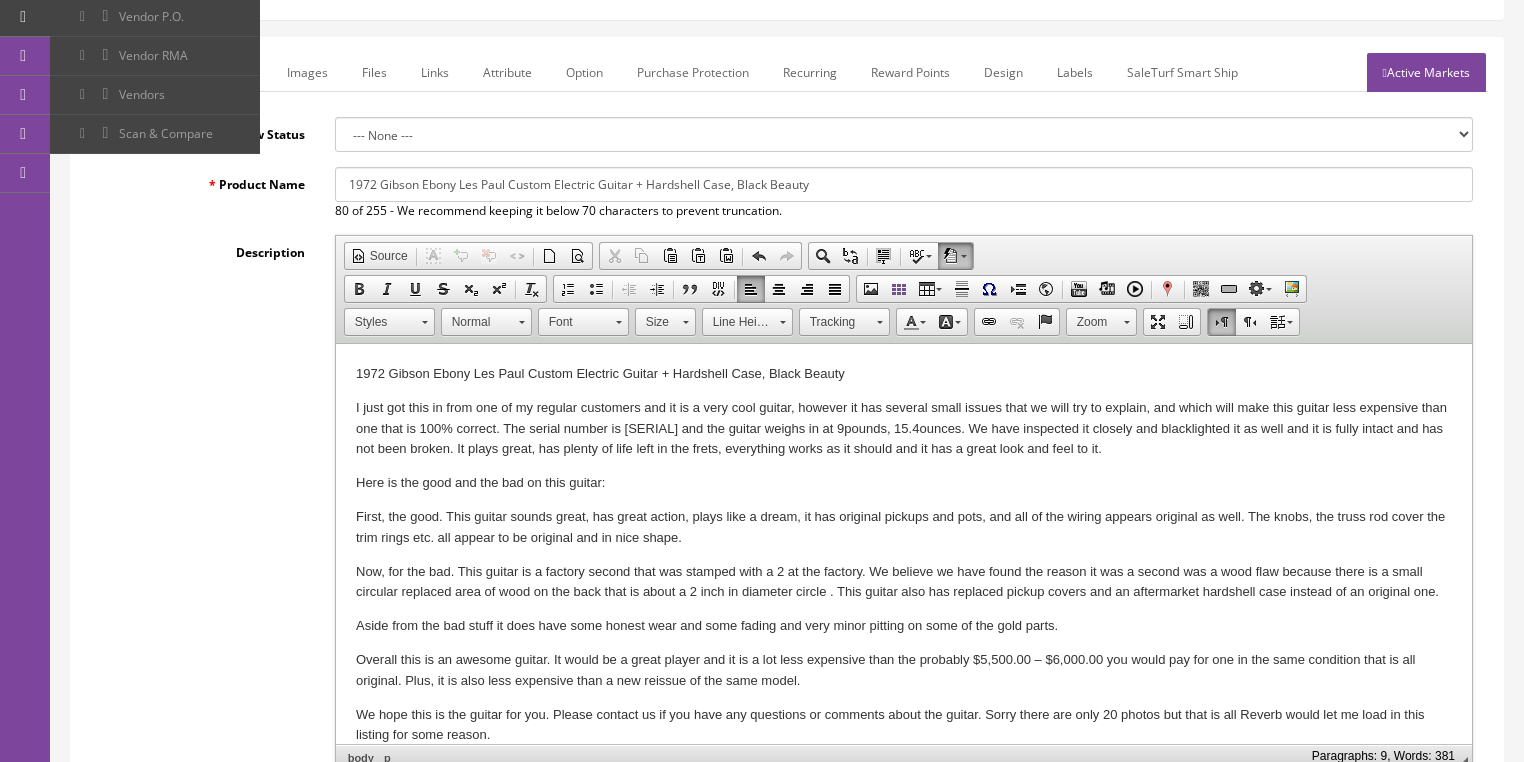 scroll, scrollTop: 240, scrollLeft: 0, axis: vertical 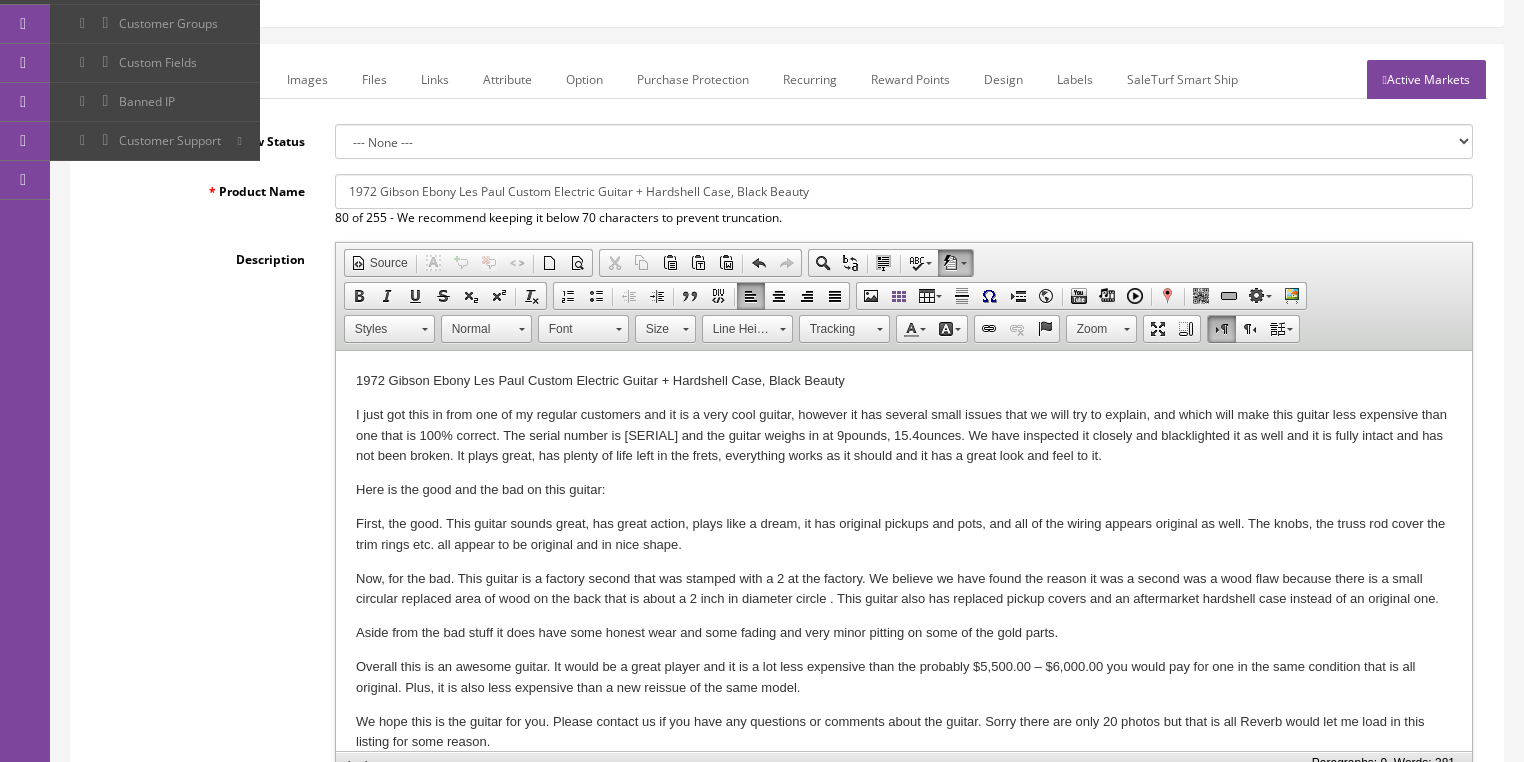 type on "11595.00" 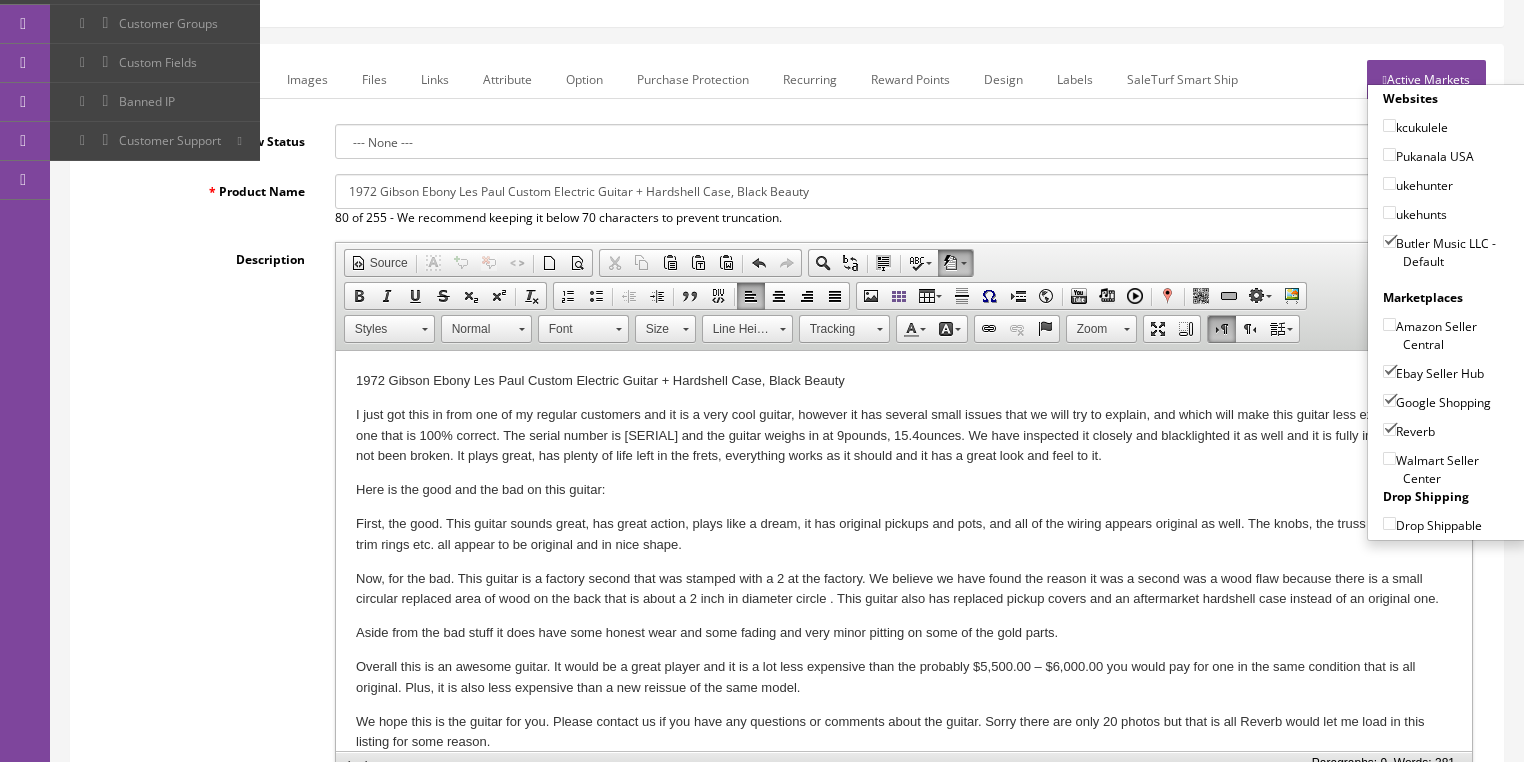 click on "Active Markets" at bounding box center [1426, 79] 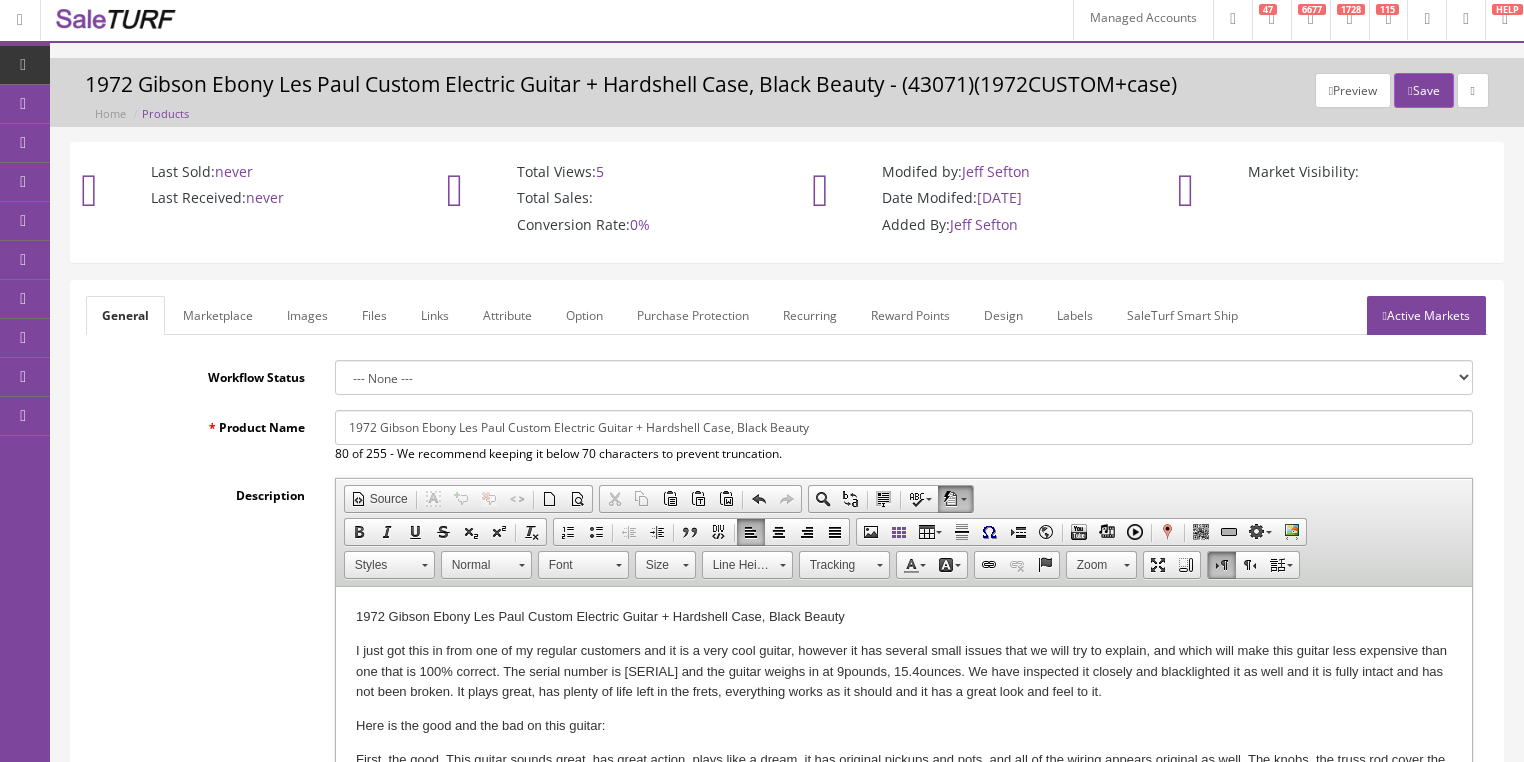 scroll, scrollTop: 0, scrollLeft: 0, axis: both 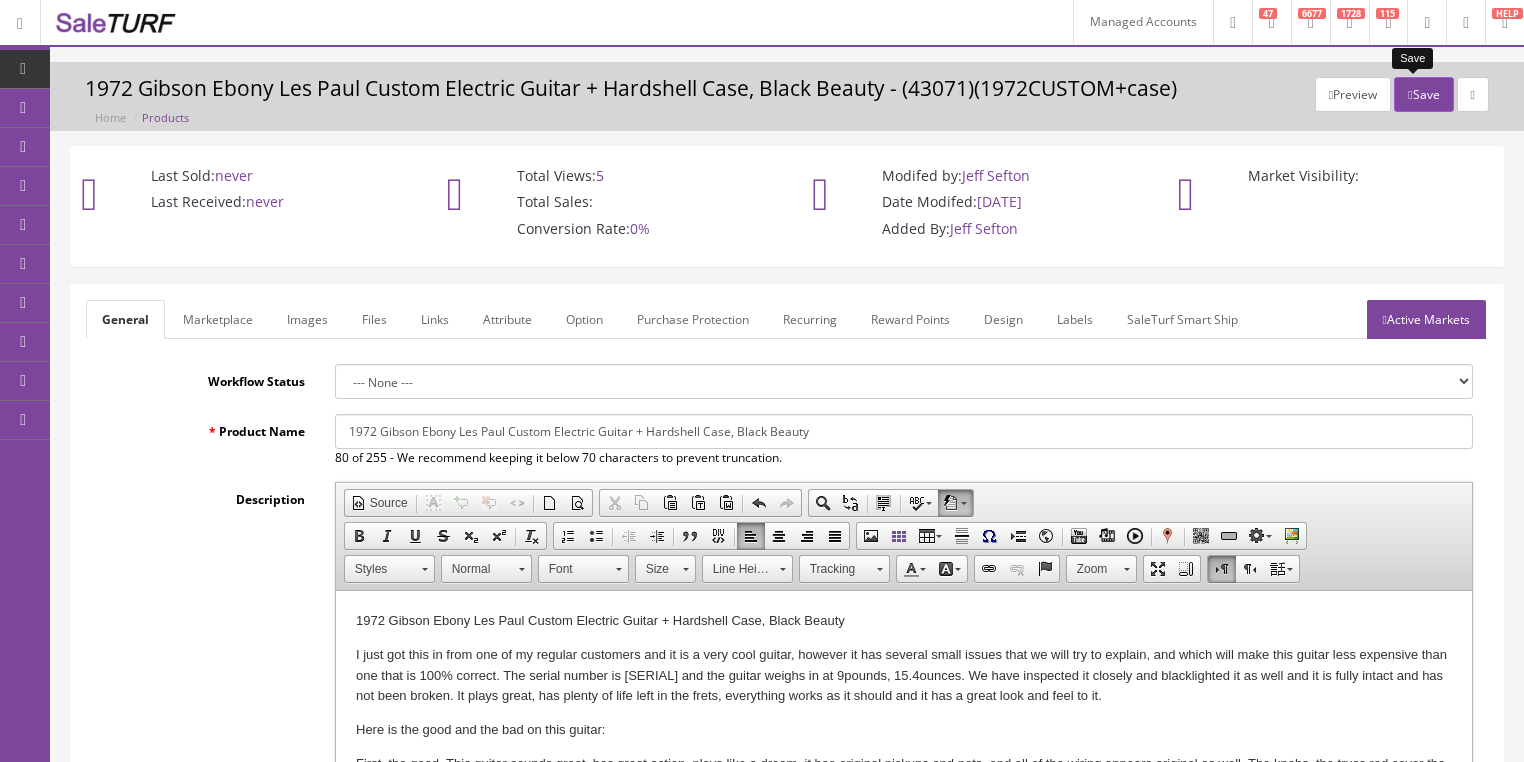 click on "Save" at bounding box center (1423, 94) 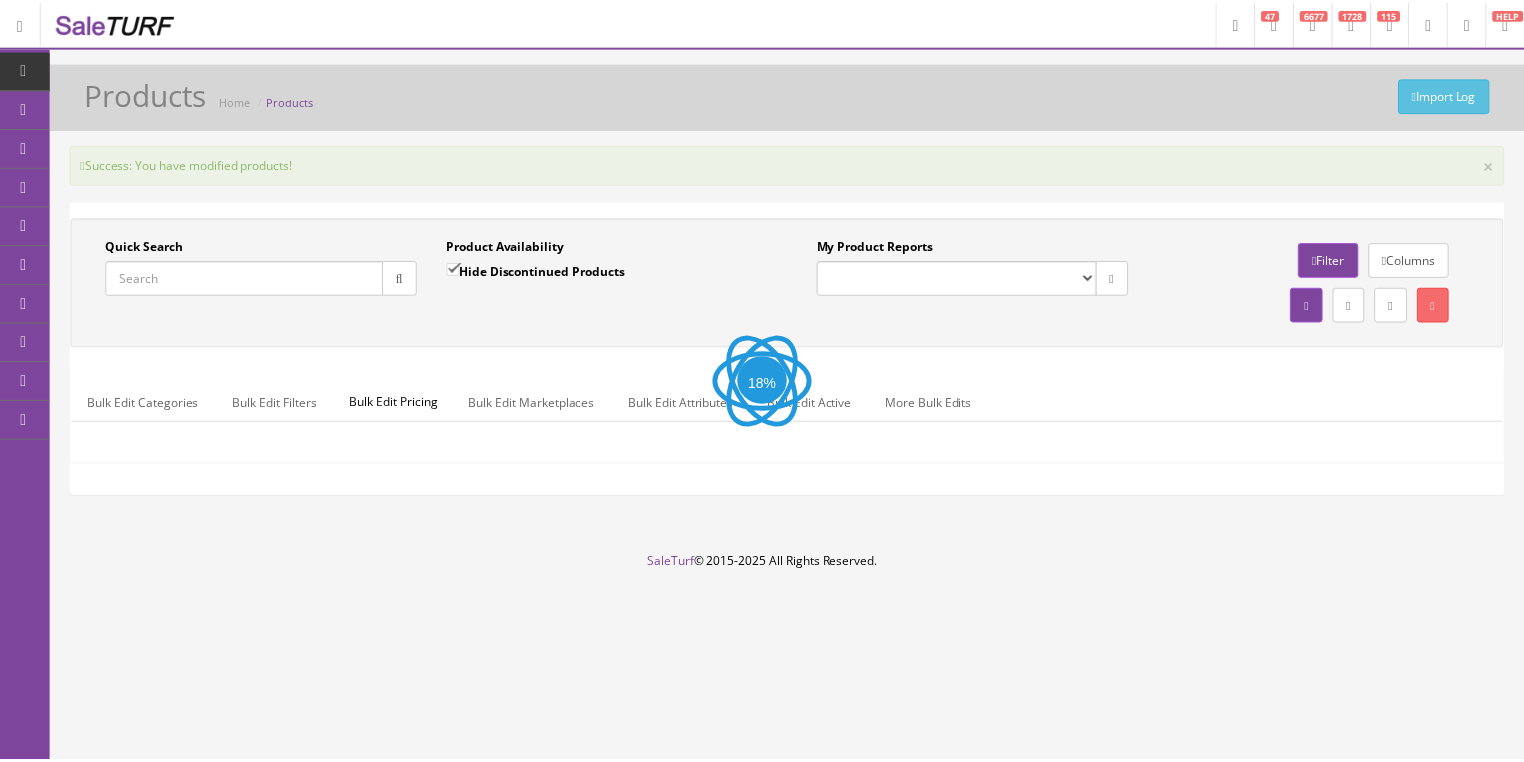 scroll, scrollTop: 0, scrollLeft: 0, axis: both 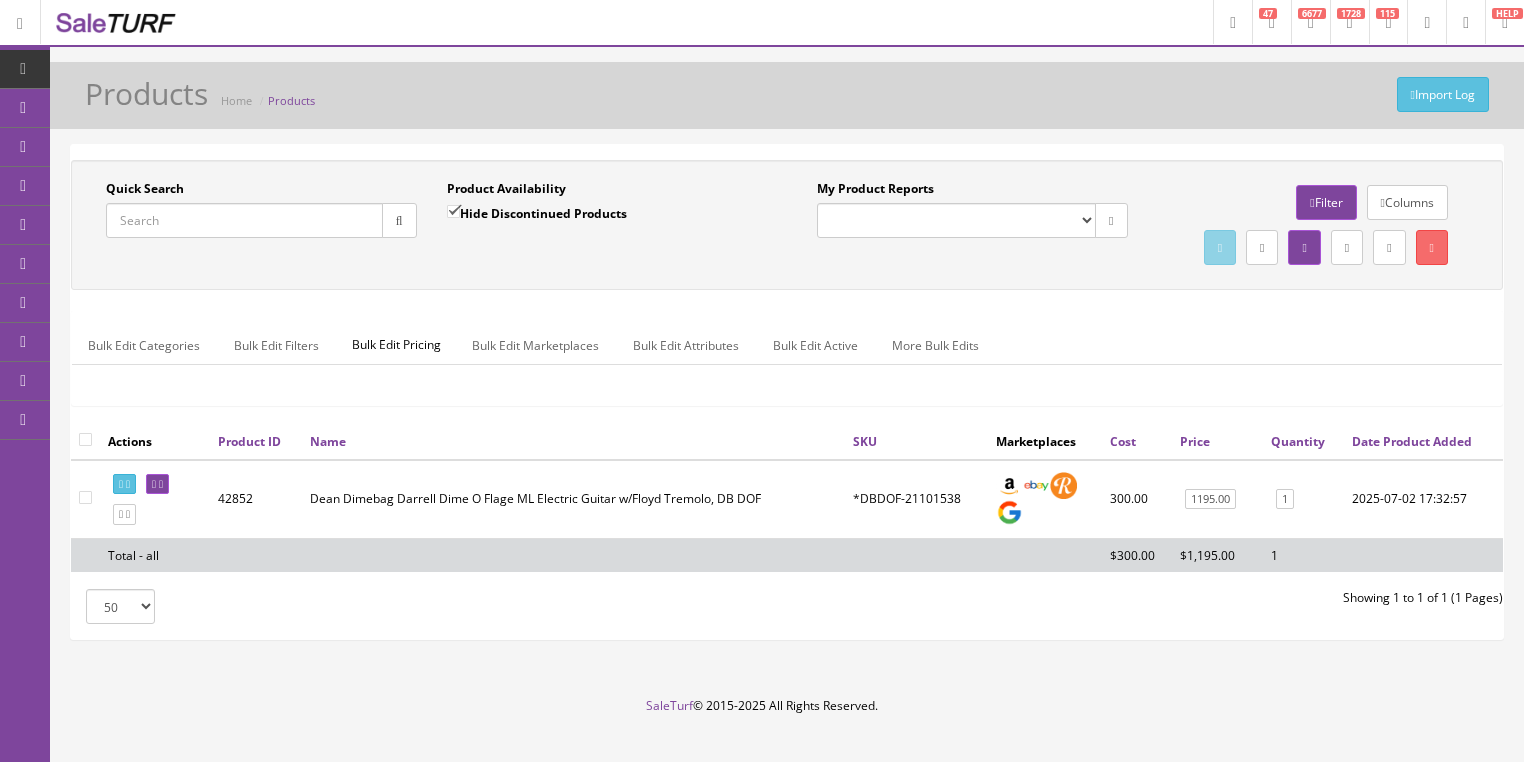 click on "Quick Search" at bounding box center [244, 220] 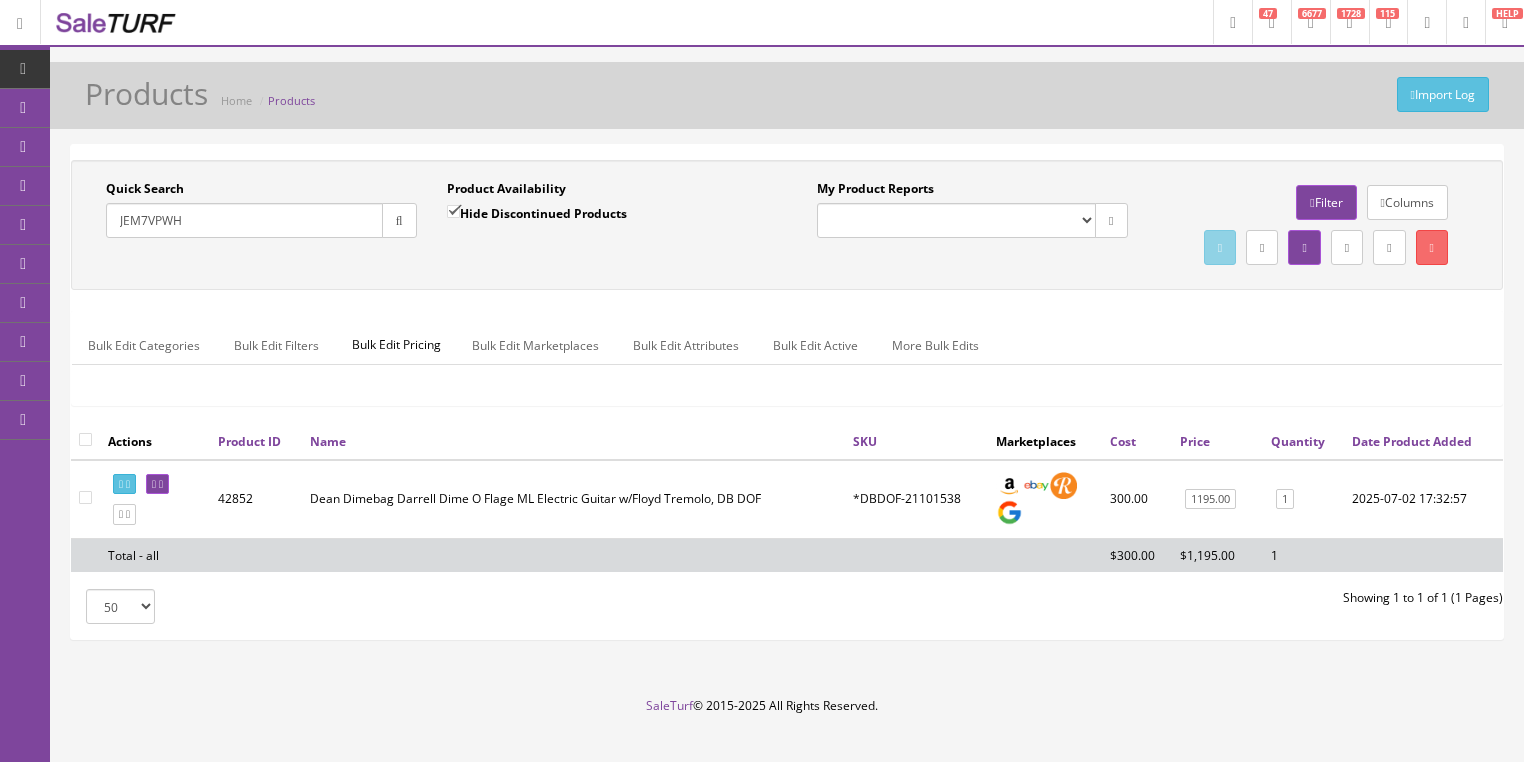 type on "JEM7VPWH" 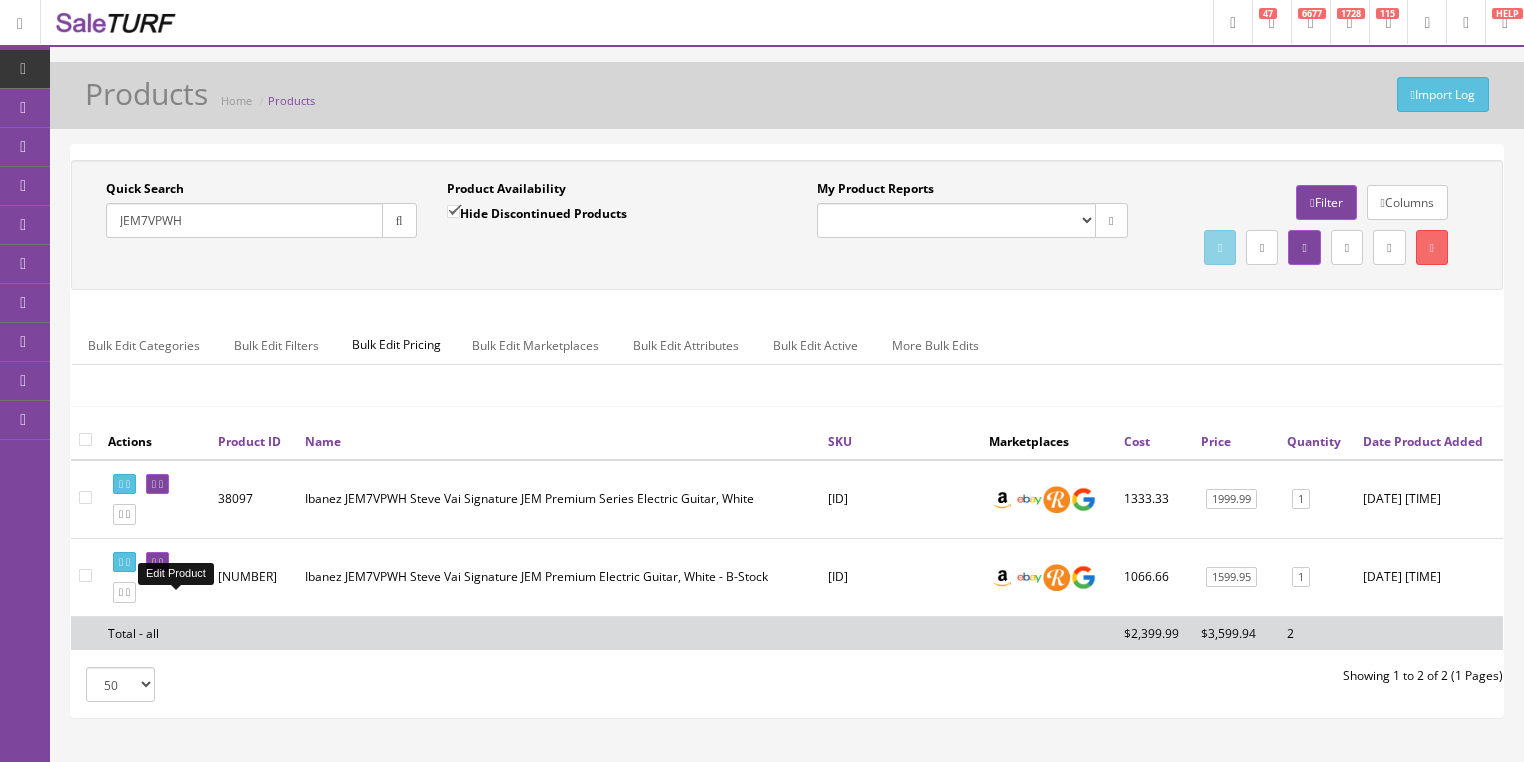 click at bounding box center [161, 562] 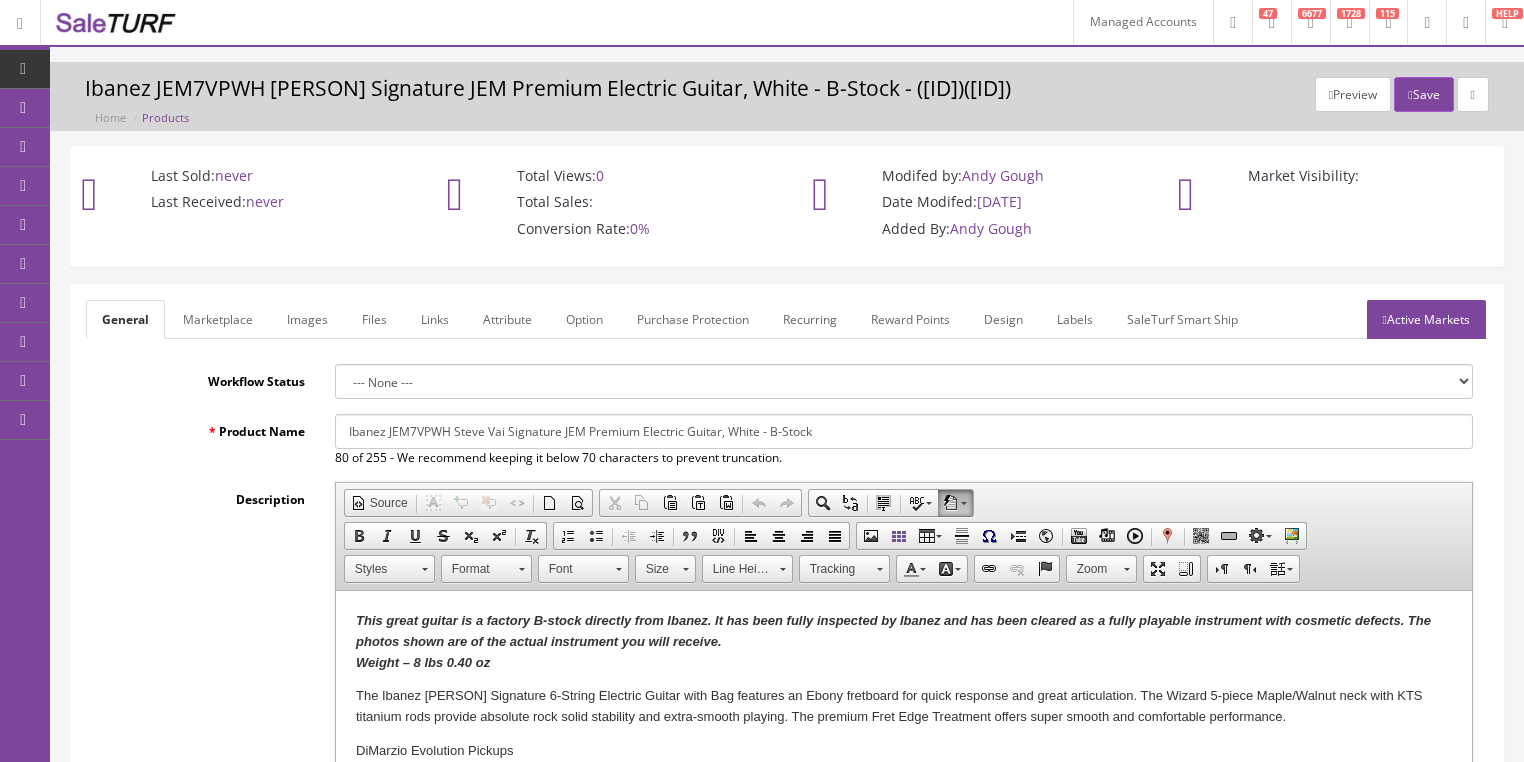 scroll, scrollTop: 0, scrollLeft: 0, axis: both 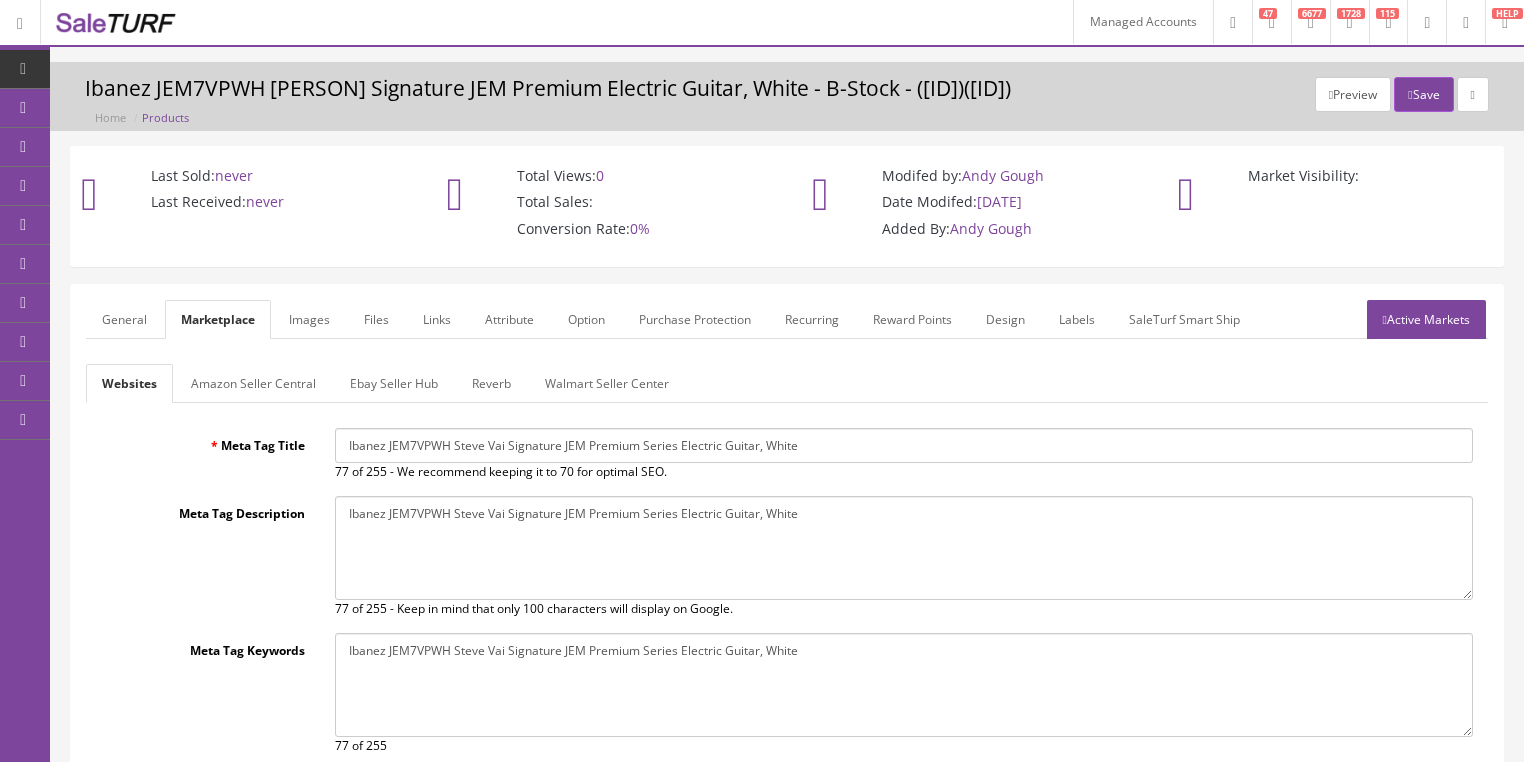 drag, startPoint x: 491, startPoint y: 380, endPoint x: 495, endPoint y: 394, distance: 14.56022 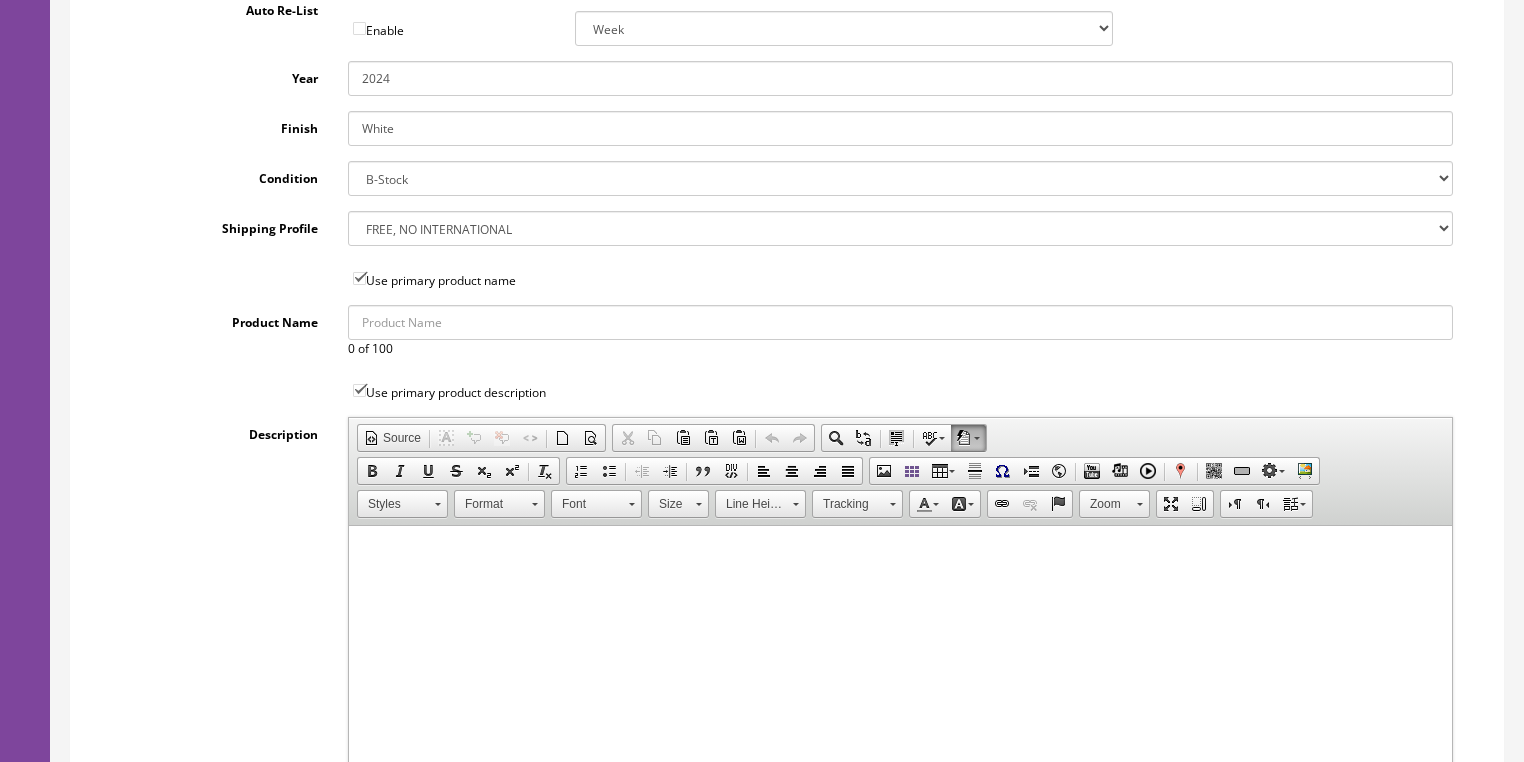 scroll, scrollTop: 480, scrollLeft: 0, axis: vertical 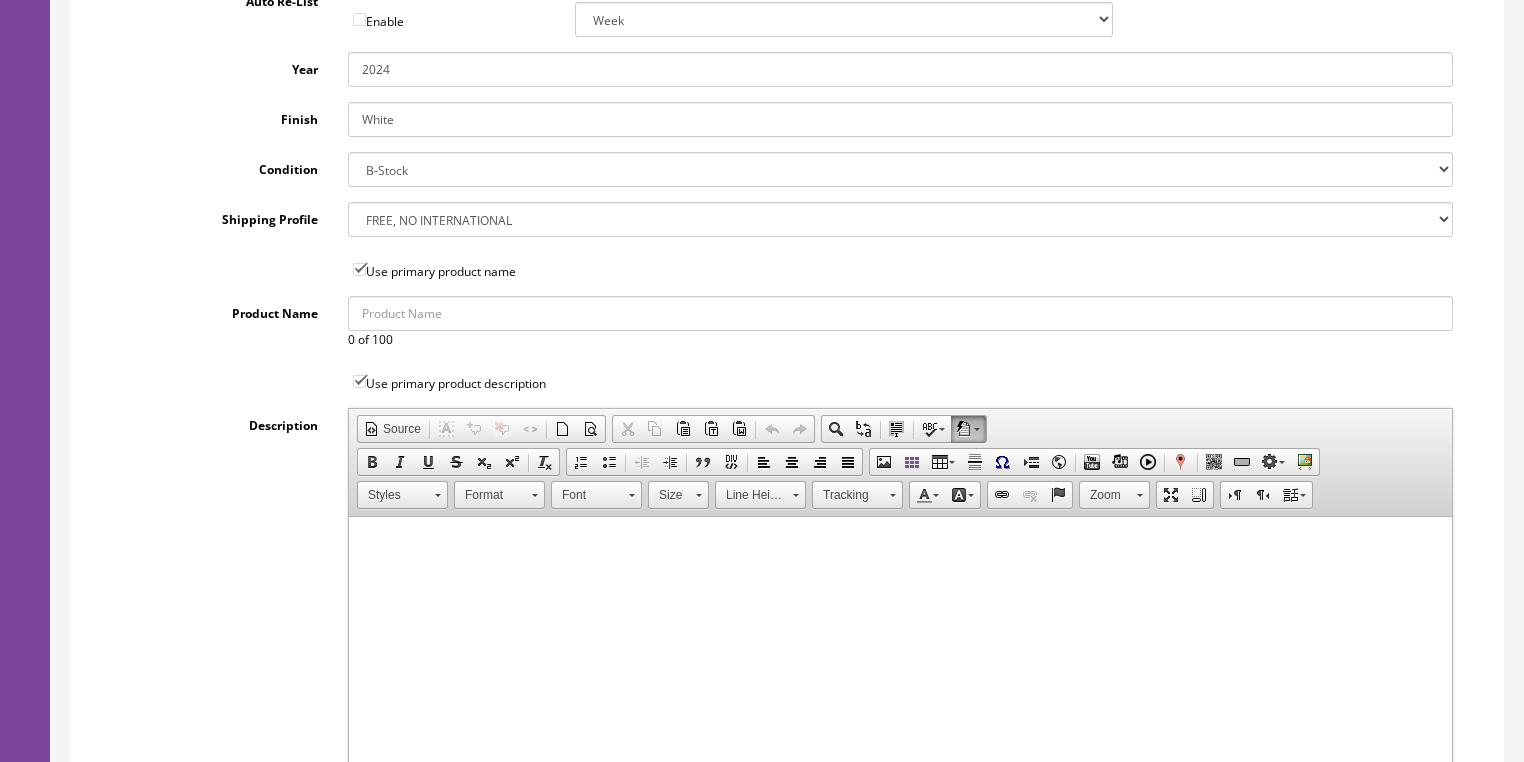 click on "--- None ---
$3.49 USPS Shipping
MH INSURED $20000 GUITAR
MH INSURED $11000 GUITAR
MH INSURED $9000 GUITAR
MH INSURED $7000 GUITAR
MH INSURED $5000 GUITAR
MH INSURED $3000 GUITAR
MH INSURED $1000 GUITAR
Free Domestic, International $12.00
$80 Insured Domestic Shipping
Pickup Only
$500 Freight Truck, 48 States
$9.00 USPS Priority Mail
FREE, NO INTERNATIONAL
$350.00 Freight" at bounding box center [900, 219] 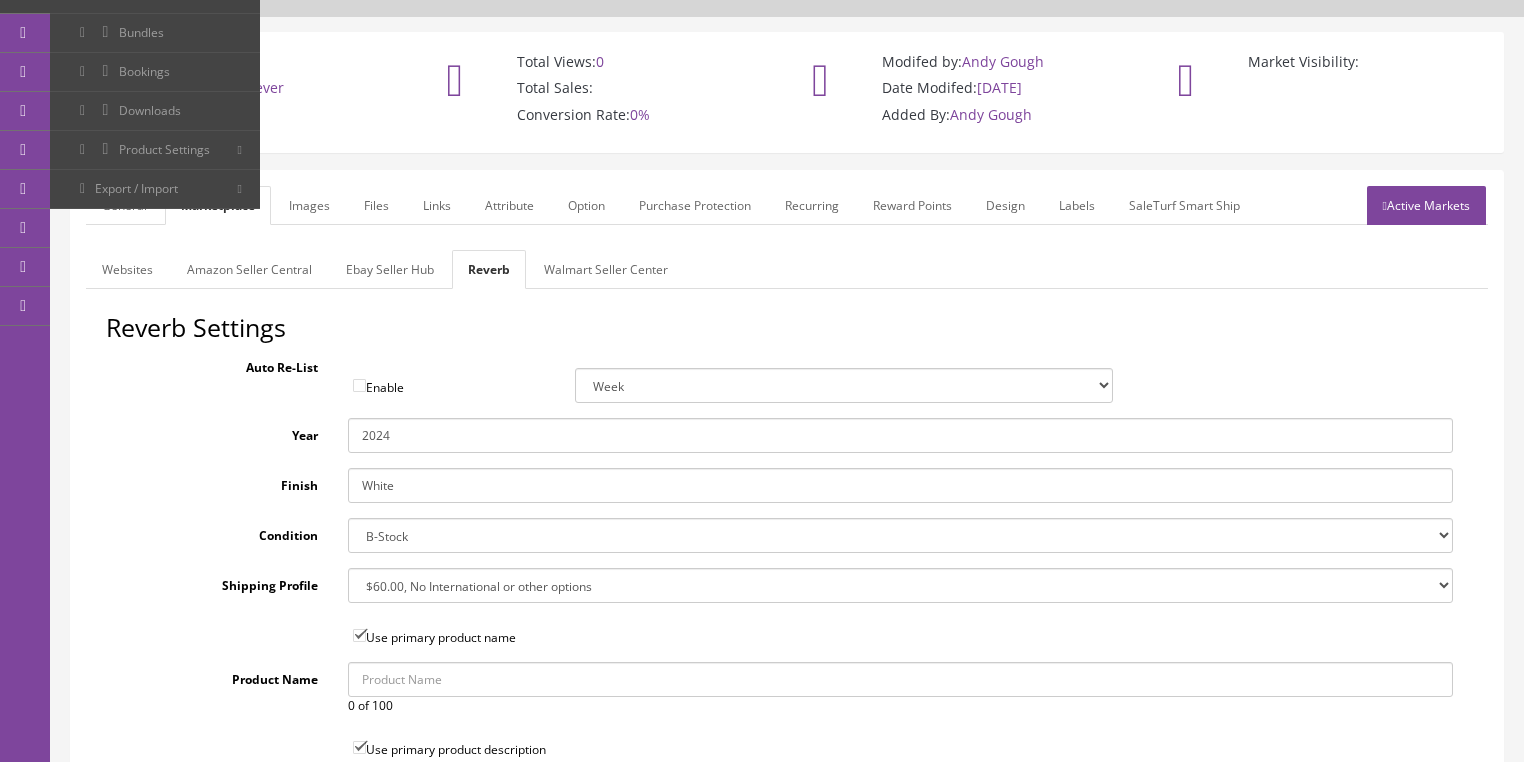 scroll, scrollTop: 80, scrollLeft: 0, axis: vertical 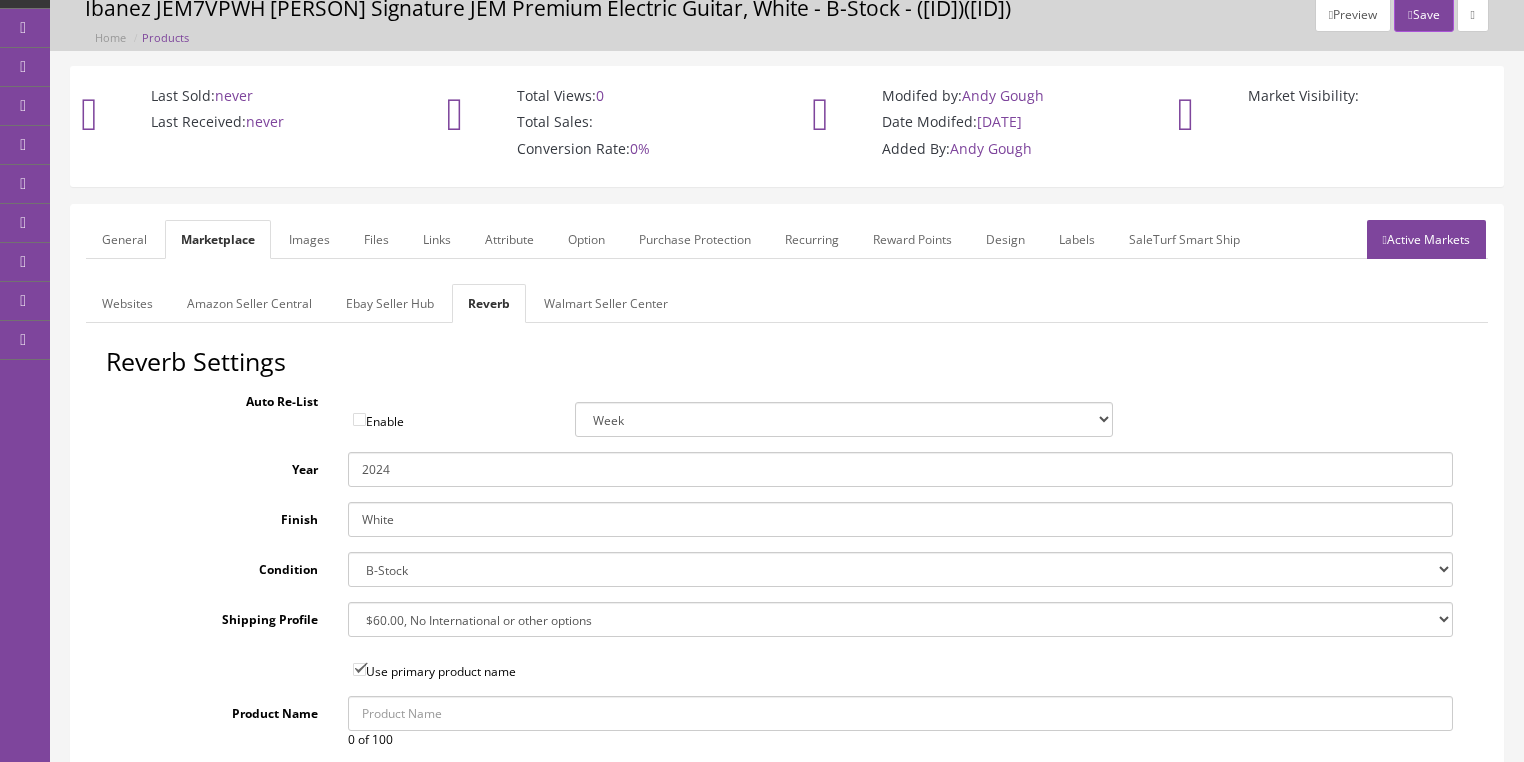 click on "Ebay Seller Hub" at bounding box center [390, 303] 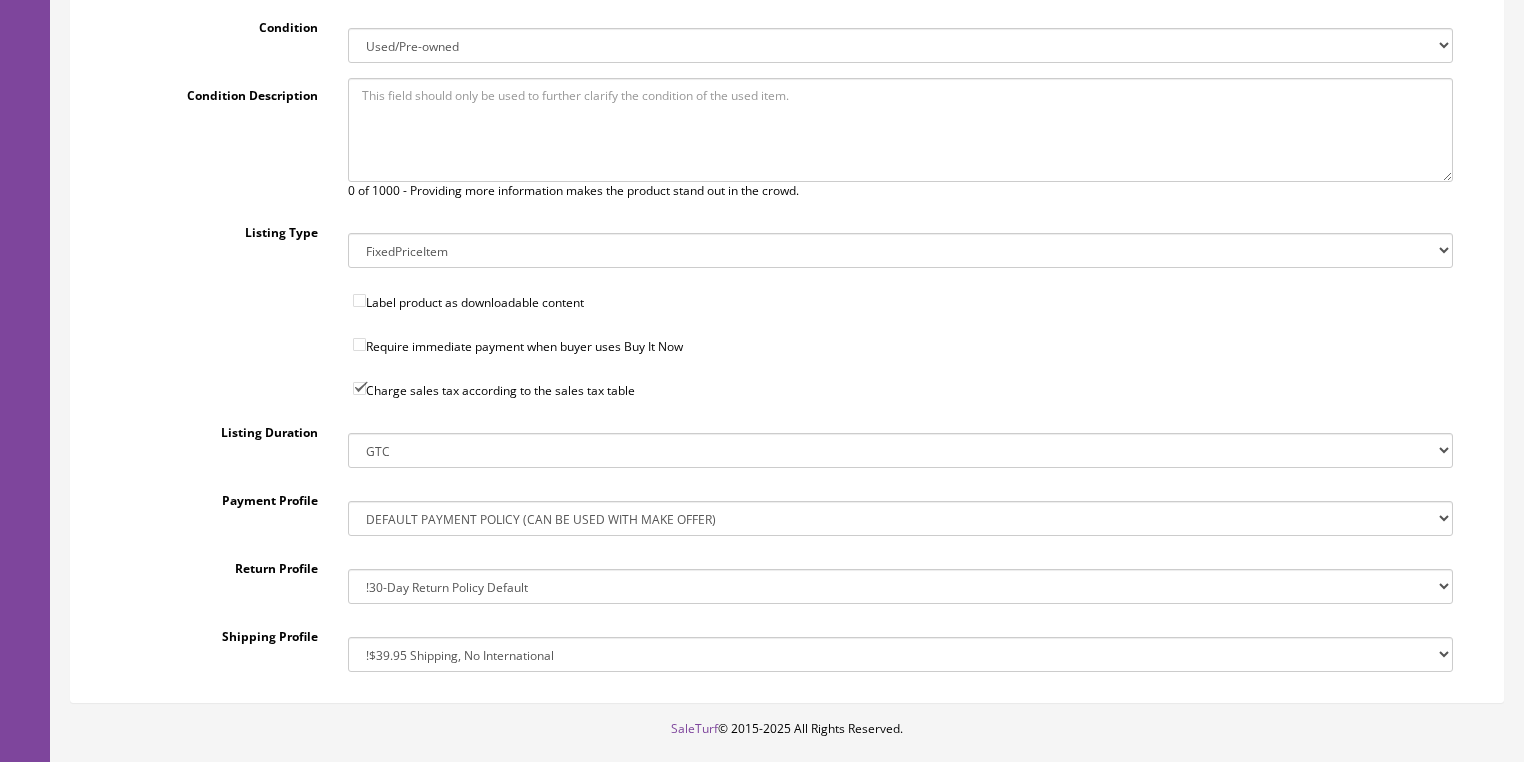 scroll, scrollTop: 640, scrollLeft: 0, axis: vertical 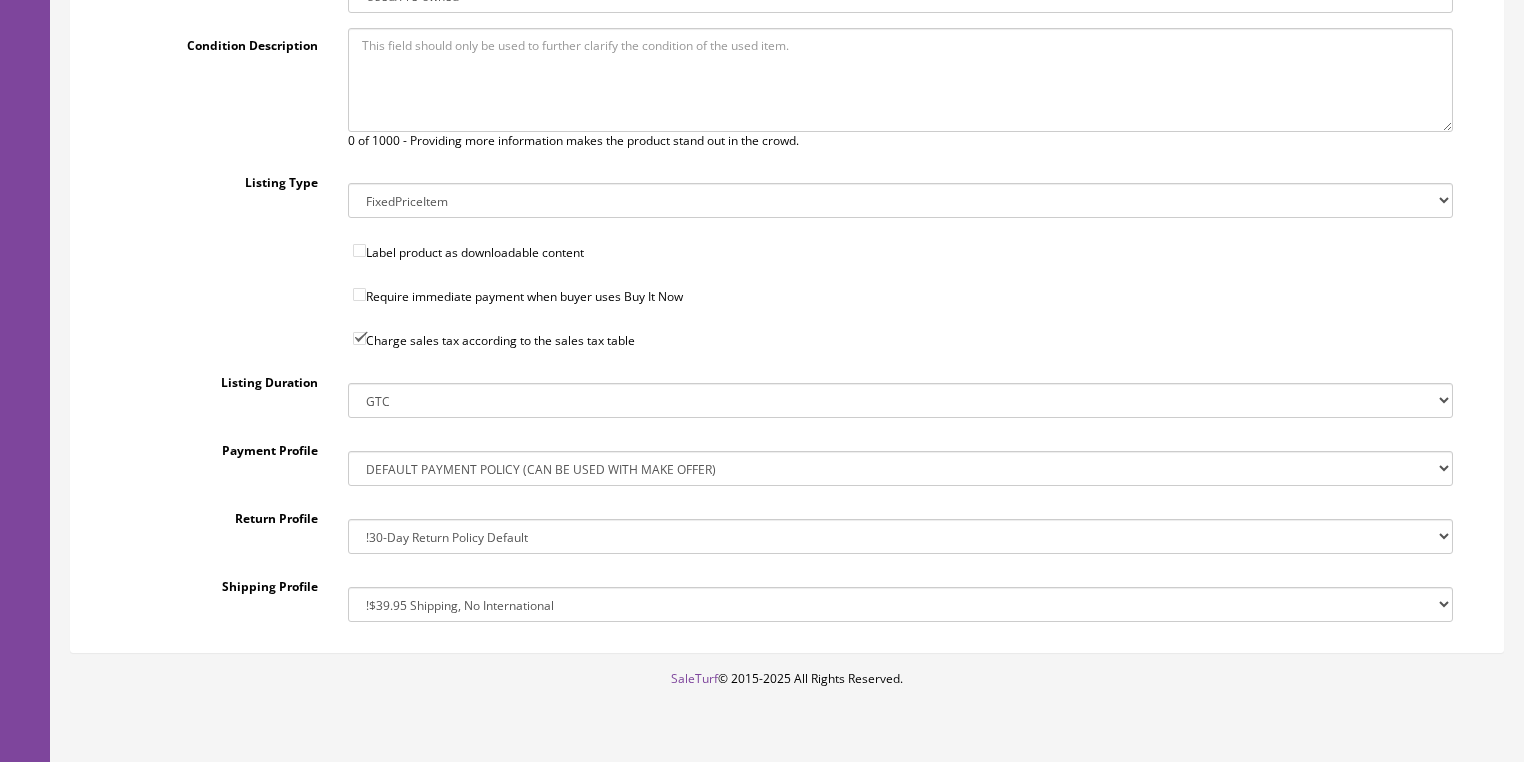 click on "!$28.50 FedEx, Priority $65.00 No International
!$28.50 FedEx, Priority $65.00 No International Copy (2)
!$39.95 Shipping, No International
!$39.95 Shipping, No International Copy
!Big Item Free FedEx, No USPS, No International
!Drop-Ship 3 Day Handling Time, FREE SHIPPING
!Free FedEx Ground, $44.50 Priority, No International
!Free FedEx Ground, $44.50 Priority, No International Copy
!Free FedEx Ground, $44.50 Priority, No International Copy (2)
!Free FedEx Ground, $44.50 Priority, No International Copy (3)" at bounding box center [900, 604] 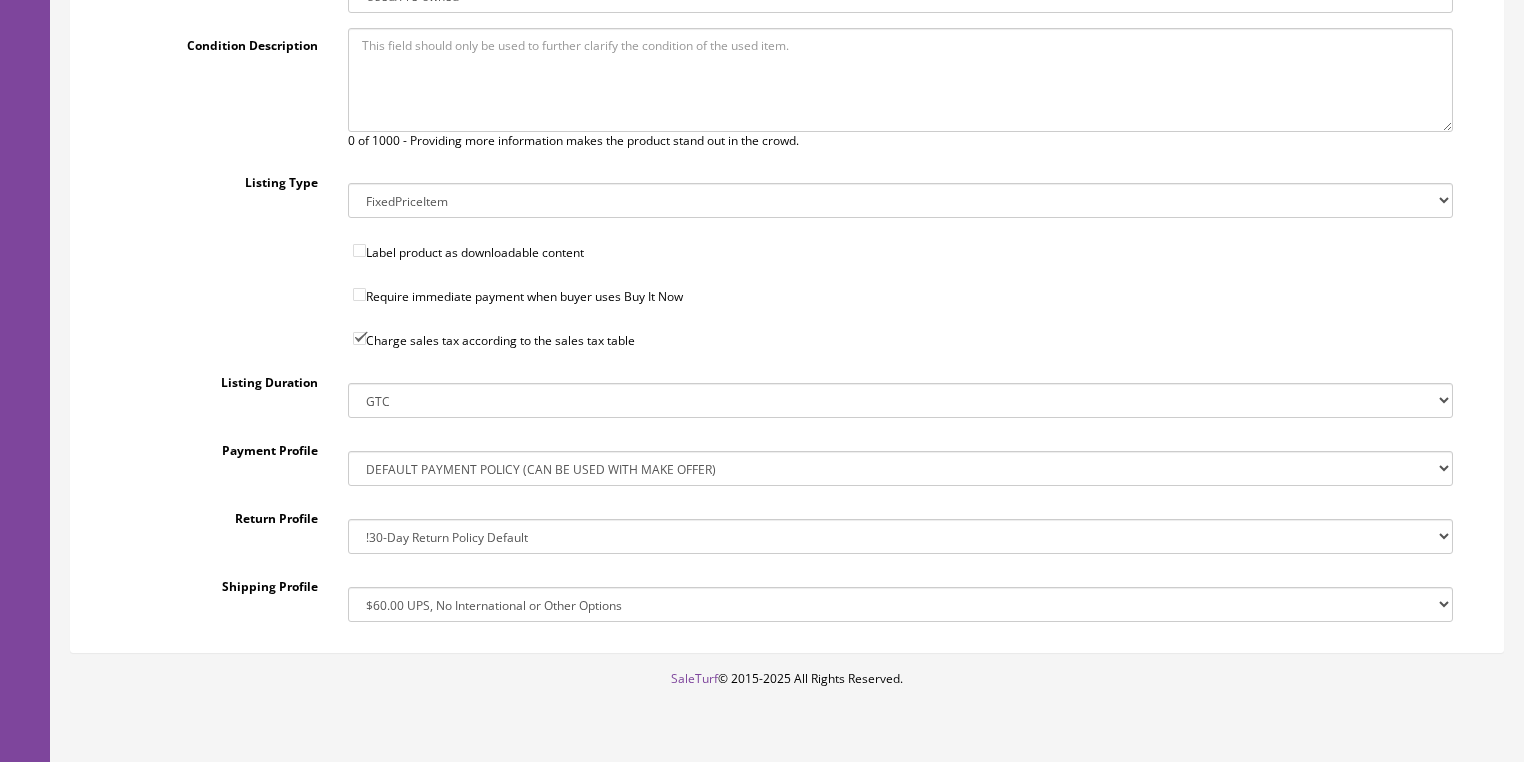 click on "!$28.50 FedEx, Priority $65.00 No International
!$28.50 FedEx, Priority $65.00 No International Copy (2)
!$39.95 Shipping, No International
!$39.95 Shipping, No International Copy
!Big Item Free FedEx, No USPS, No International
!Drop-Ship 3 Day Handling Time, FREE SHIPPING
!Free FedEx Ground, $44.50 Priority, No International
!Free FedEx Ground, $44.50 Priority, No International Copy
!Free FedEx Ground, $44.50 Priority, No International Copy (2)
!Free FedEx Ground, $44.50 Priority, No International Copy (3)" at bounding box center [900, 604] 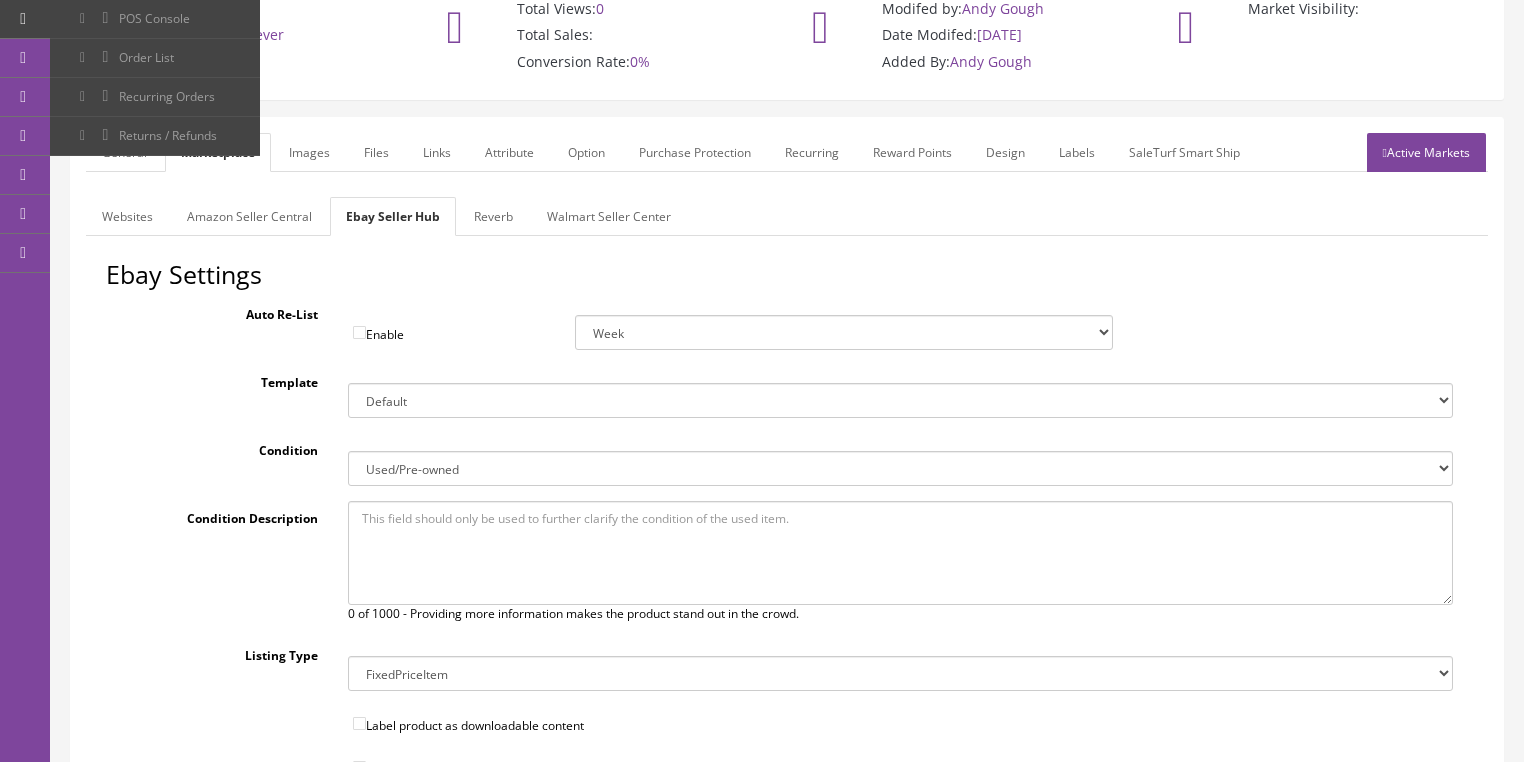 scroll, scrollTop: 160, scrollLeft: 0, axis: vertical 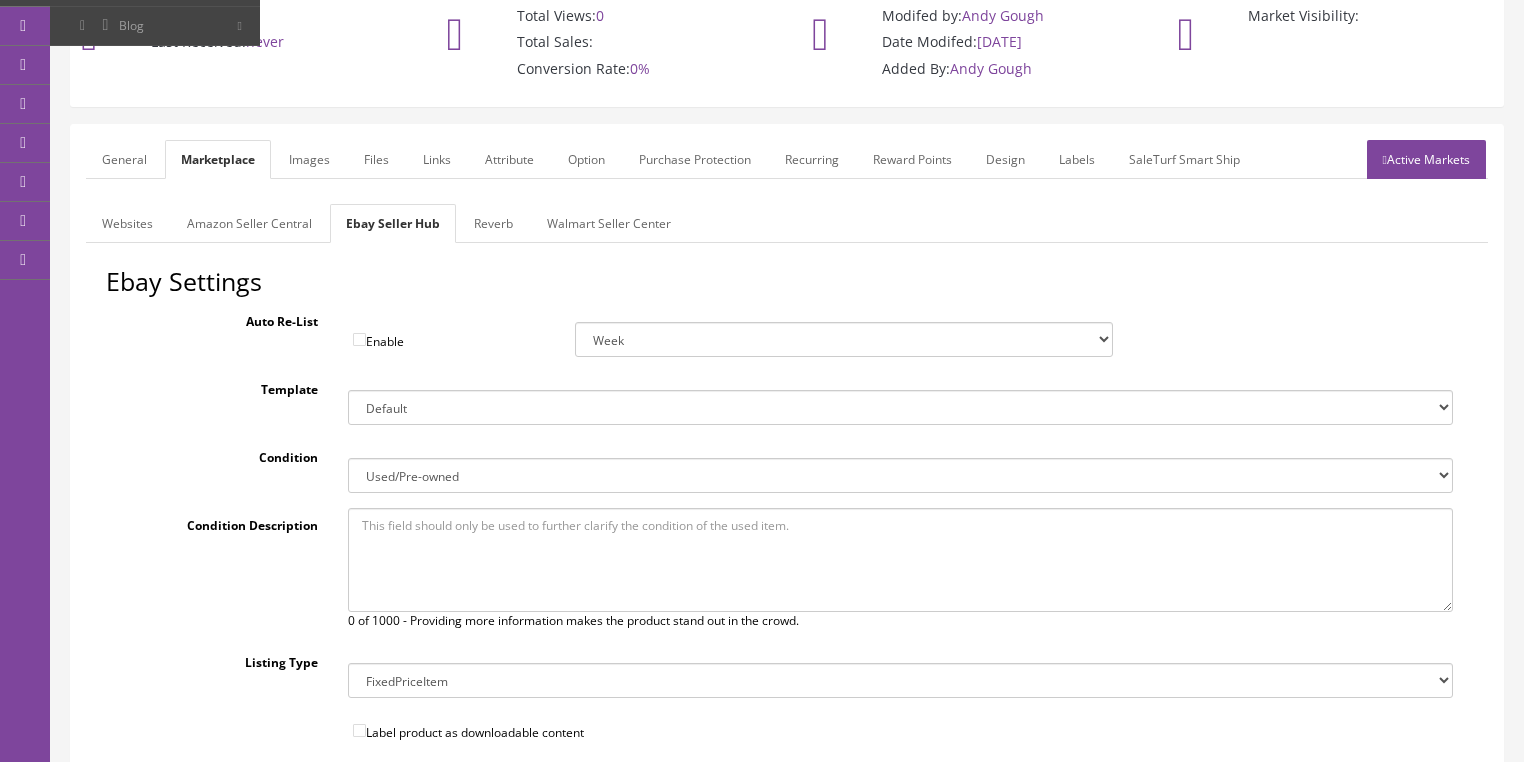 click on "Amazon Seller Central" at bounding box center (249, 223) 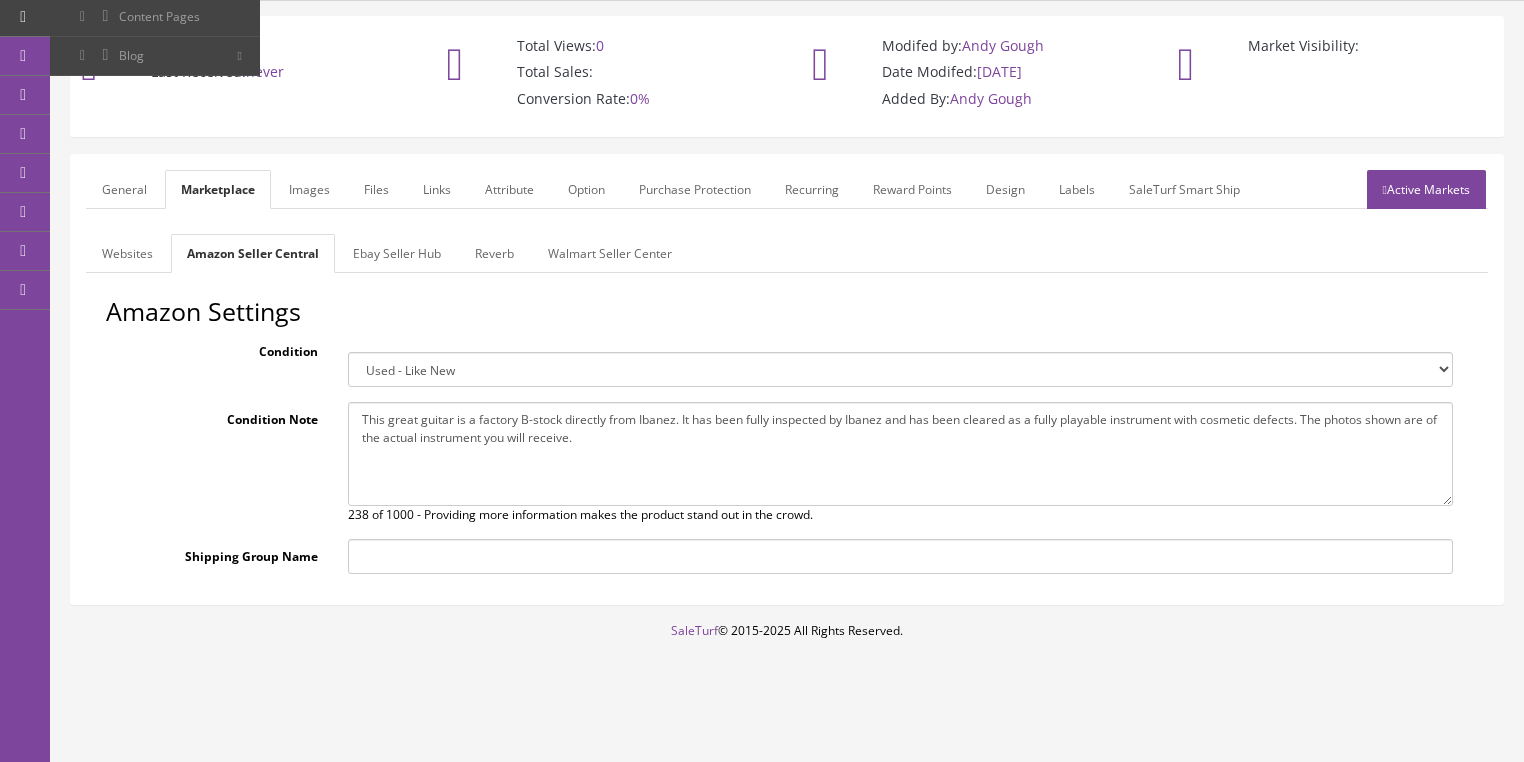 scroll, scrollTop: 128, scrollLeft: 0, axis: vertical 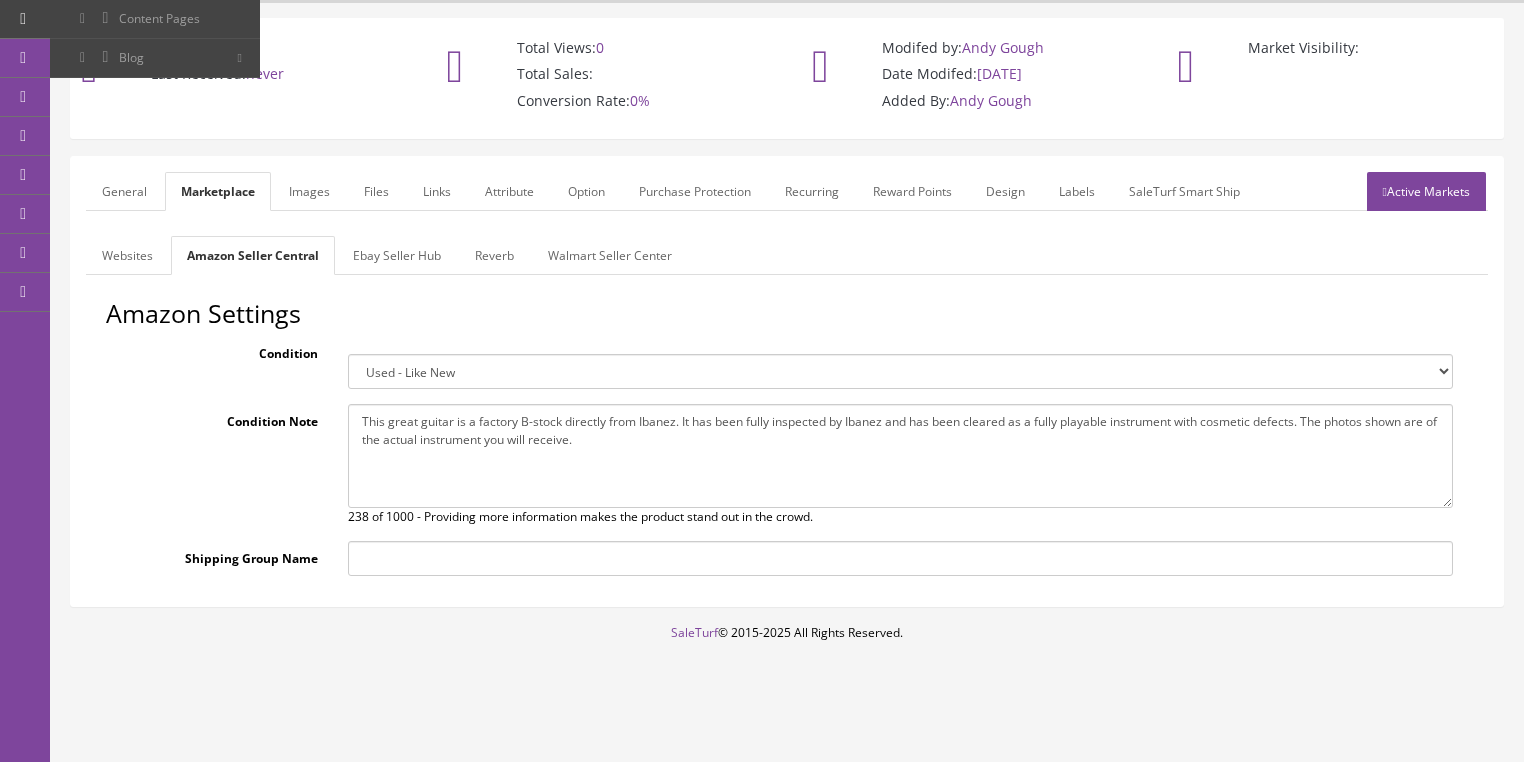 click on "Active Markets" at bounding box center (1426, 191) 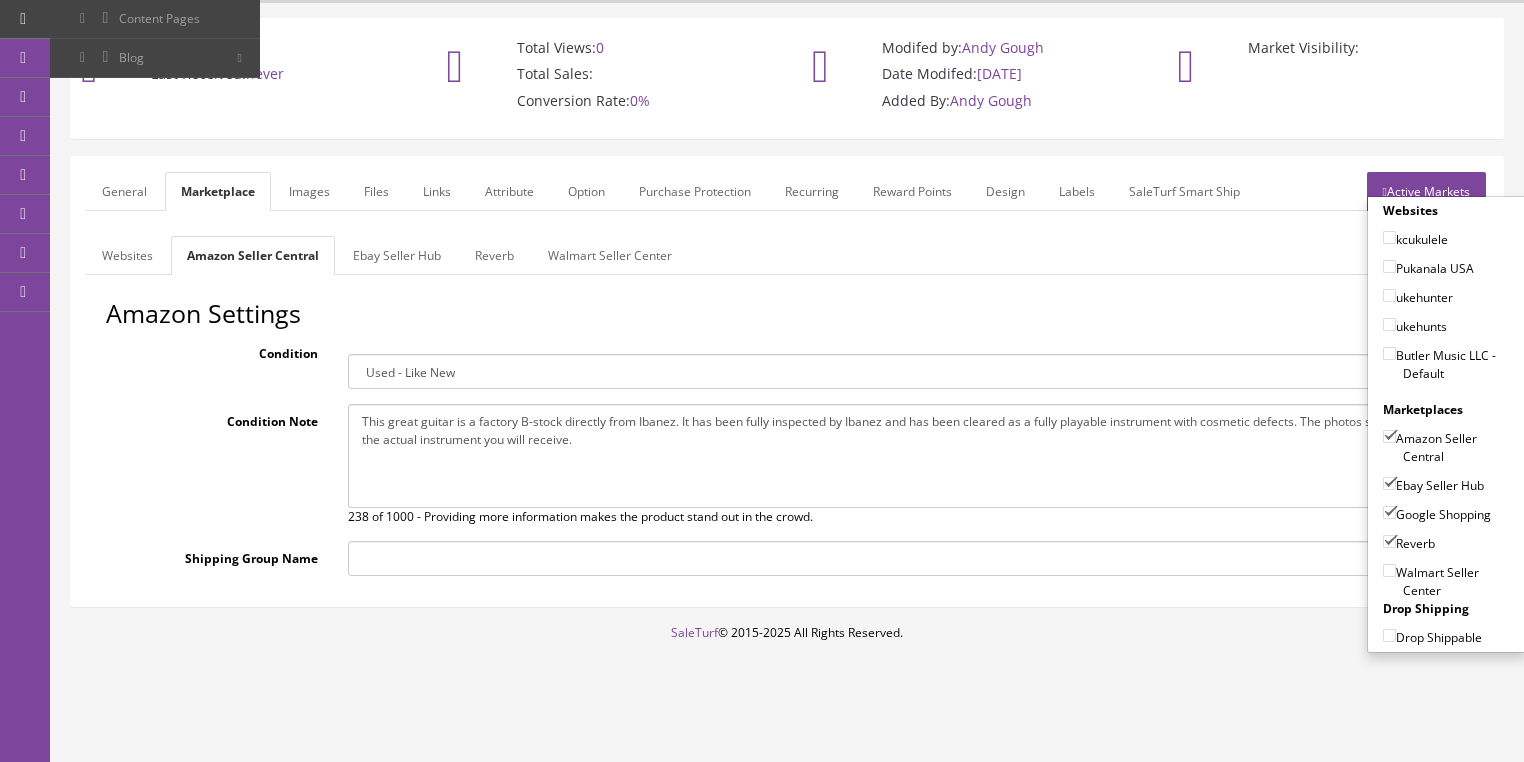 click on "Active Markets" at bounding box center (1426, 191) 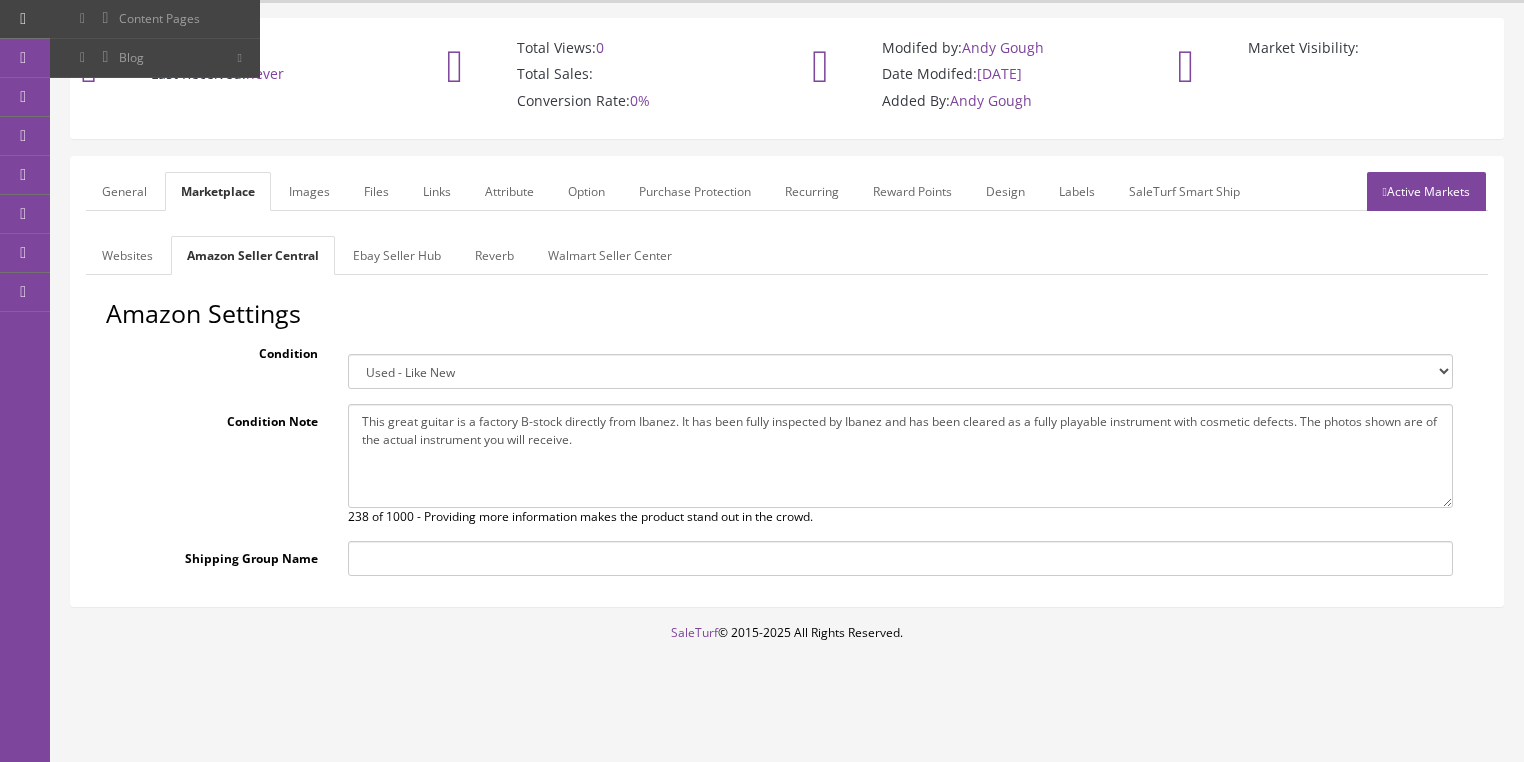 click on "Active Markets" at bounding box center [1426, 191] 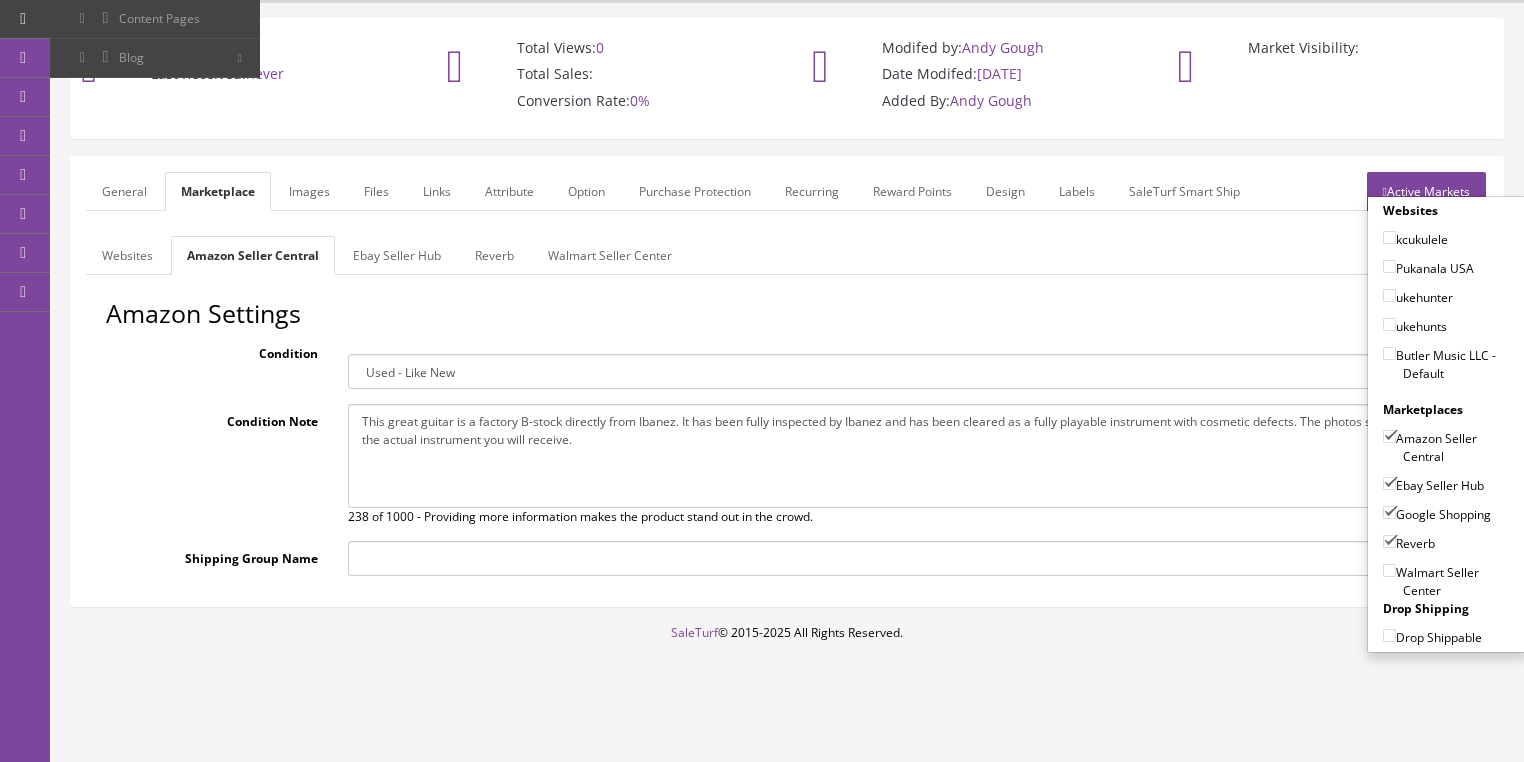 click on "Butler Music LLC - Default" at bounding box center [1389, 353] 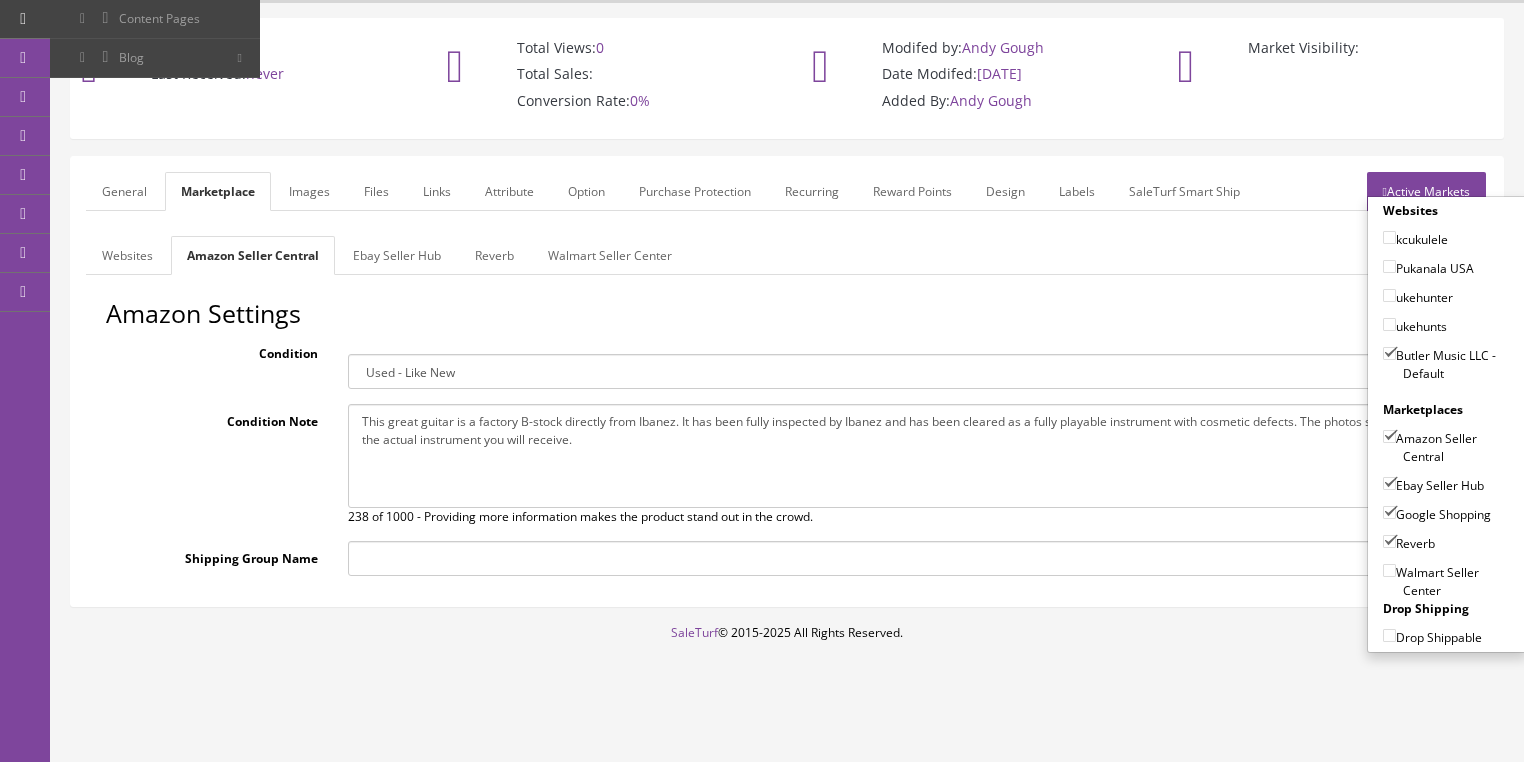 click on "Active Markets" at bounding box center [1426, 191] 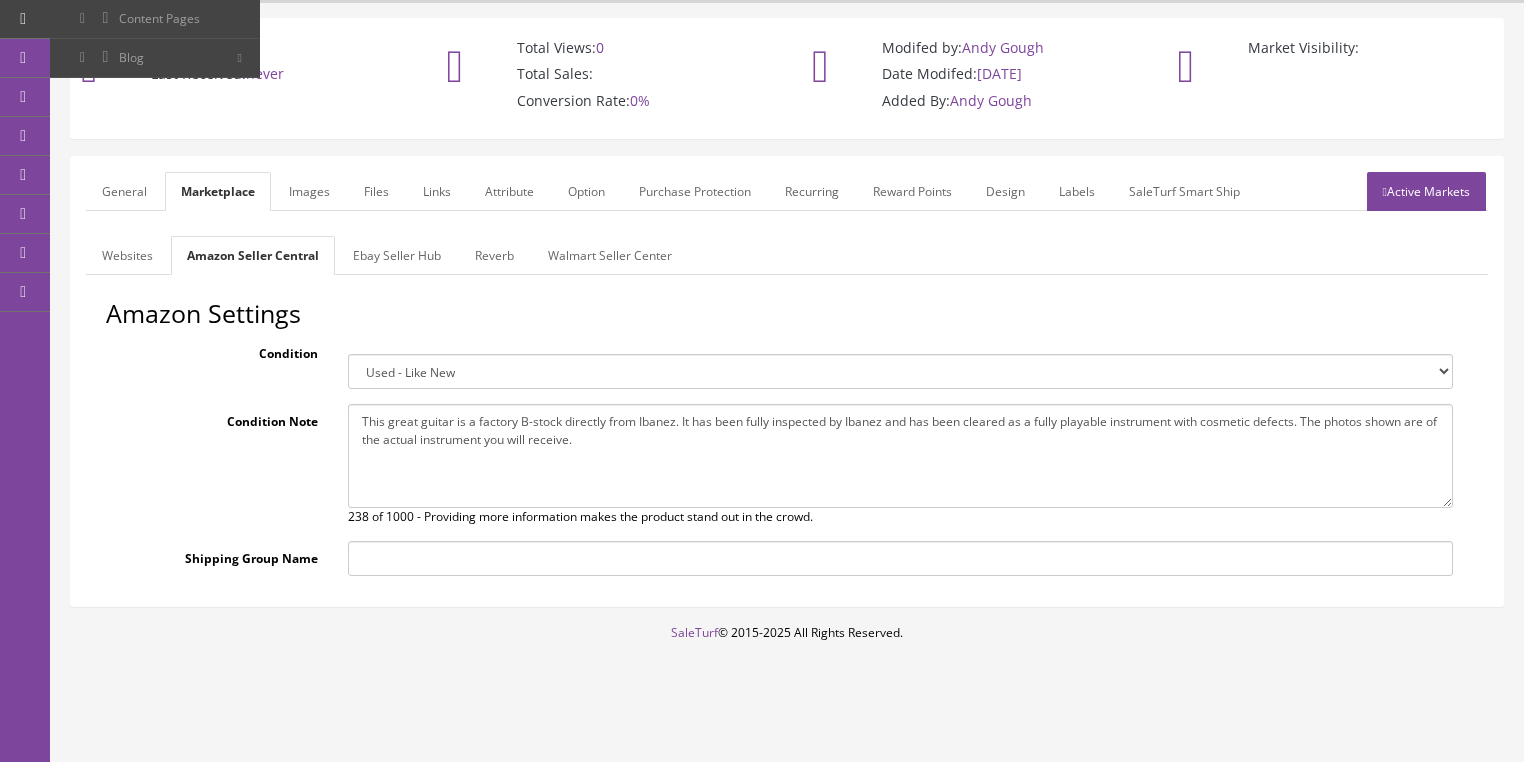 click on "Attribute" at bounding box center (509, 191) 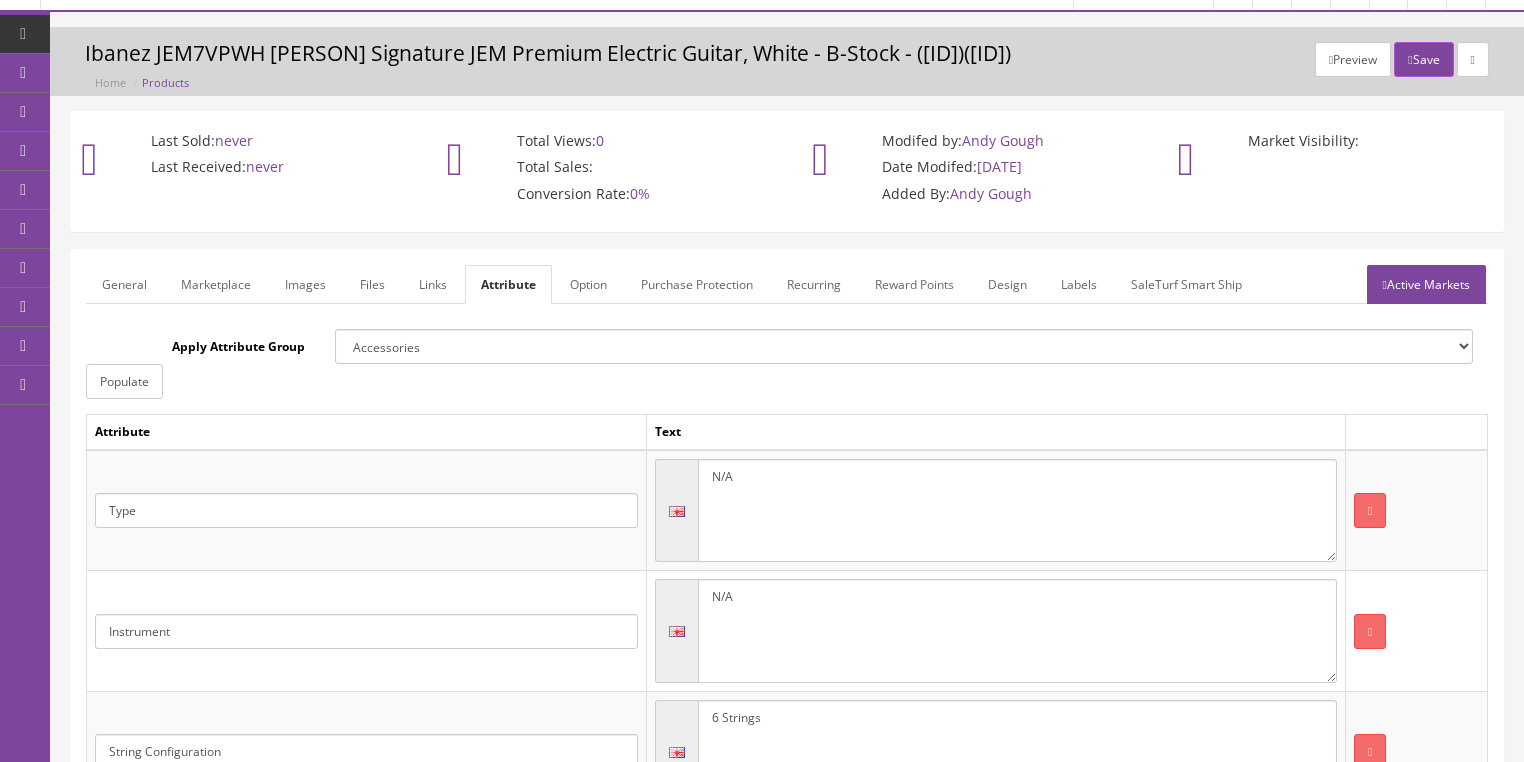 scroll, scrollTop: 0, scrollLeft: 0, axis: both 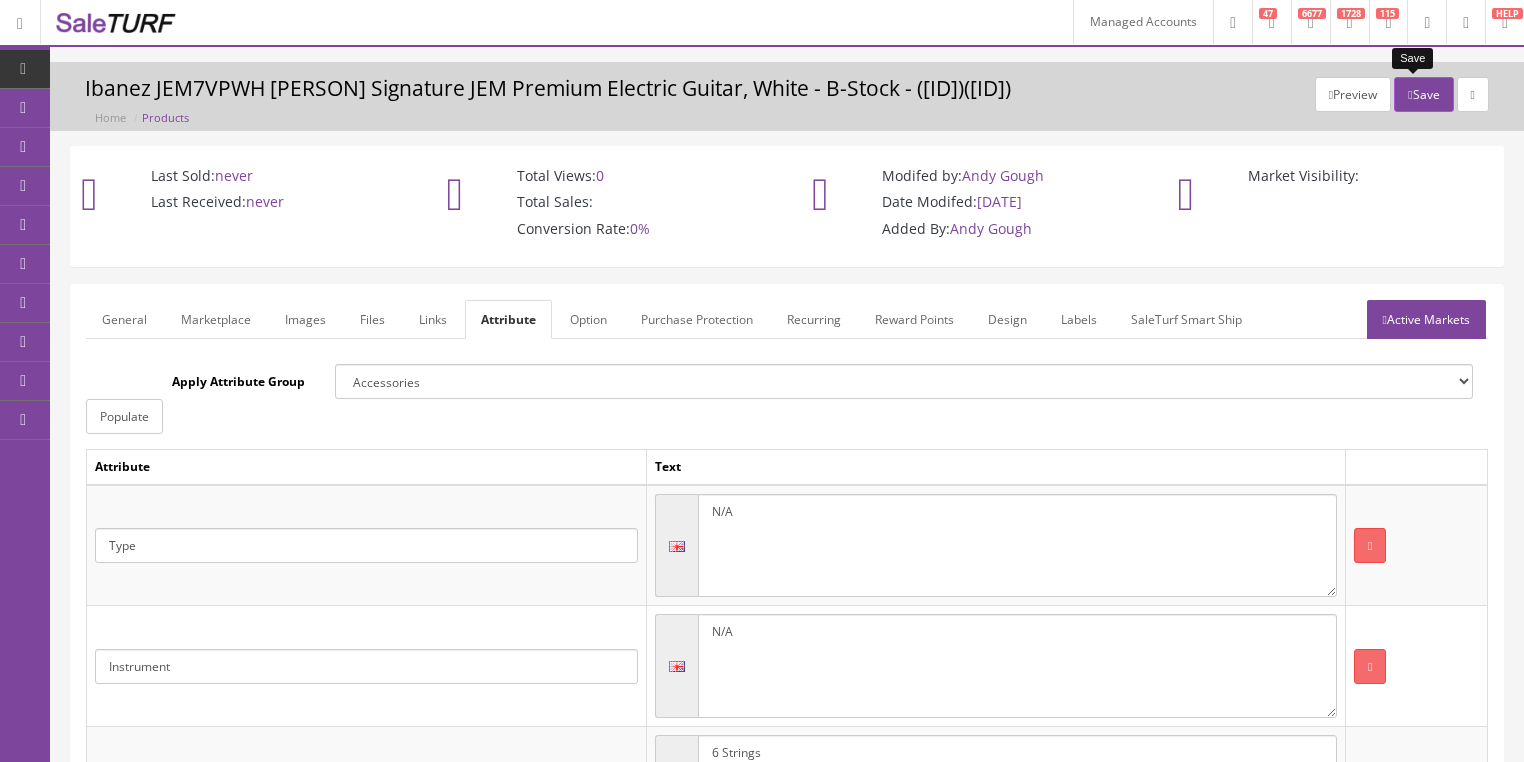 click on "Save" at bounding box center (1423, 94) 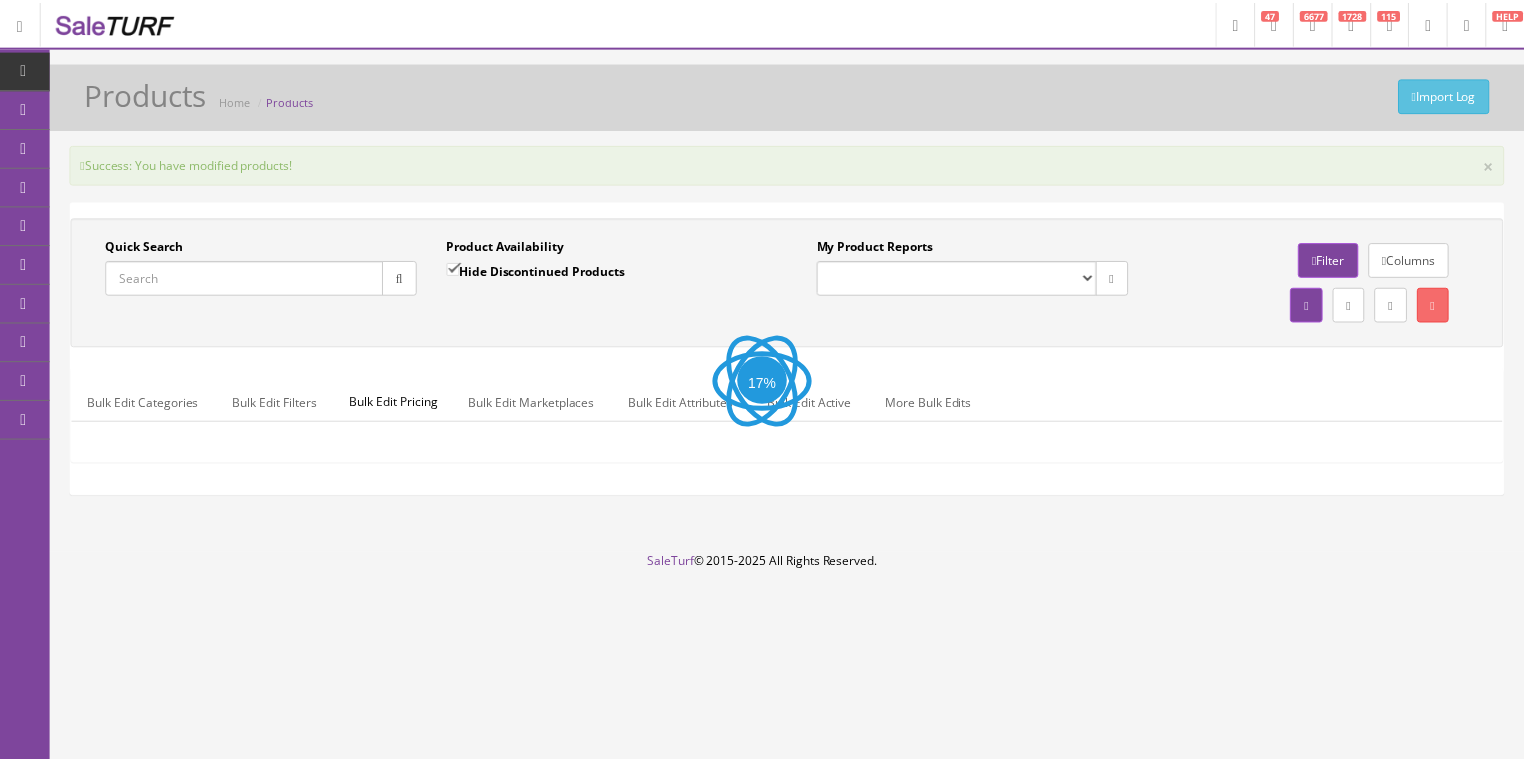 scroll, scrollTop: 0, scrollLeft: 0, axis: both 